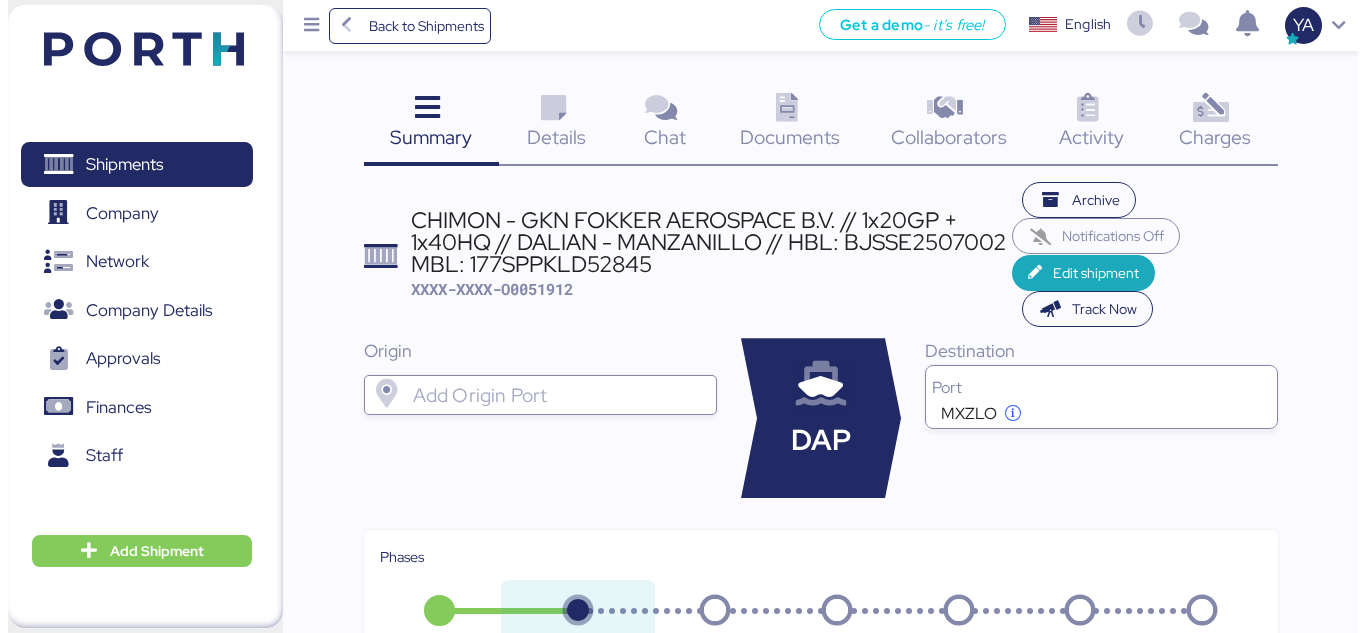scroll, scrollTop: 0, scrollLeft: 0, axis: both 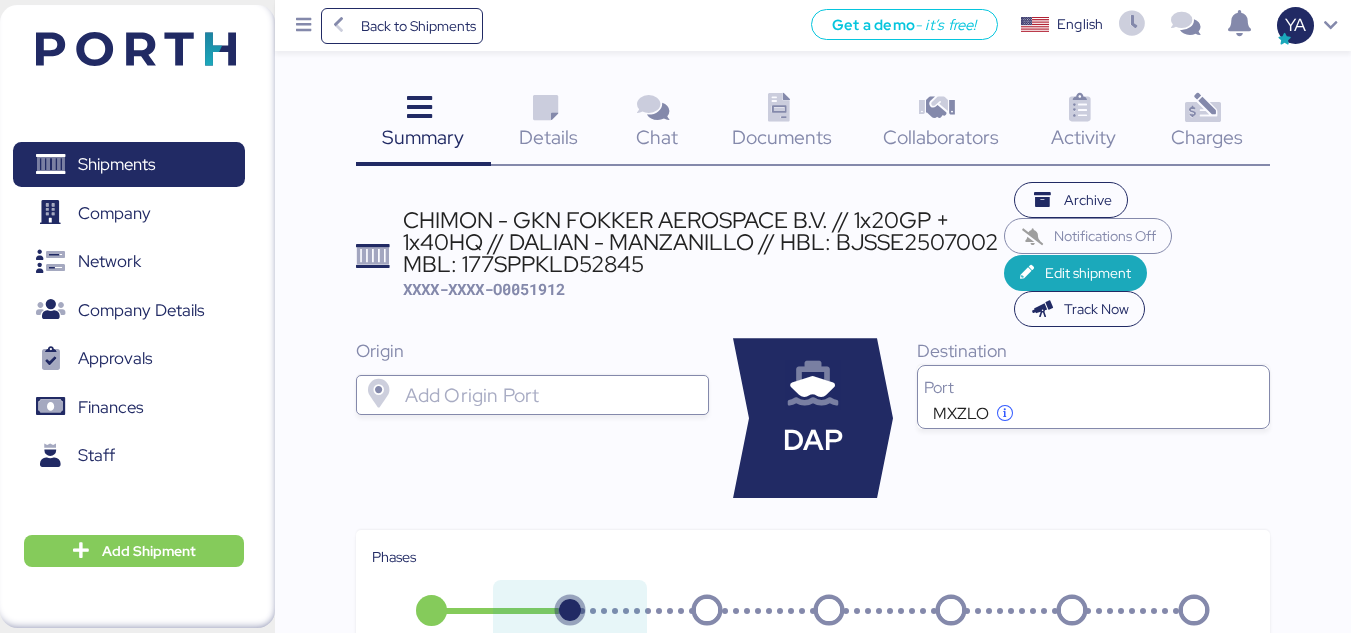 click on "Documents" at bounding box center (782, 137) 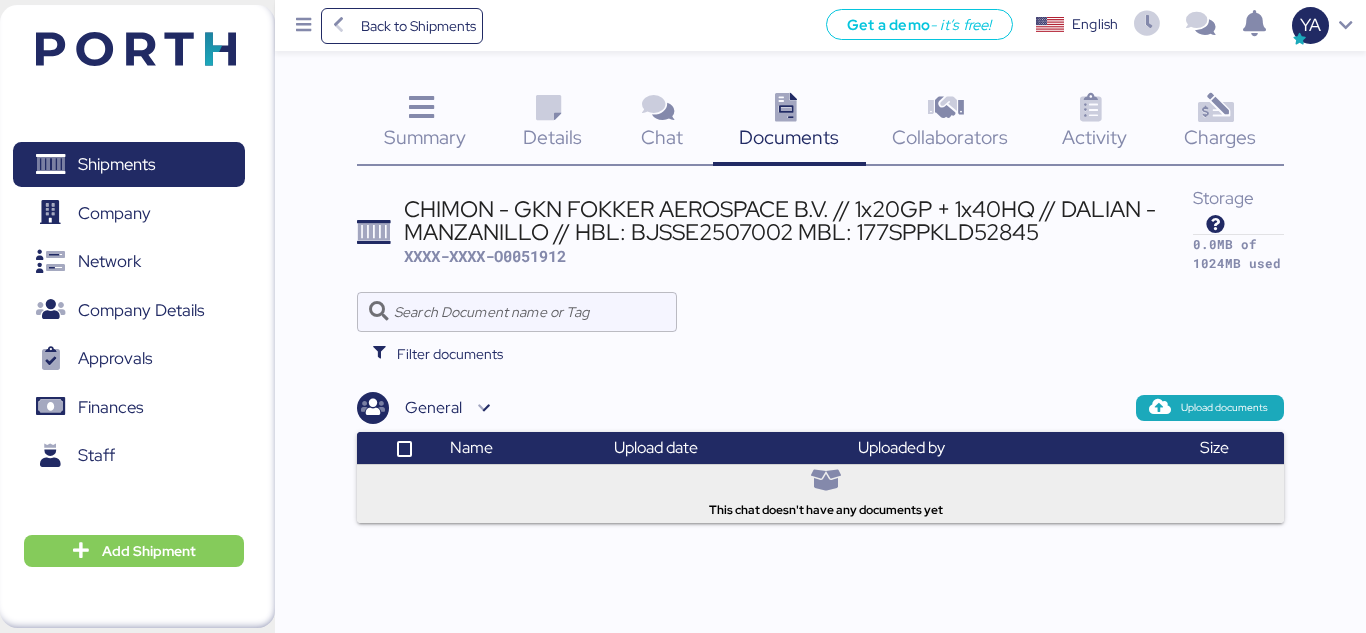 click on "This chat doesn't have any documents yet" at bounding box center (821, 490) 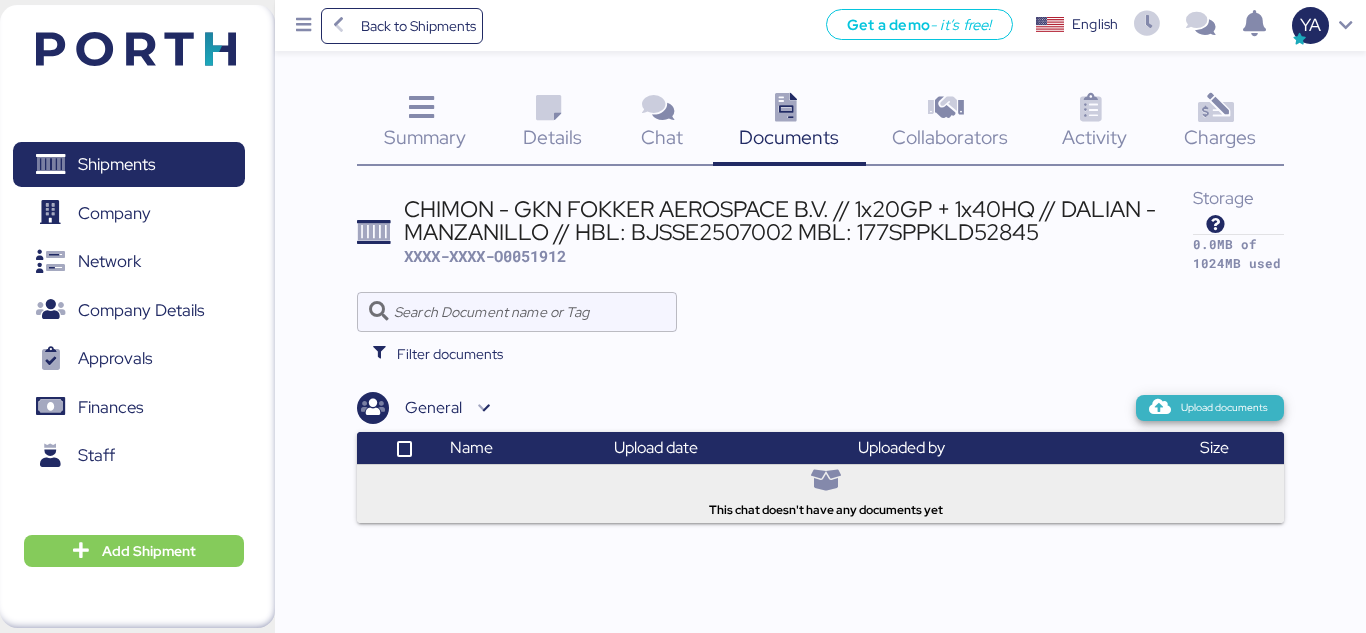click on "Upload documents" at bounding box center (1224, 408) 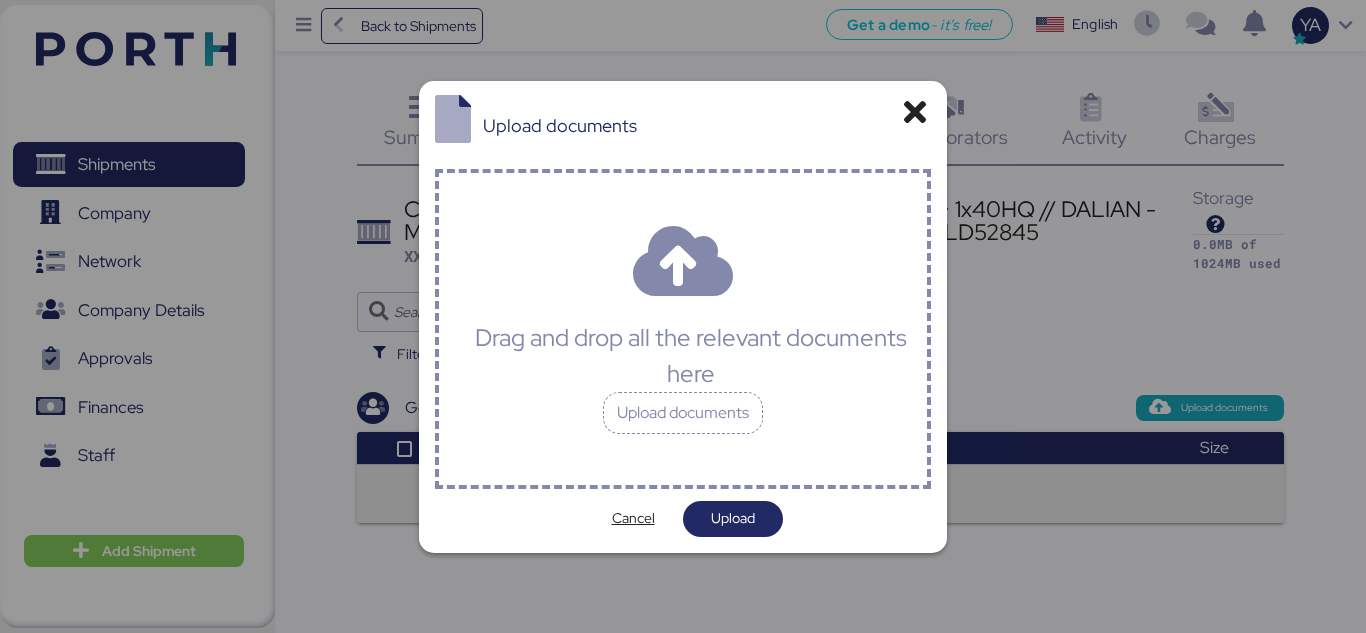 click on "Drag and drop all the relevant documents here" at bounding box center (691, 356) 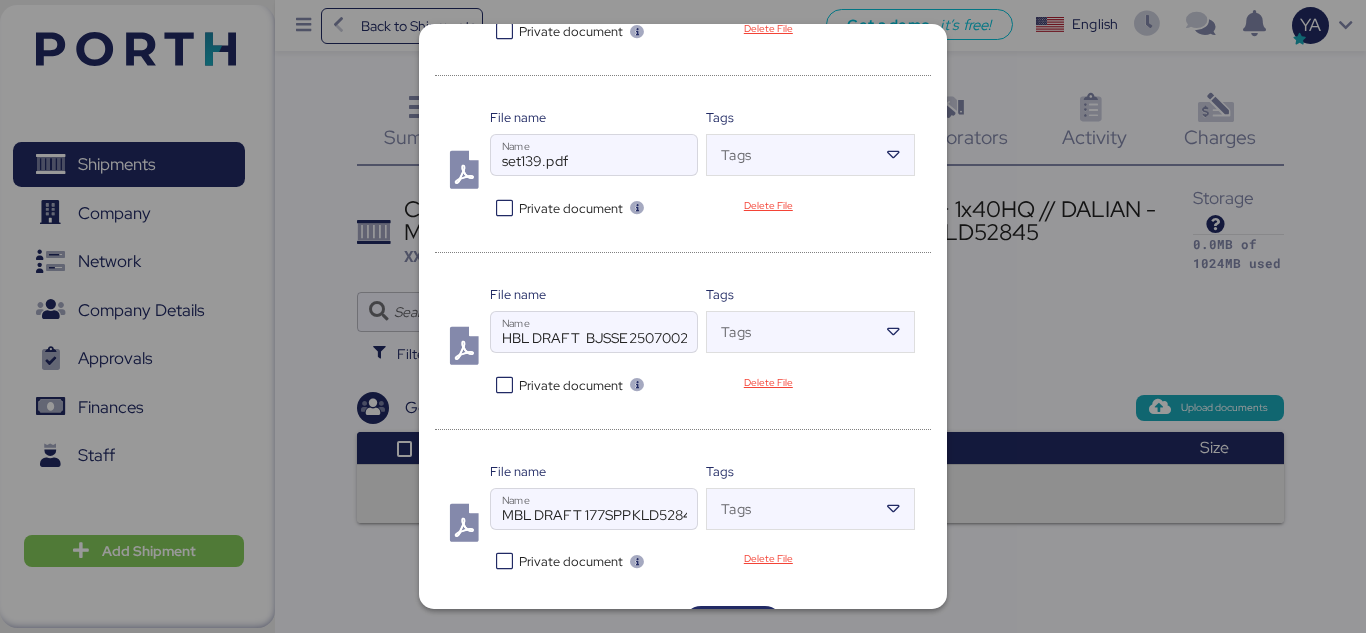 scroll, scrollTop: 695, scrollLeft: 0, axis: vertical 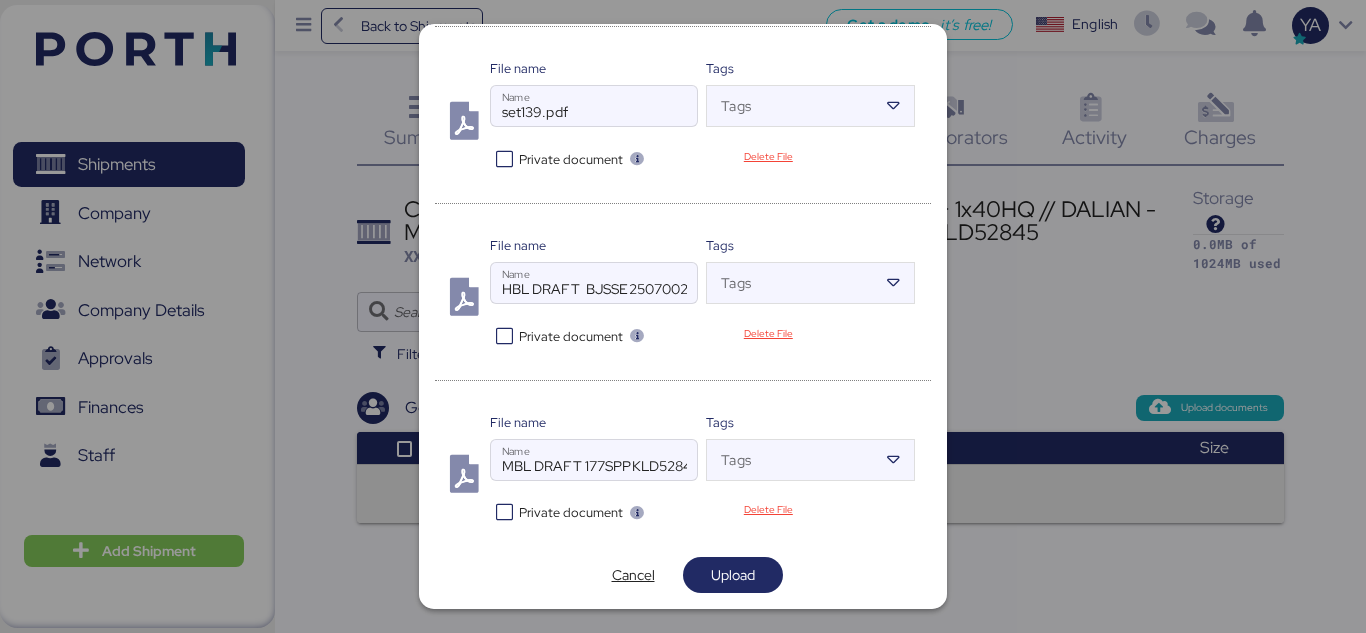 click on "Private document" at bounding box center [571, 512] 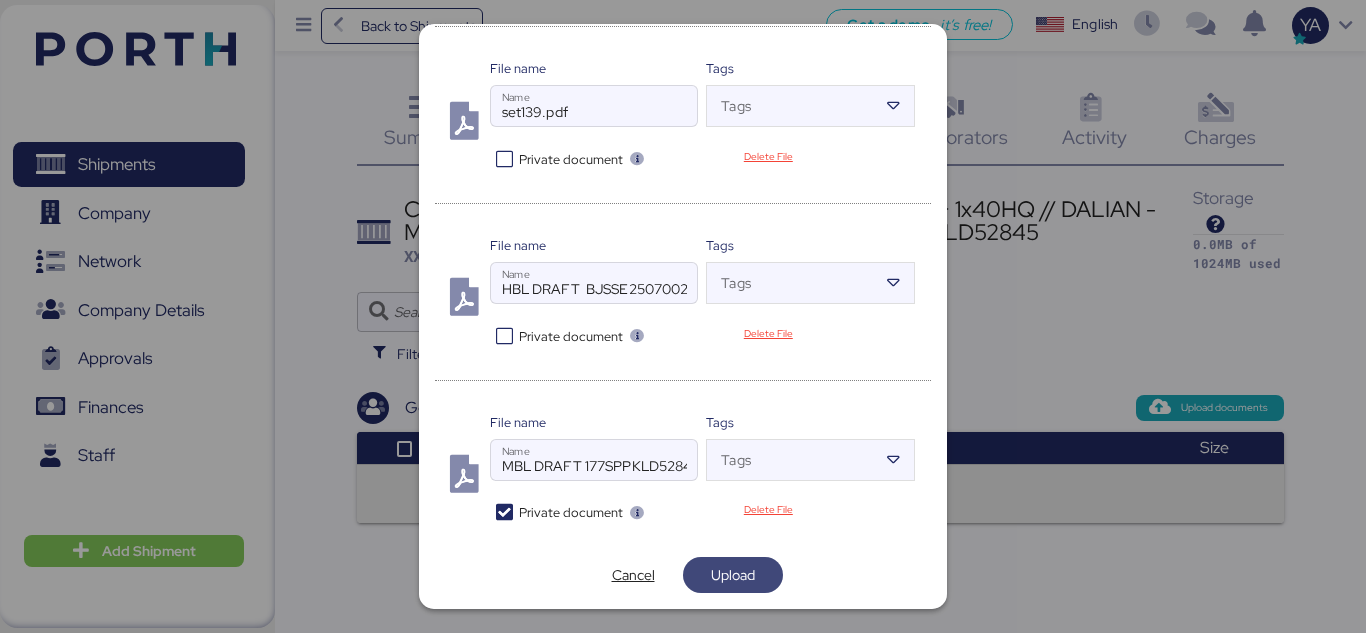 click on "Upload" at bounding box center [733, 575] 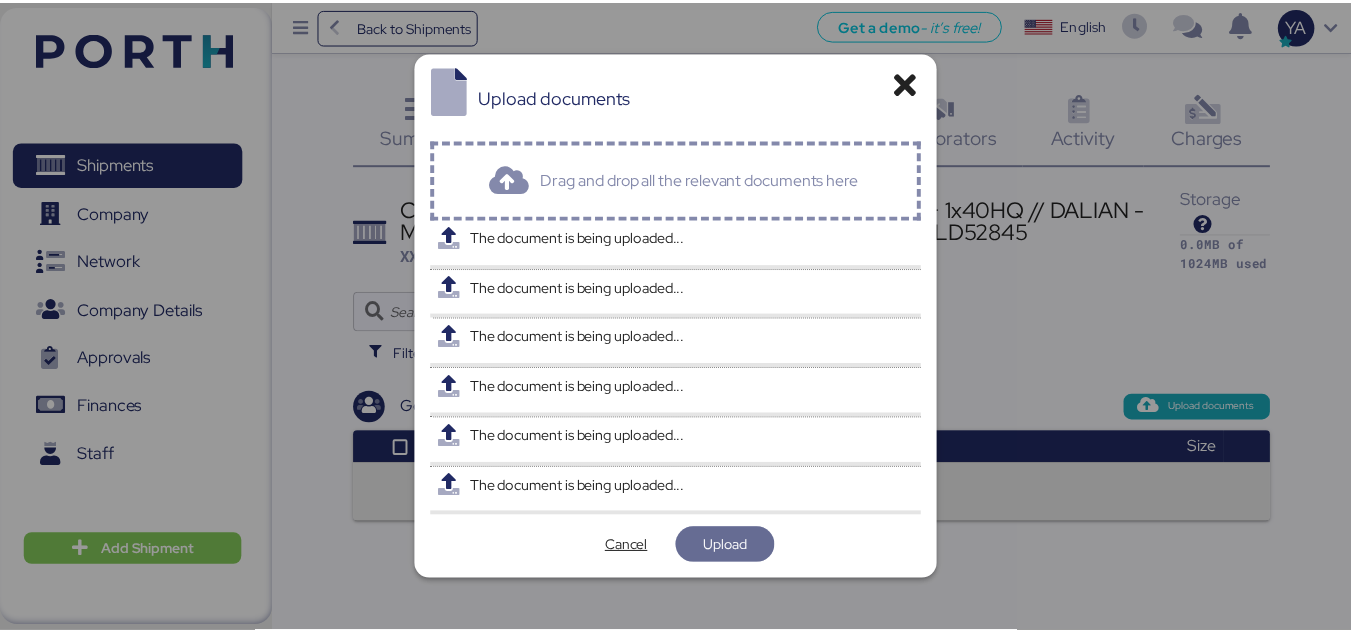 scroll, scrollTop: 0, scrollLeft: 0, axis: both 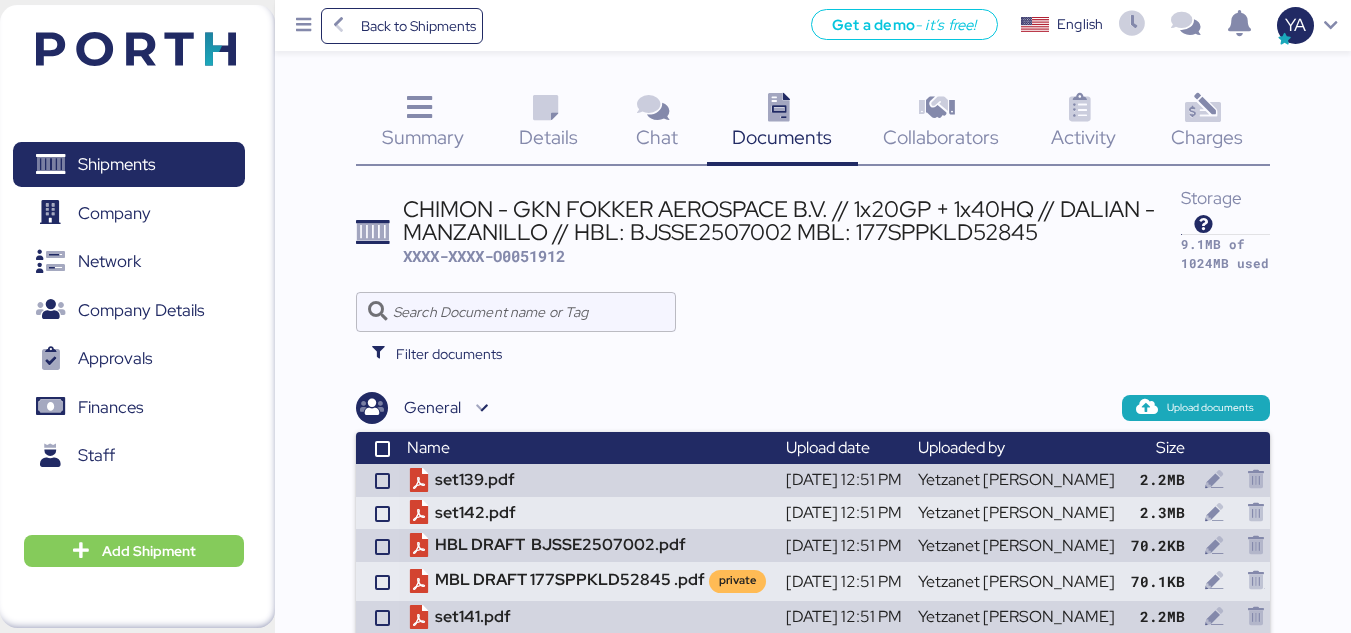 click on "Filter documents" at bounding box center [813, 354] 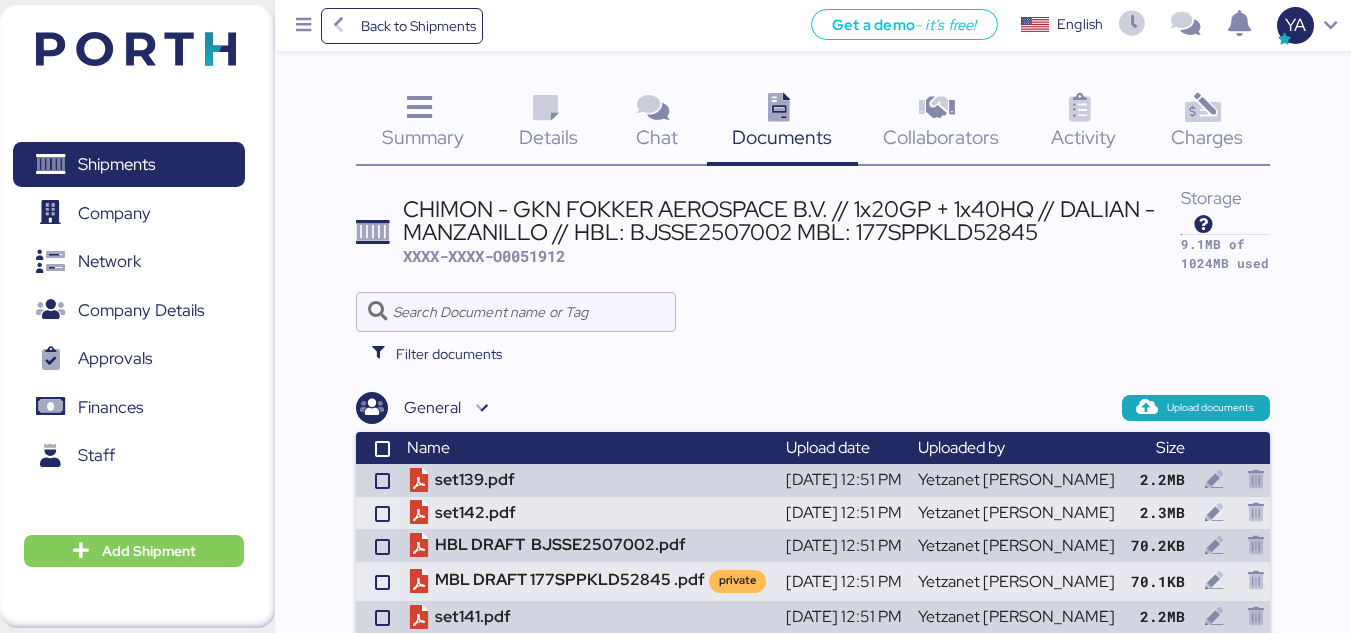 scroll, scrollTop: 57, scrollLeft: 0, axis: vertical 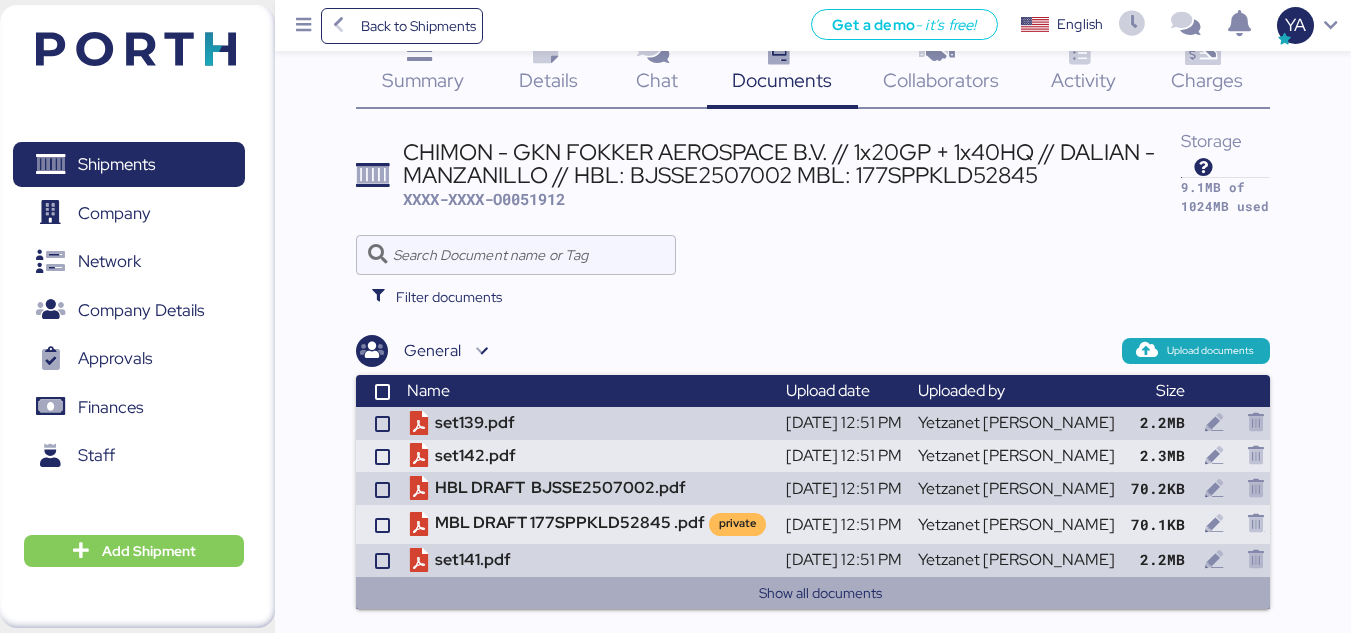 click on "Show all documents" at bounding box center (821, 593) 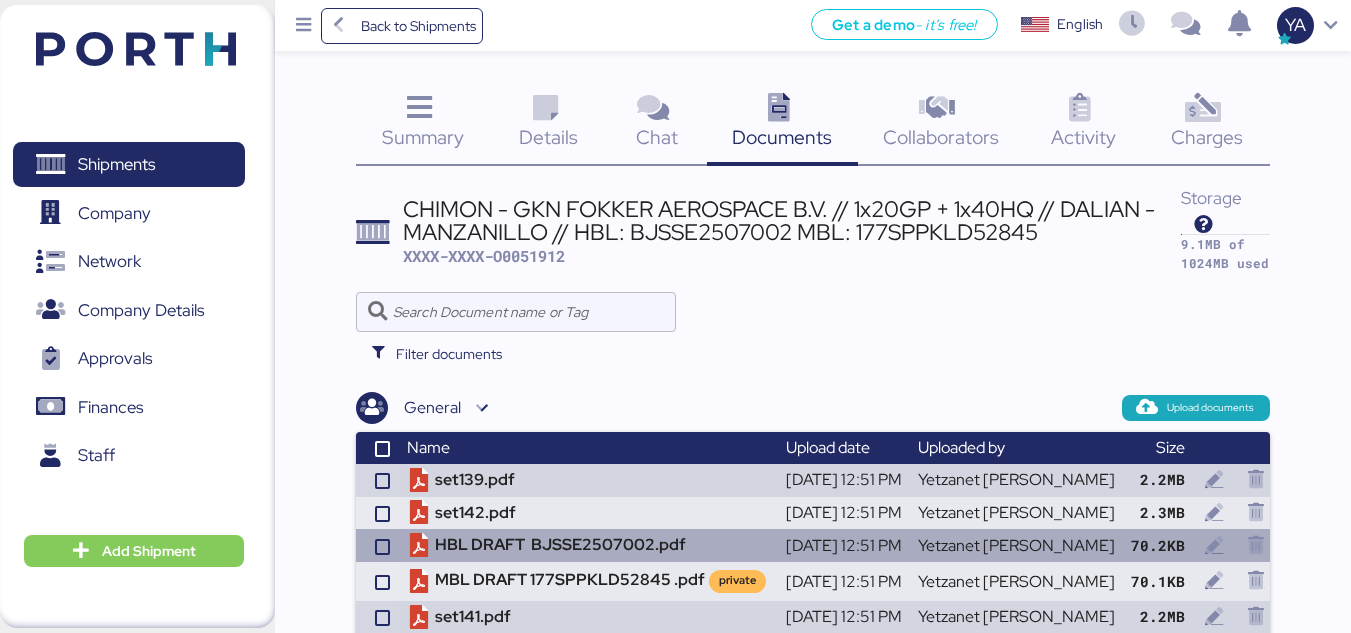 scroll, scrollTop: 90, scrollLeft: 0, axis: vertical 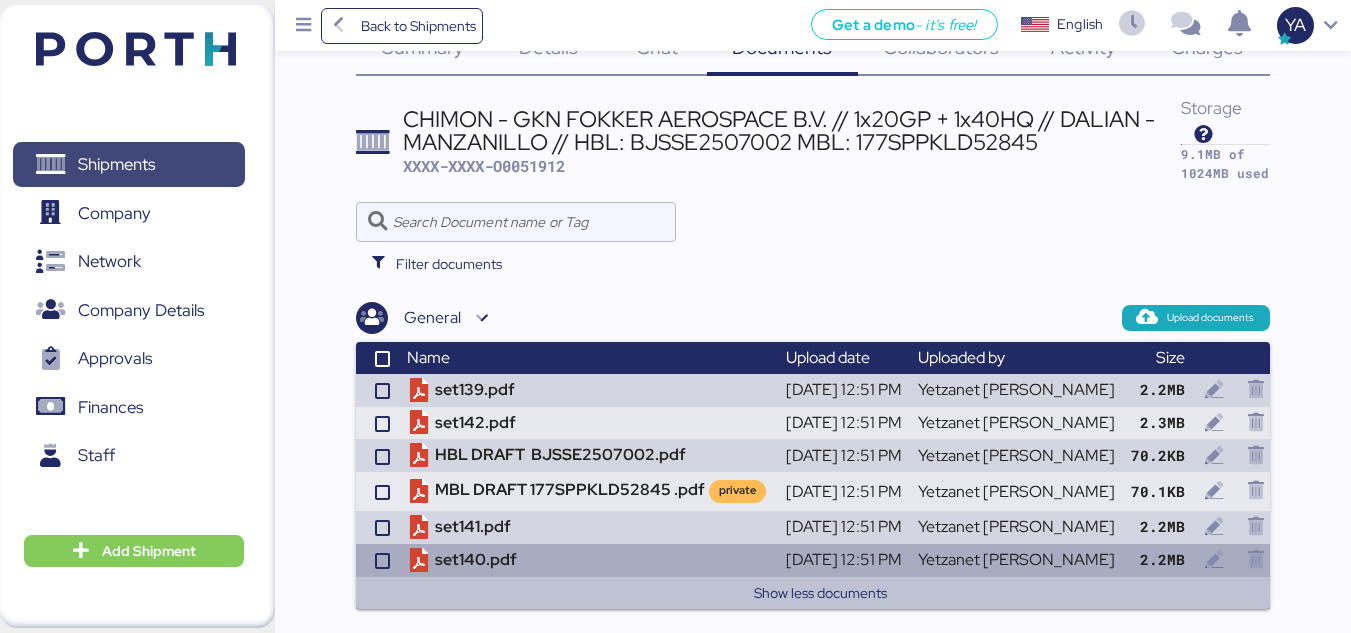 click on "Shipments" at bounding box center (128, 164) 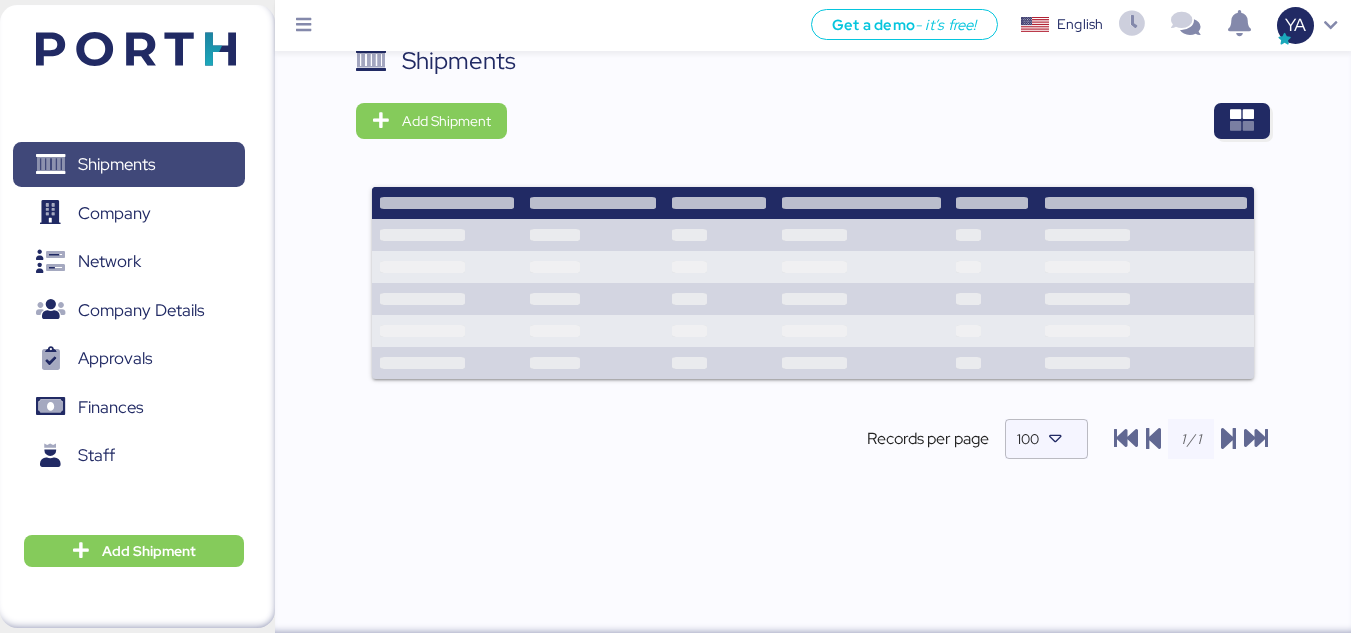scroll, scrollTop: 0, scrollLeft: 0, axis: both 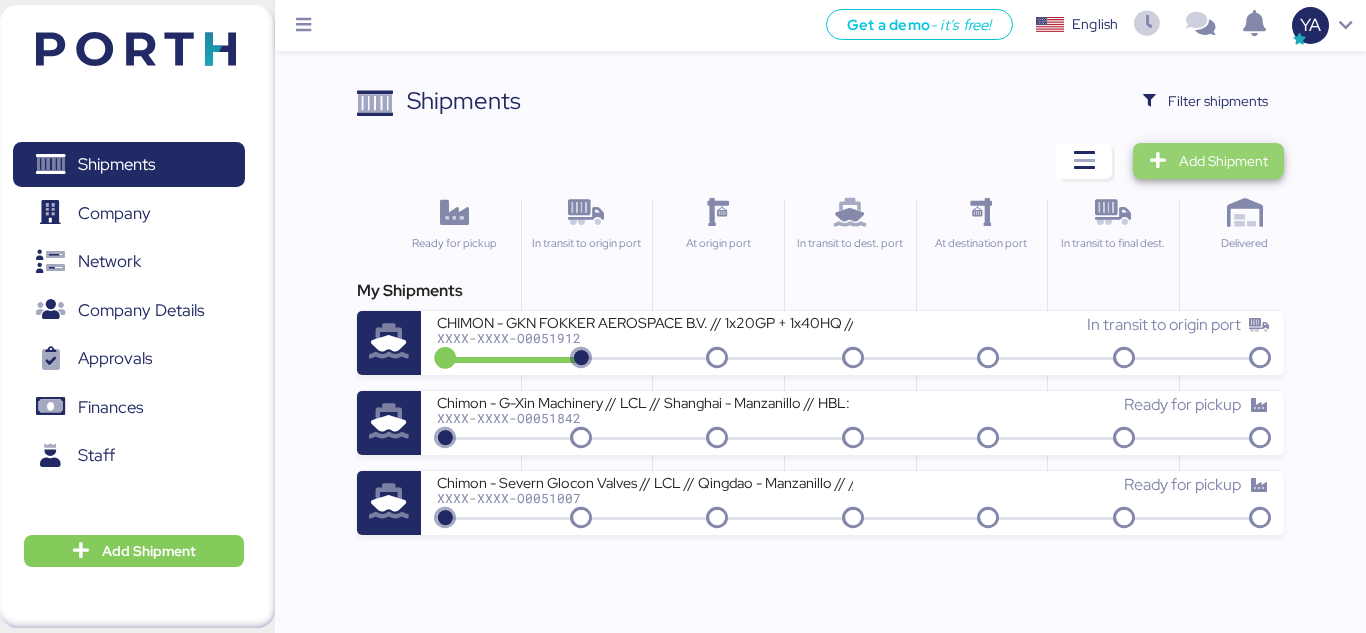 click on "Add Shipment" at bounding box center (1223, 161) 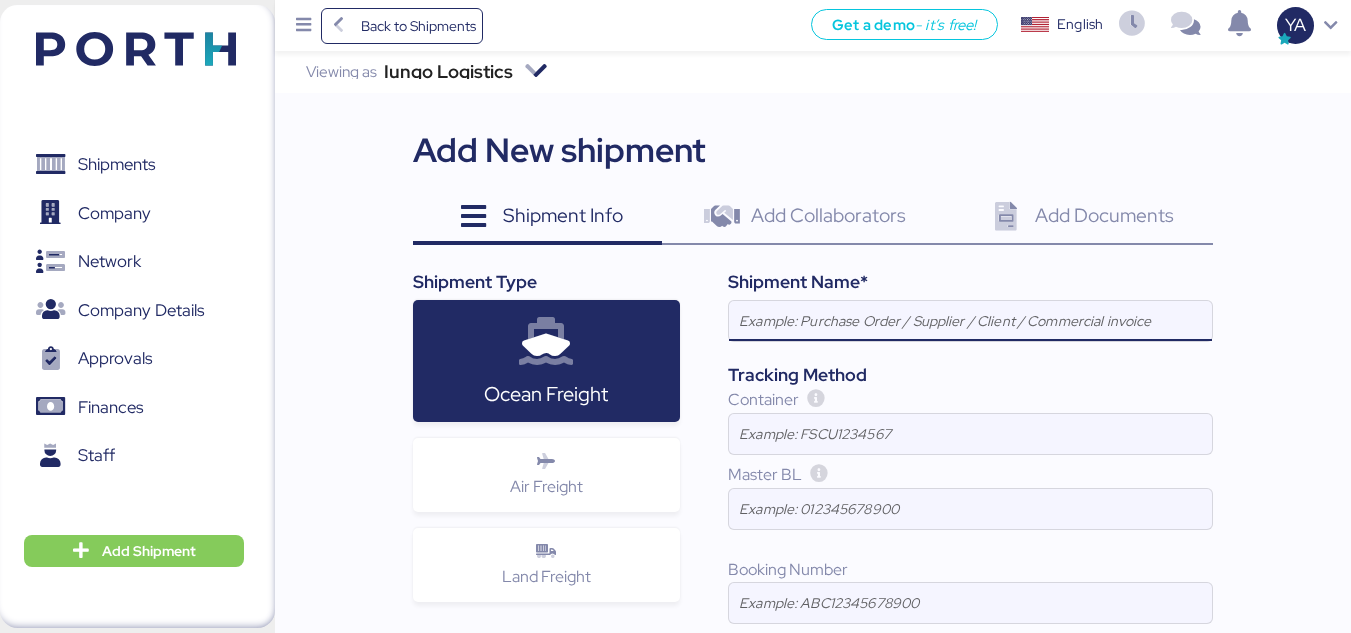 paste on "SHANGHAI HZD" 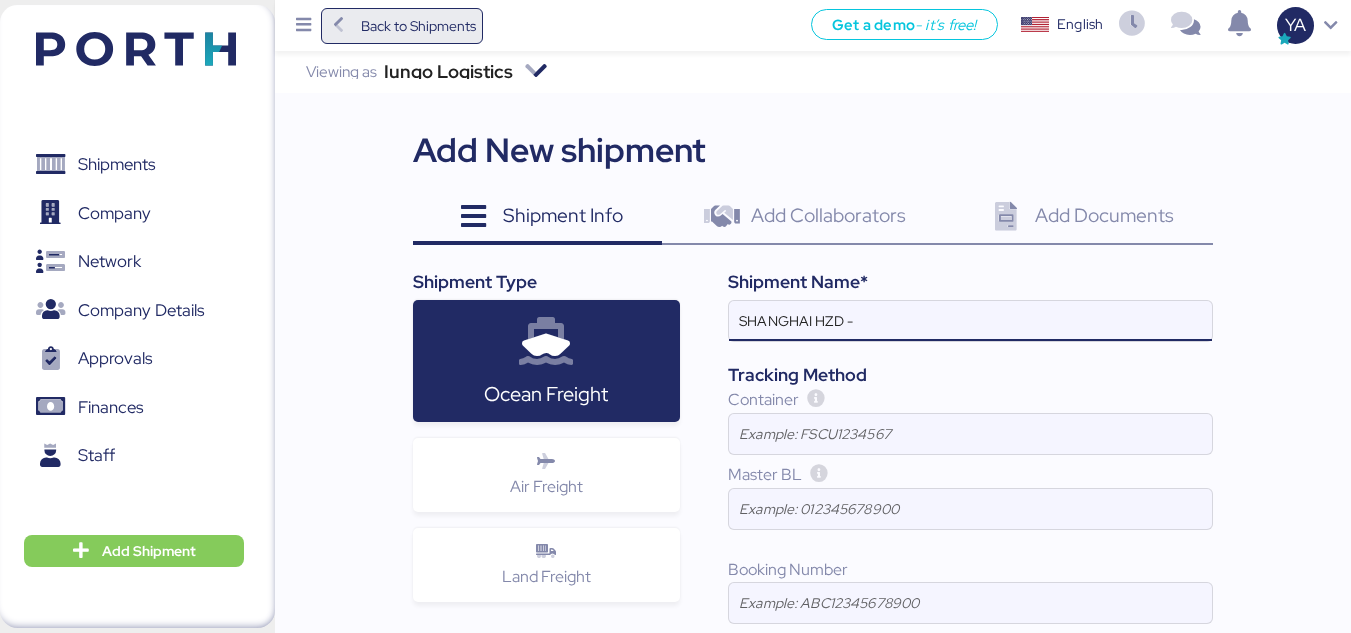 paste on "ELECTRONICA Y MEDICINA SA" 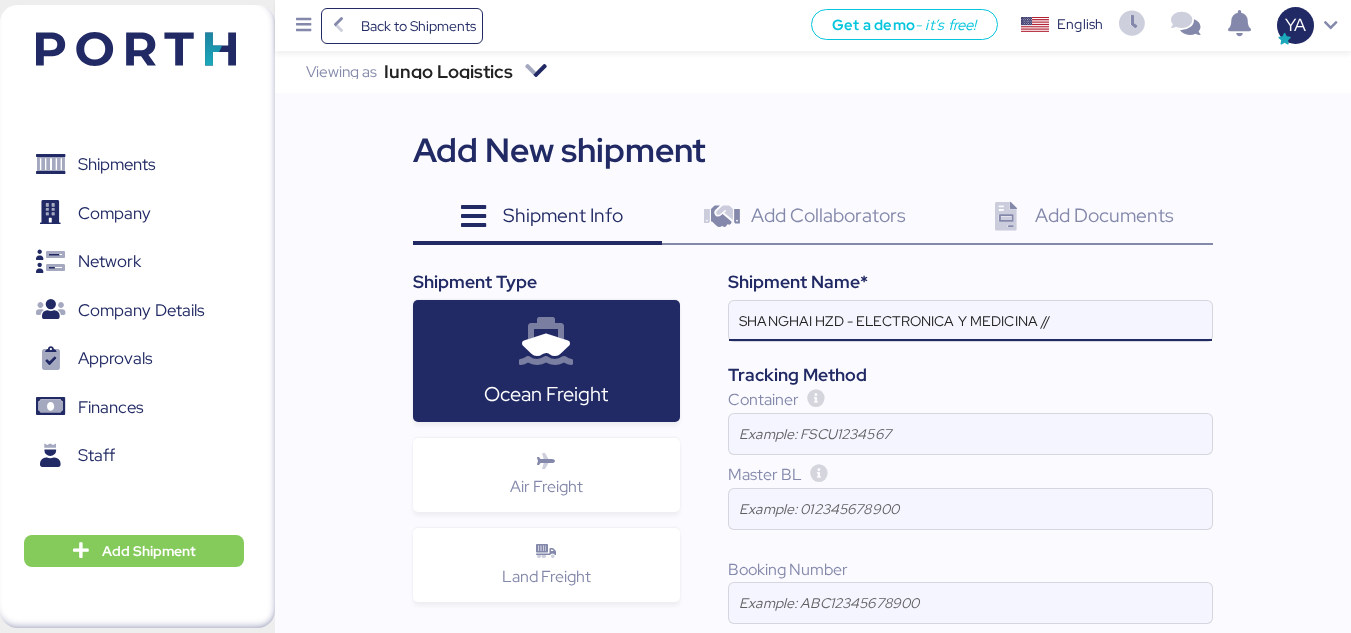 scroll, scrollTop: 87, scrollLeft: 0, axis: vertical 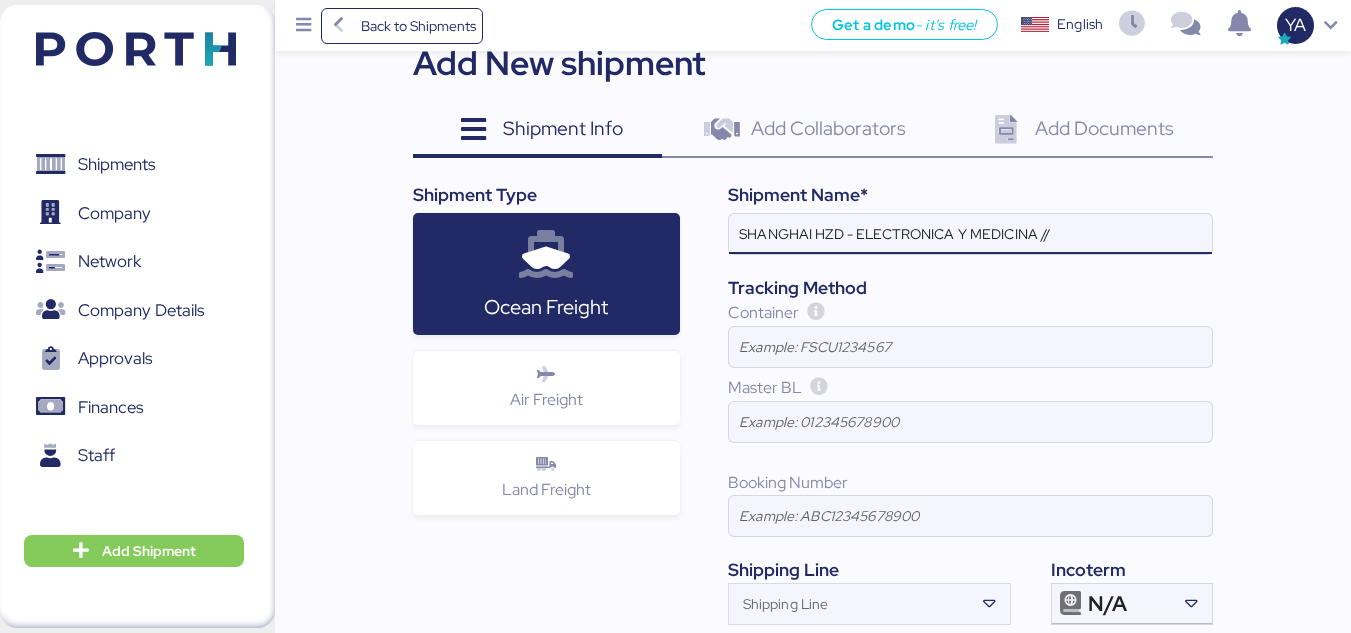 paste on "HZDSE2507060" 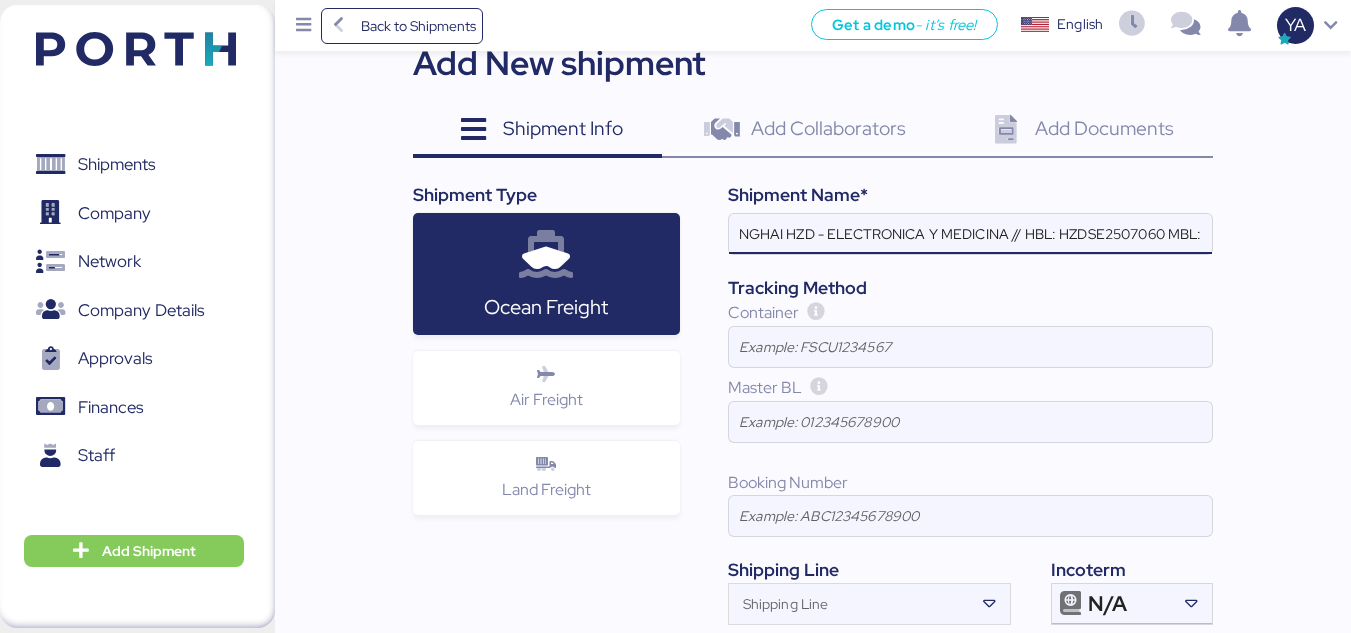 scroll, scrollTop: 0, scrollLeft: 37, axis: horizontal 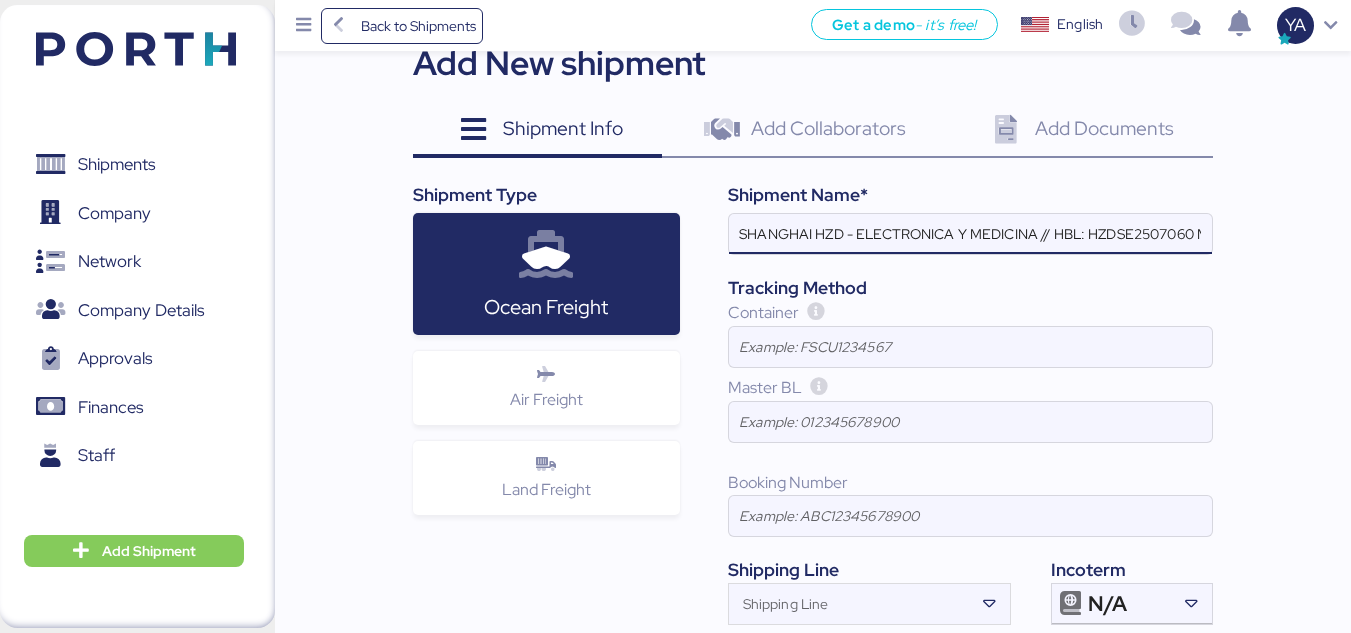 click on "SHANGHAI HZD - ELECTRONICA Y MEDICINA // HBL: HZDSE2507060 MBL:" at bounding box center (970, 234) 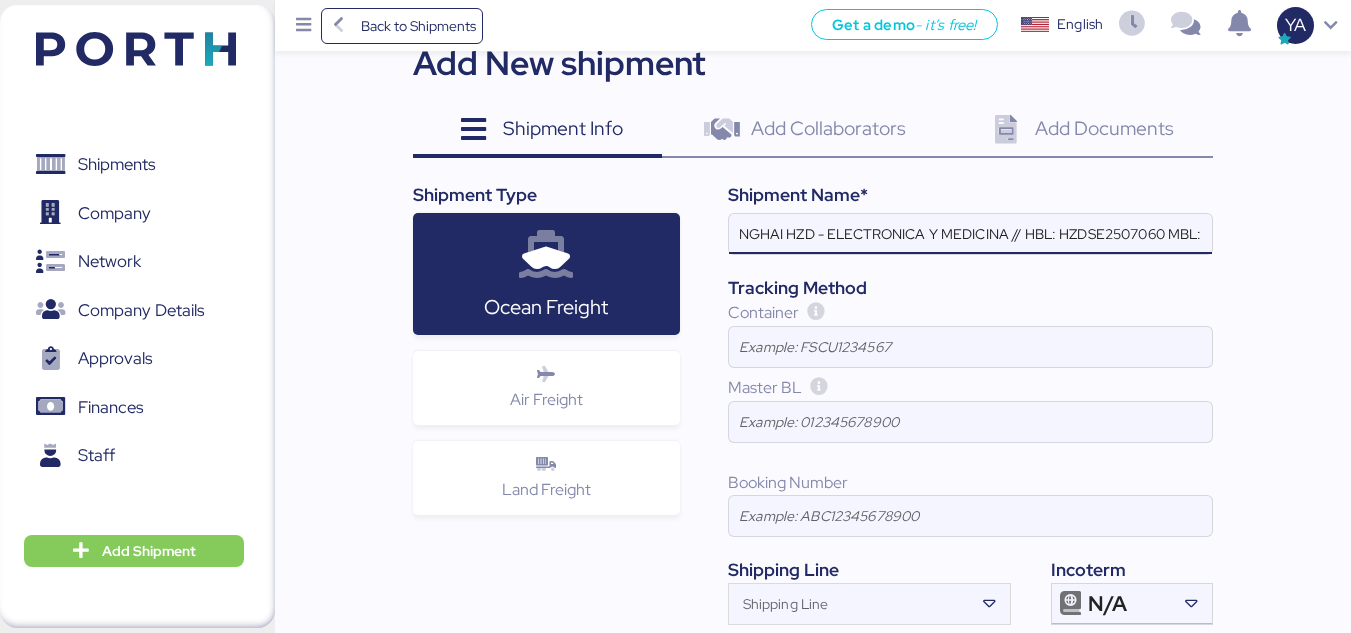 paste on "6423572120" 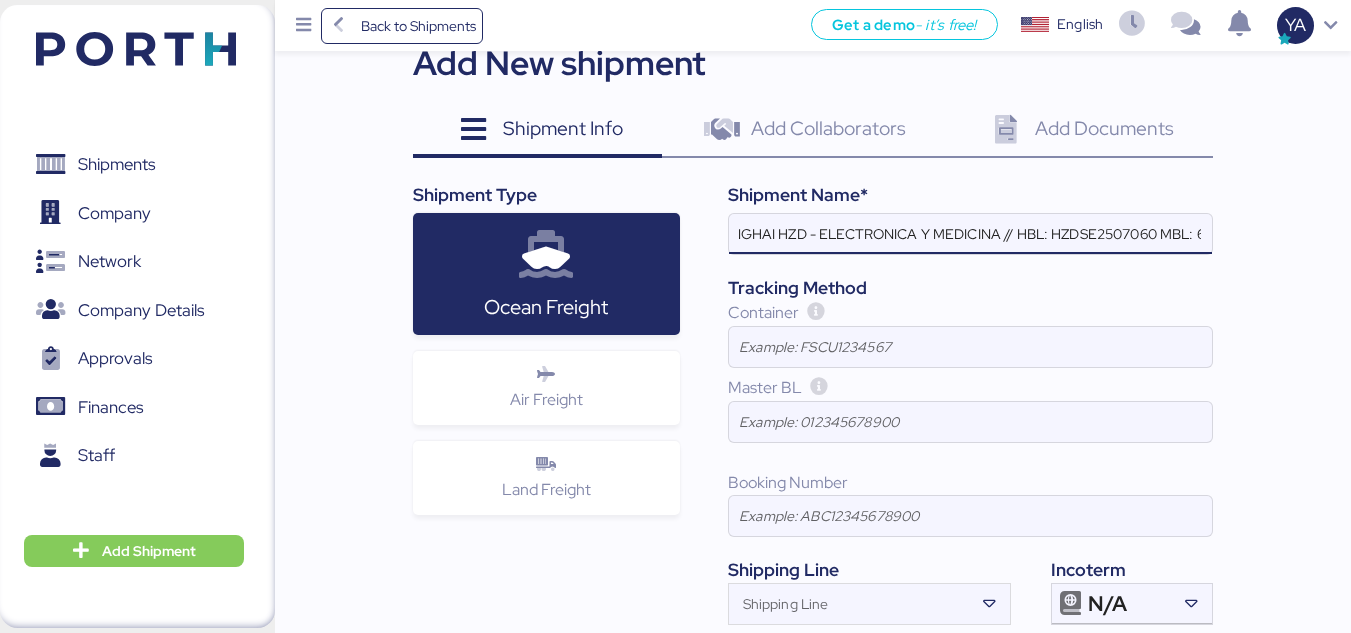 scroll, scrollTop: 0, scrollLeft: 118, axis: horizontal 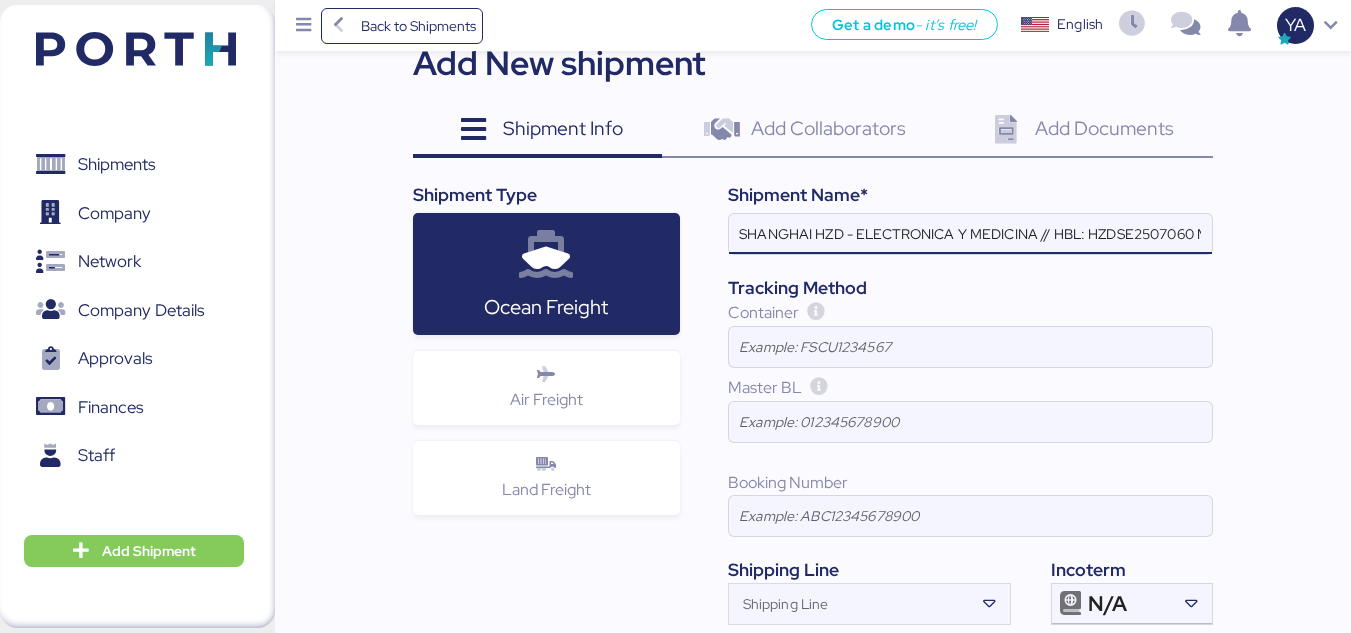 click on "SHANGHAI HZD - ELECTRONICA Y MEDICINA // HBL: HZDSE2507060 MBL: 6423572120" at bounding box center [970, 234] 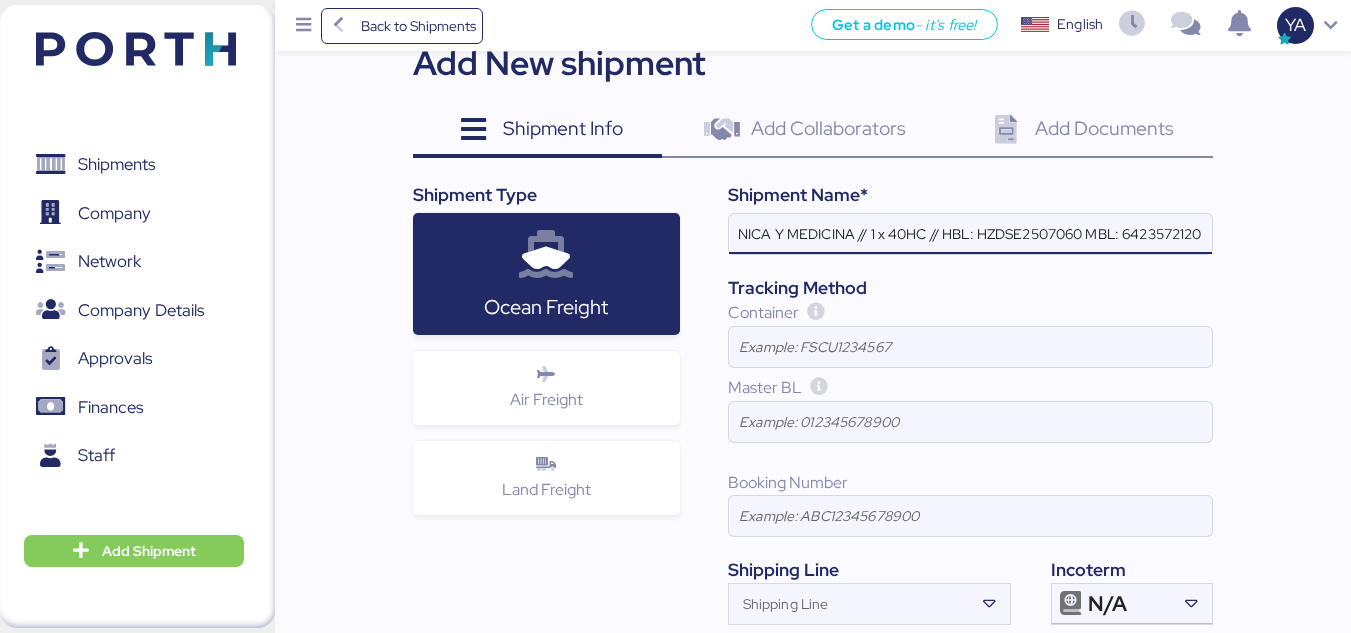scroll, scrollTop: 0, scrollLeft: 0, axis: both 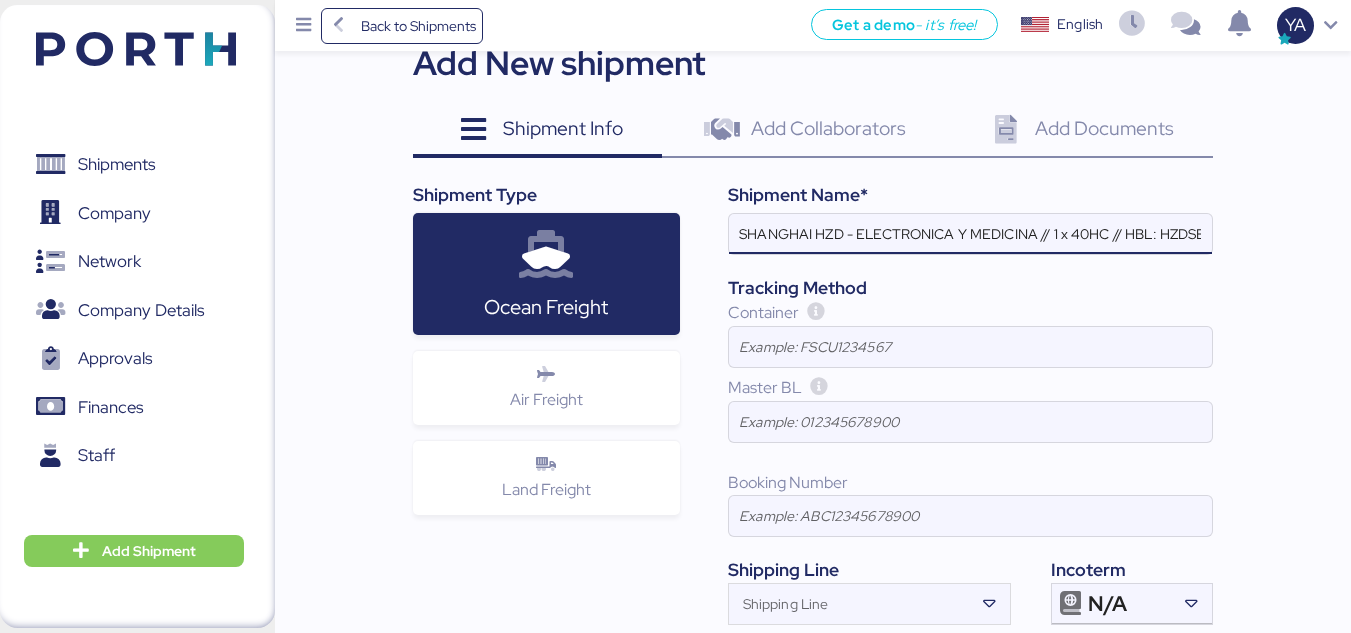 click on "SHANGHAI HZD - ELECTRONICA Y MEDICINA // 1 x 40HC // HBL: HZDSE2507060 MBL: 6423572120" at bounding box center (970, 234) 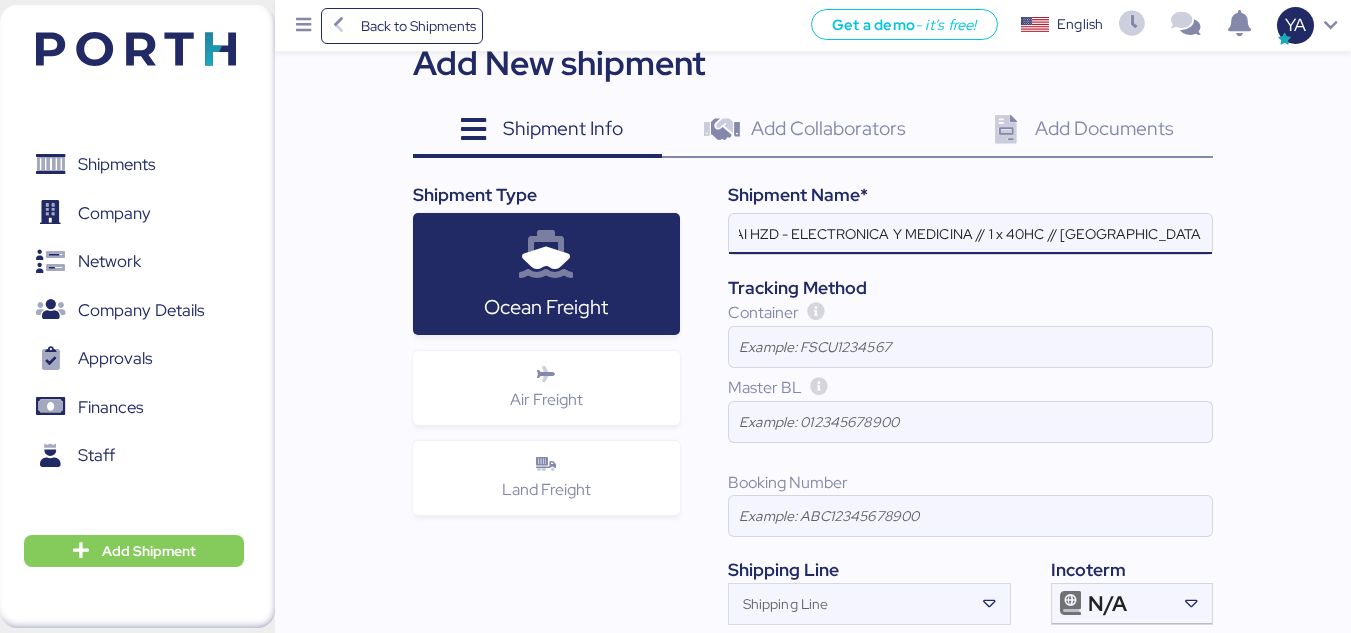 scroll, scrollTop: 0, scrollLeft: 344, axis: horizontal 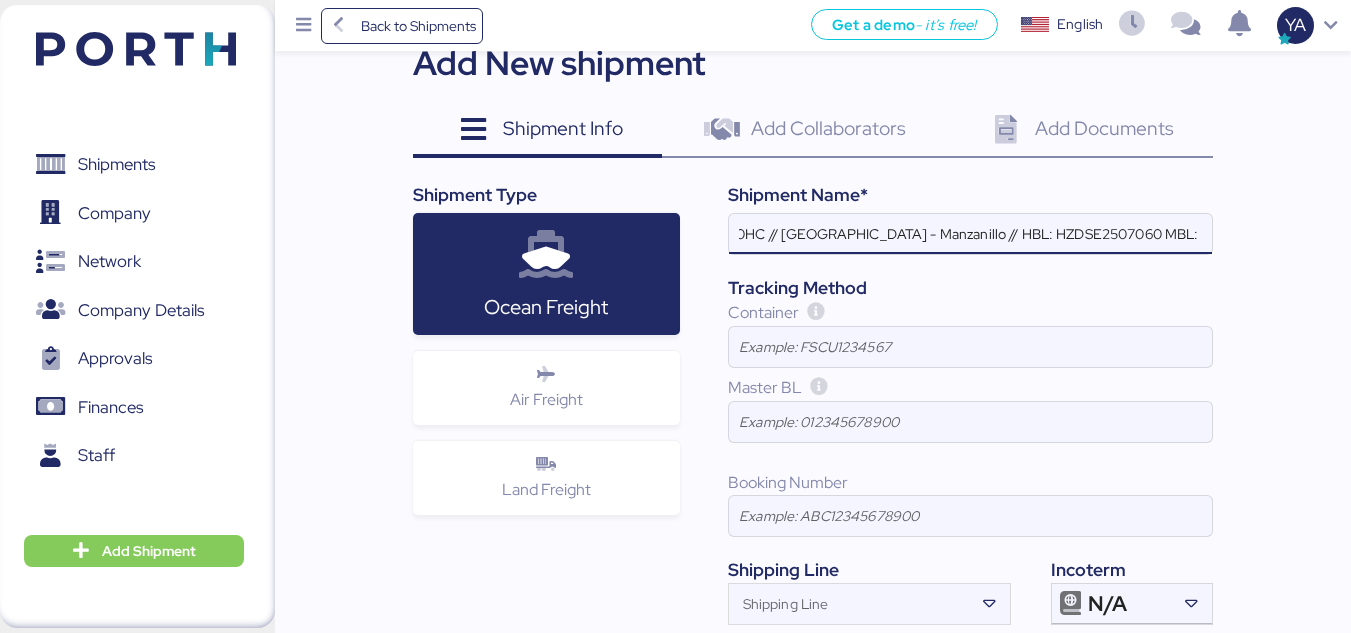 click on "SHANGHAI HZD - ELECTRONICA Y MEDICINA // 1 x 40HC // [GEOGRAPHIC_DATA] - Manzanillo // HBL: HZDSE2507060 MBL: 6423572120" at bounding box center (970, 234) 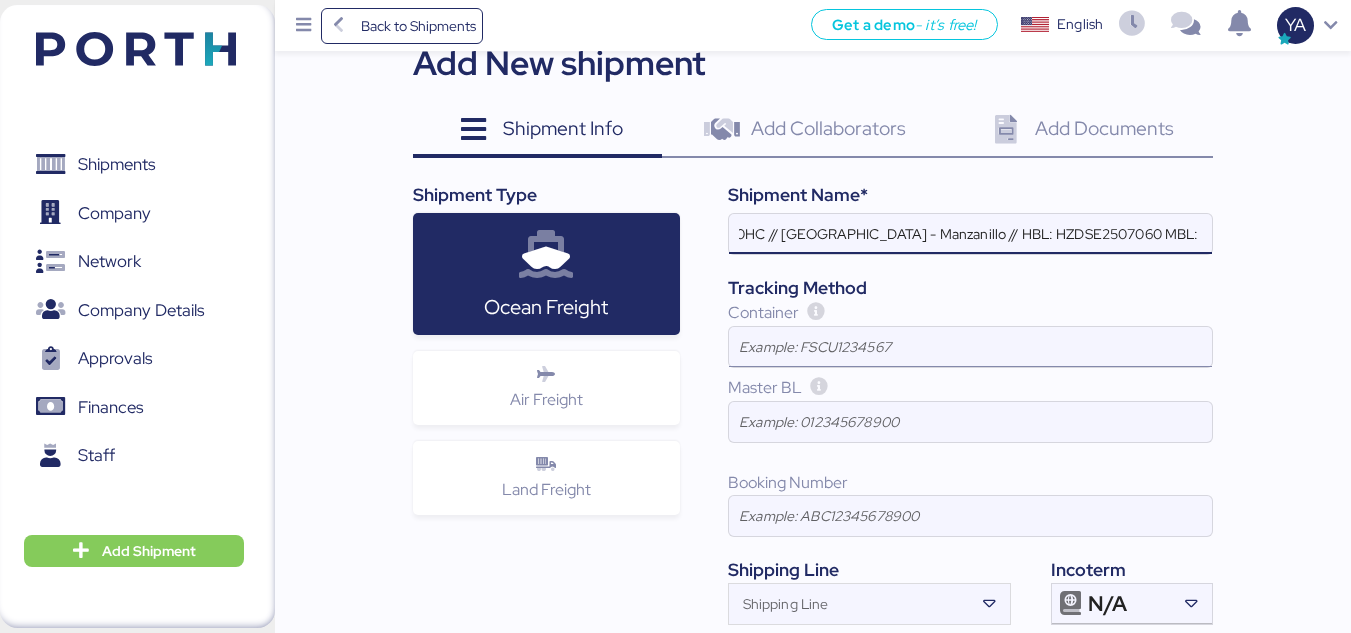 click at bounding box center (970, 347) 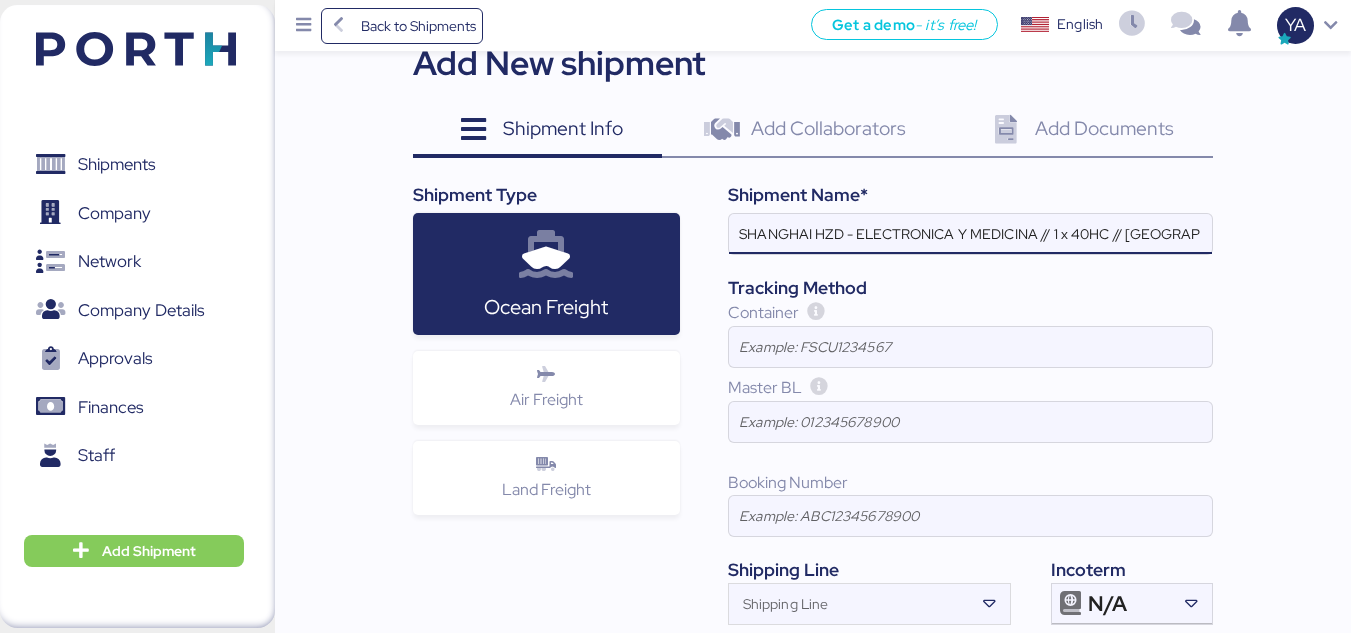 click on "SHANGHAI HZD - ELECTRONICA Y MEDICINA // 1 x 40HC // [GEOGRAPHIC_DATA] - Manzanillo // HBL: HZDSE2507060 MBL: 6423572120" at bounding box center [970, 234] 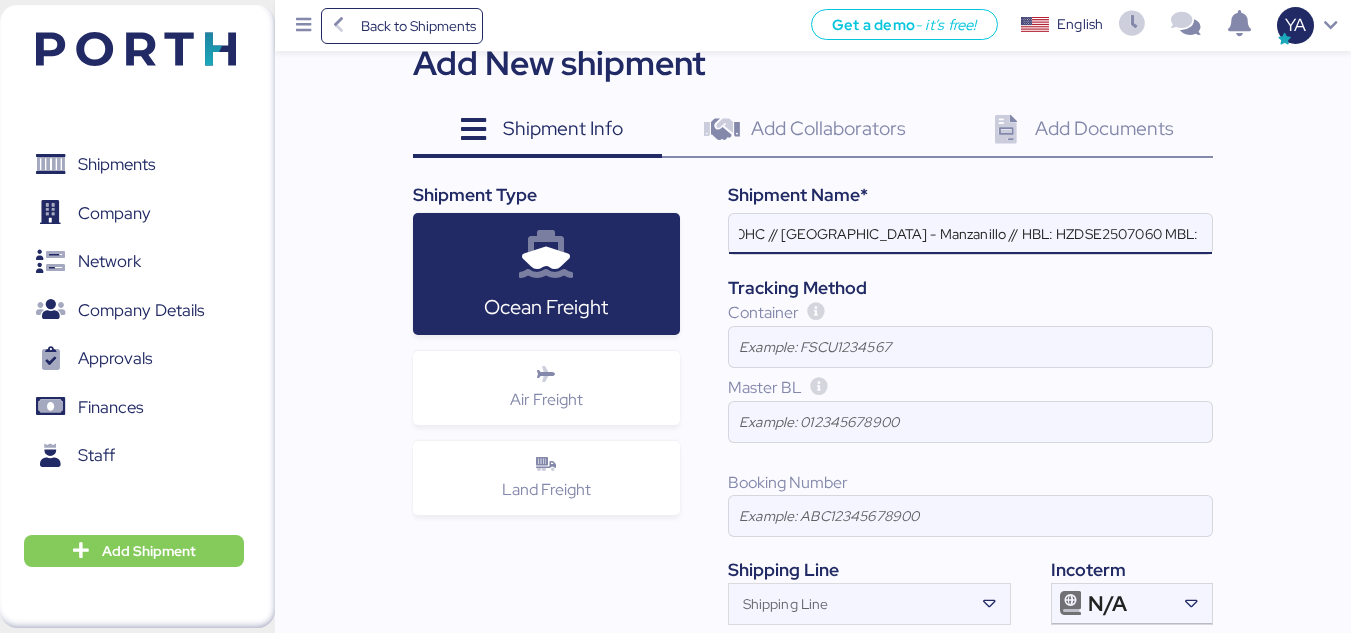 click on "SHANGHAI HZD - ELECTRONICA Y MEDICINA // 1 x 40HC // [GEOGRAPHIC_DATA] - Manzanillo // HBL: HZDSE2507060 MBL: 6423572120" at bounding box center (970, 234) 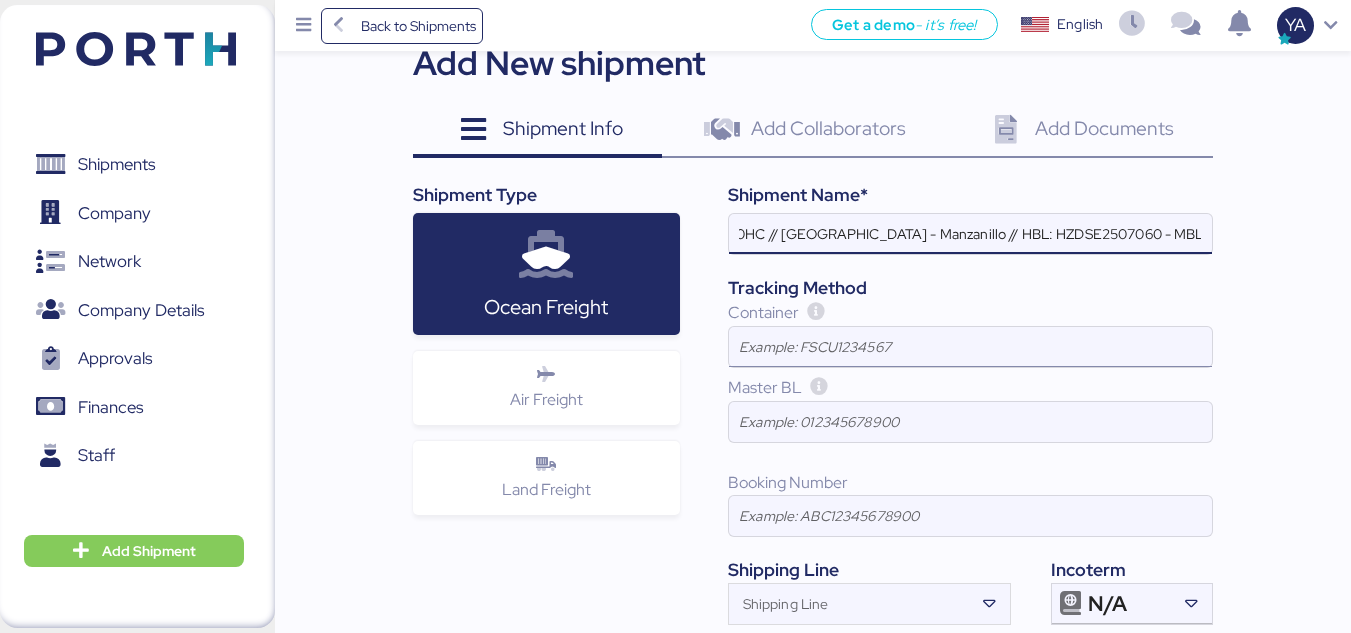 type on "SHANGHAI HZD - ELECTRONICA Y MEDICINA // 1 x 40HC // [GEOGRAPHIC_DATA] - Manzanillo // HBL: HZDSE2507060 - MBL: 6423572120" 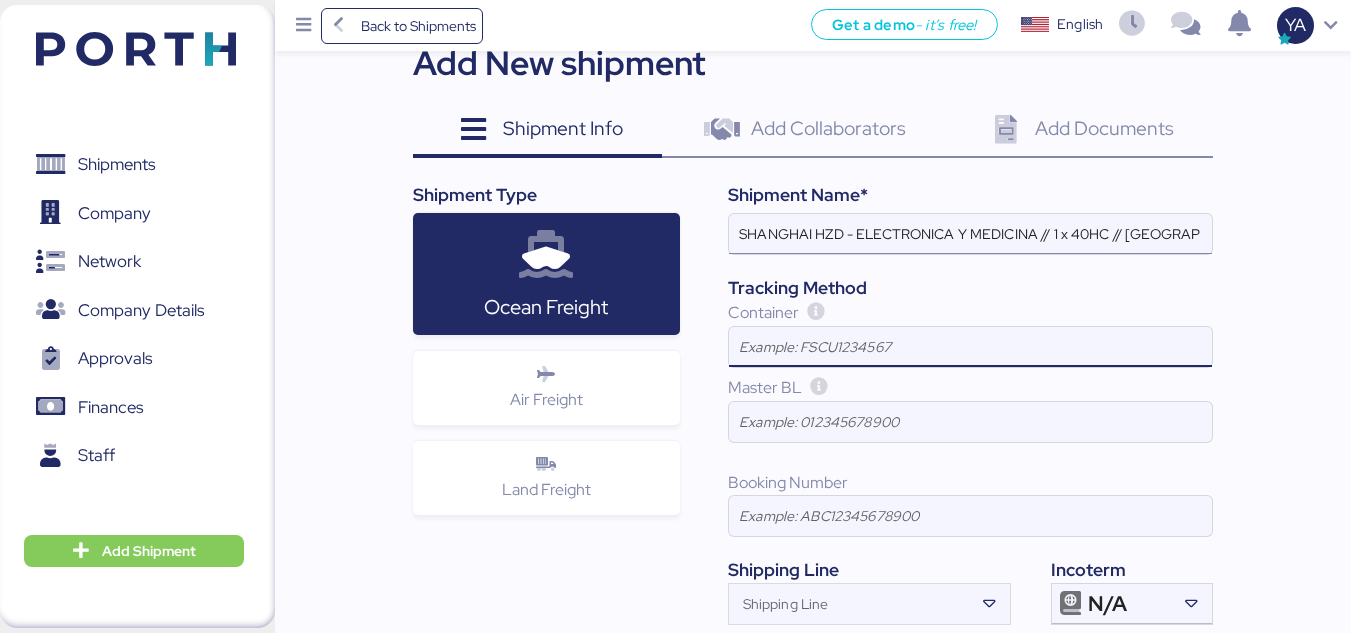 click on "SHANGHAI HZD - ELECTRONICA Y MEDICINA // 1 x 40HC // [GEOGRAPHIC_DATA] - Manzanillo // HBL: HZDSE2507060 - MBL: 6423572120" at bounding box center (970, 234) 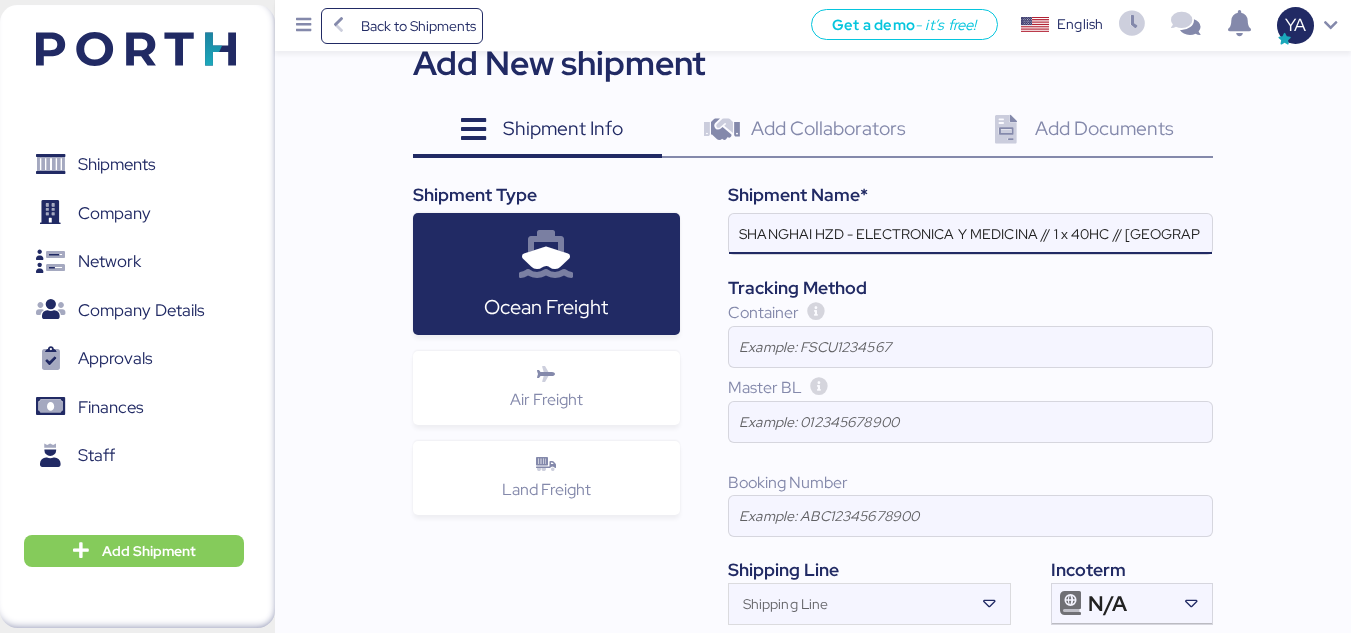 scroll, scrollTop: 0, scrollLeft: 354, axis: horizontal 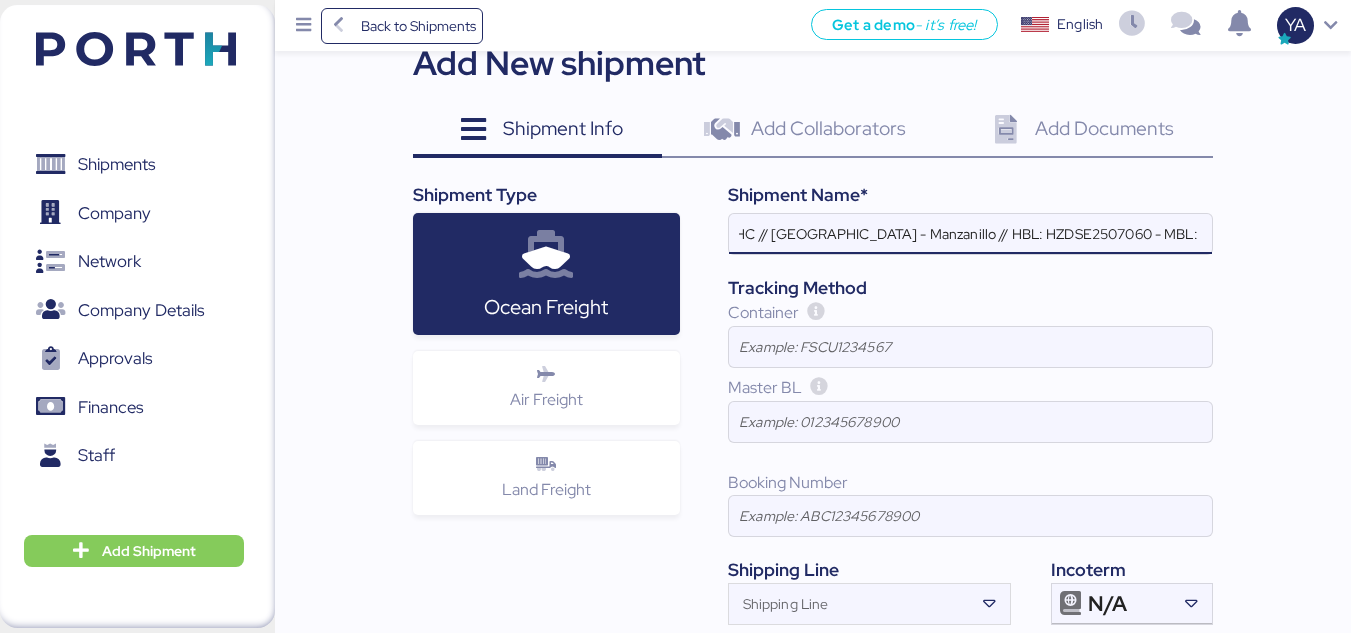 click on "SHANGHAI HZD - ELECTRONICA Y MEDICINA // 1 x 40HC // [GEOGRAPHIC_DATA] - Manzanillo // HBL: HZDSE2507060 - MBL: 6423572120" at bounding box center [970, 234] 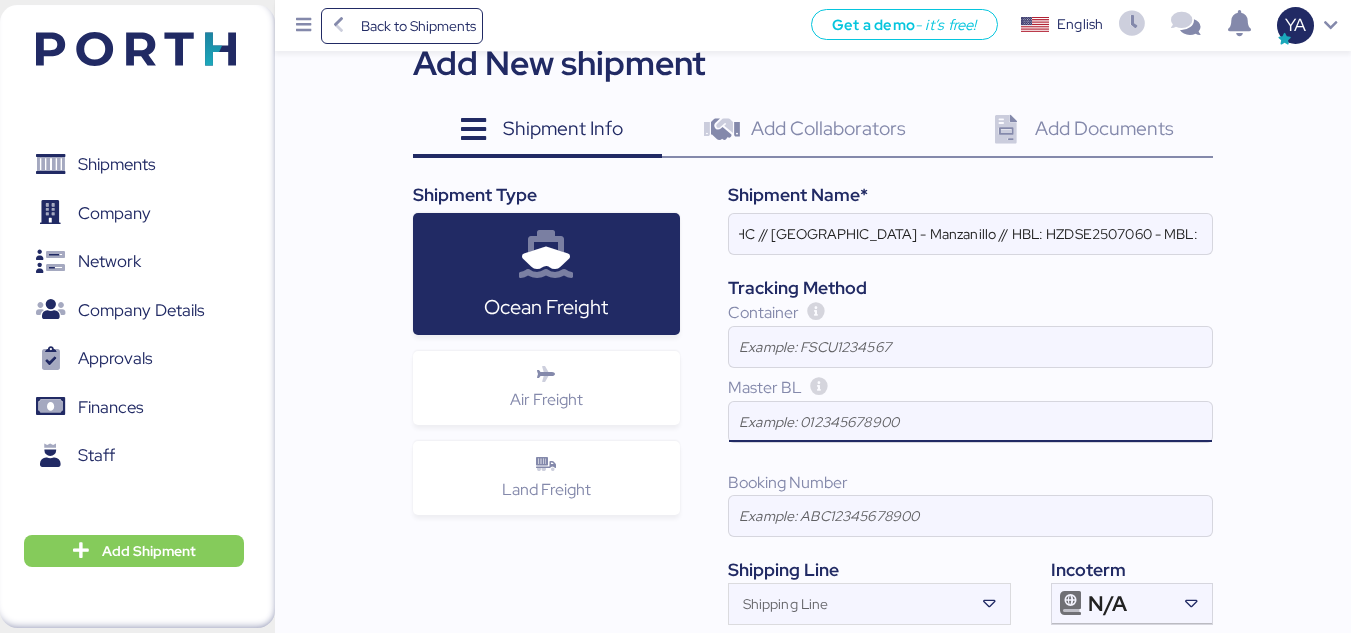 click at bounding box center [970, 422] 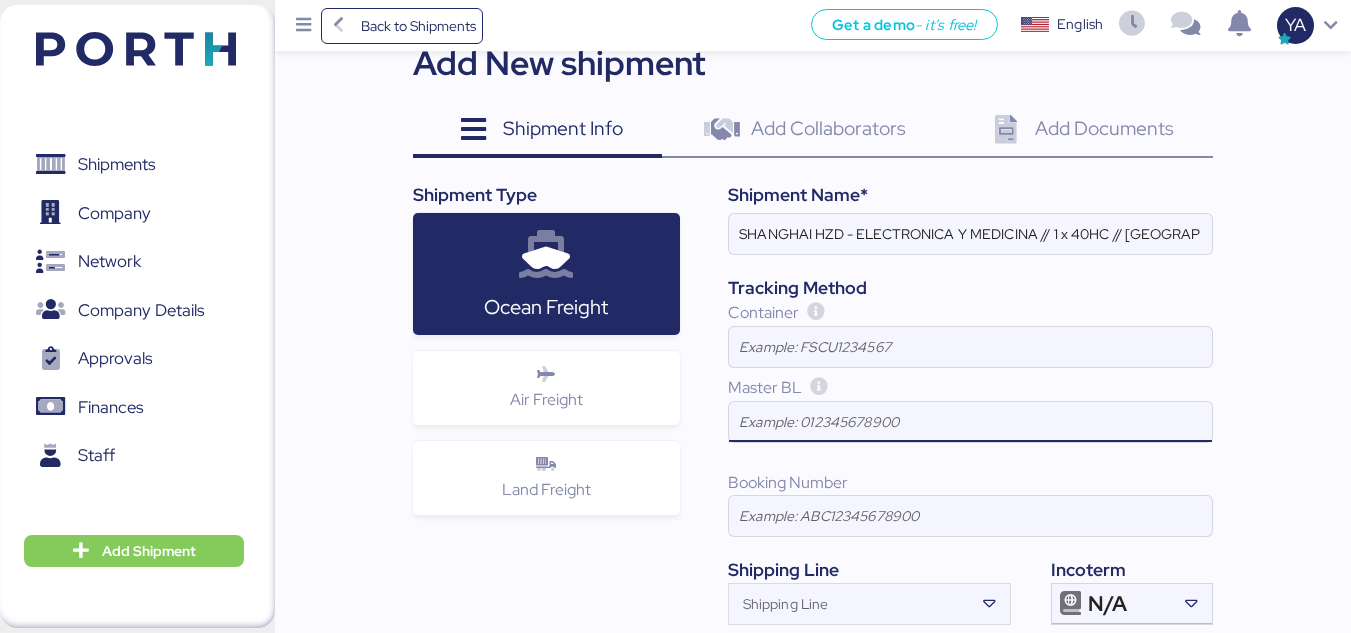 paste on "6423572120" 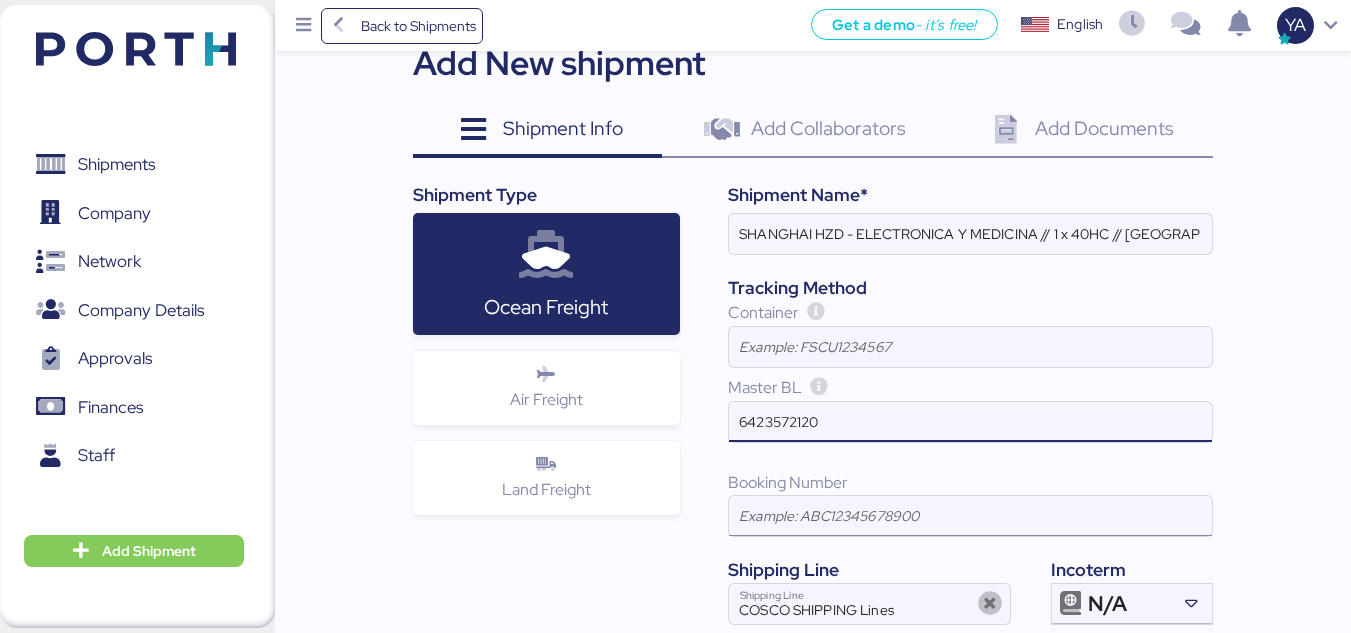 scroll, scrollTop: 226, scrollLeft: 0, axis: vertical 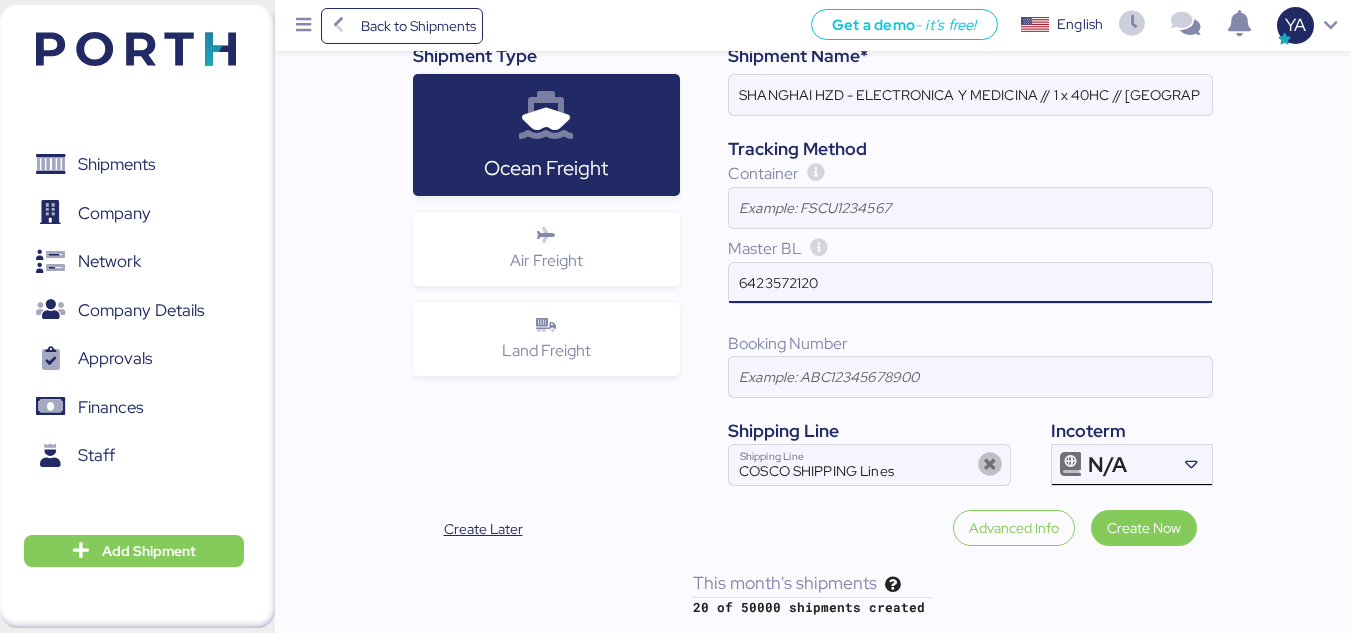 type on "6423572120" 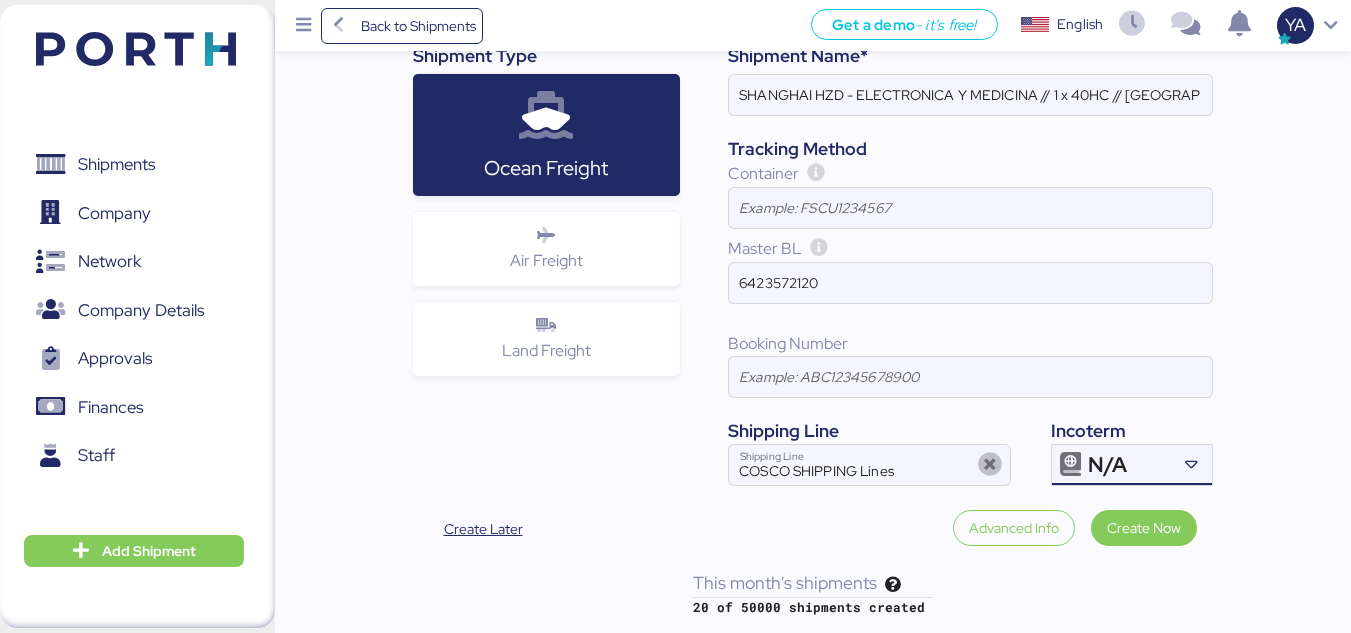 click on "N/A" at bounding box center (1107, 465) 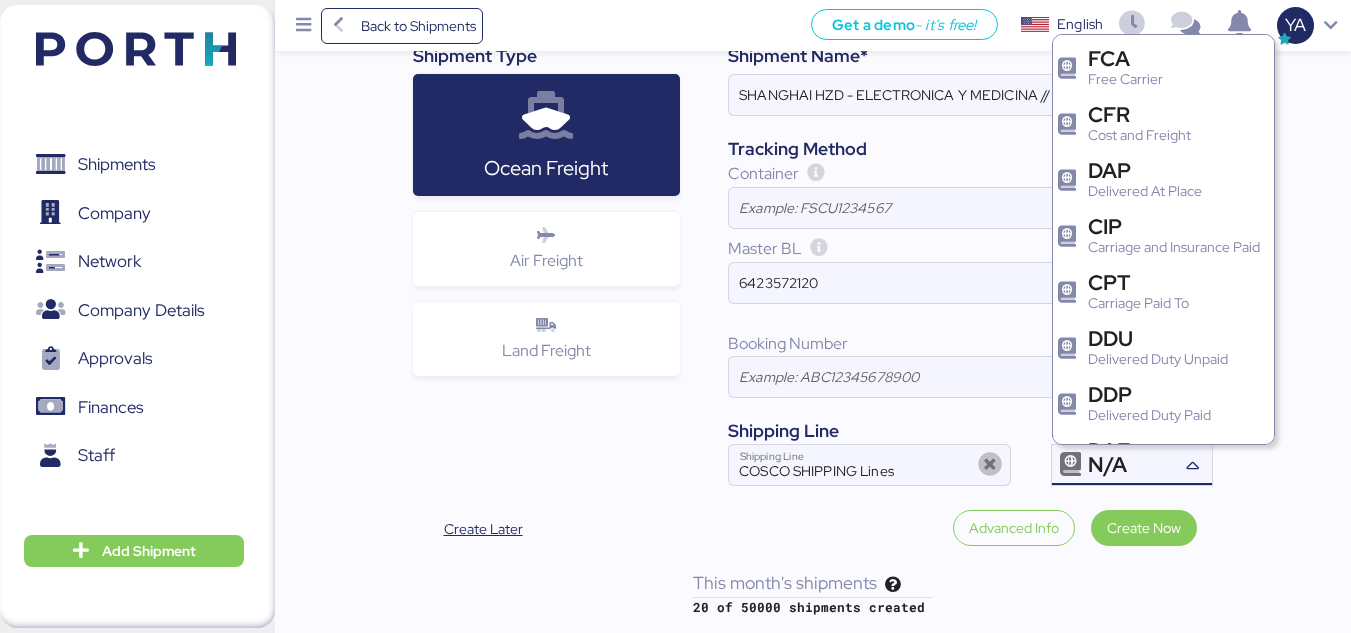 scroll, scrollTop: 275, scrollLeft: 0, axis: vertical 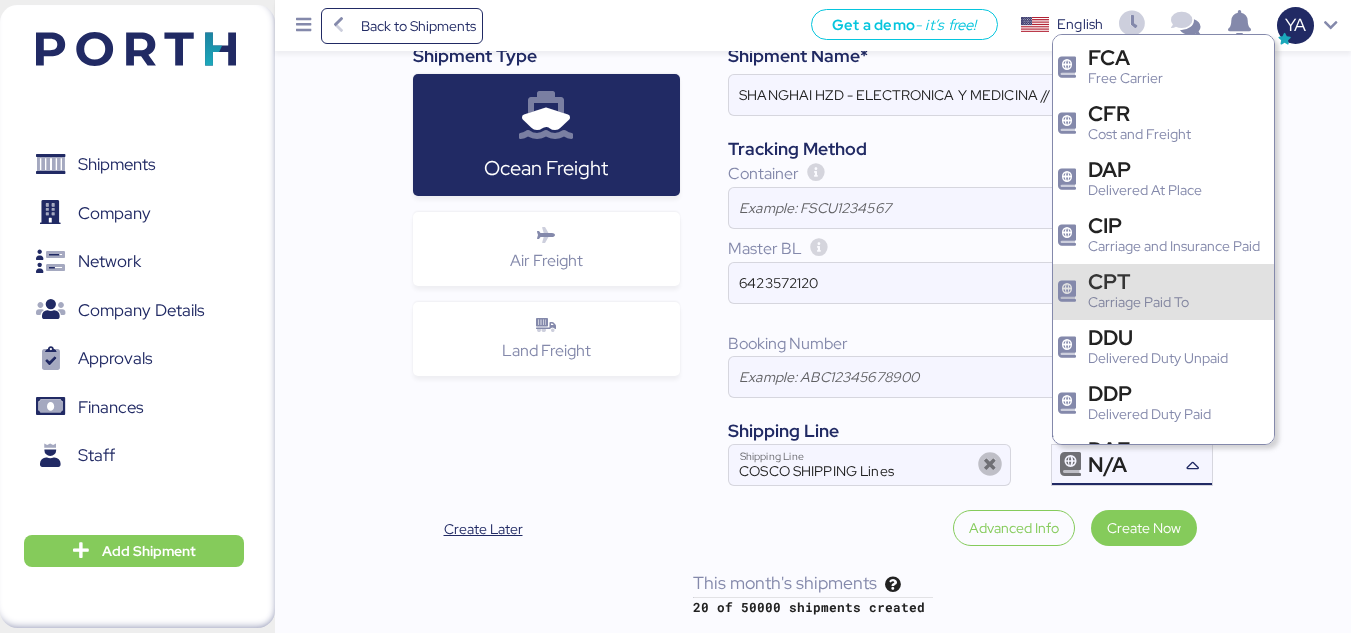 click on "Carriage Paid To" at bounding box center [1138, 302] 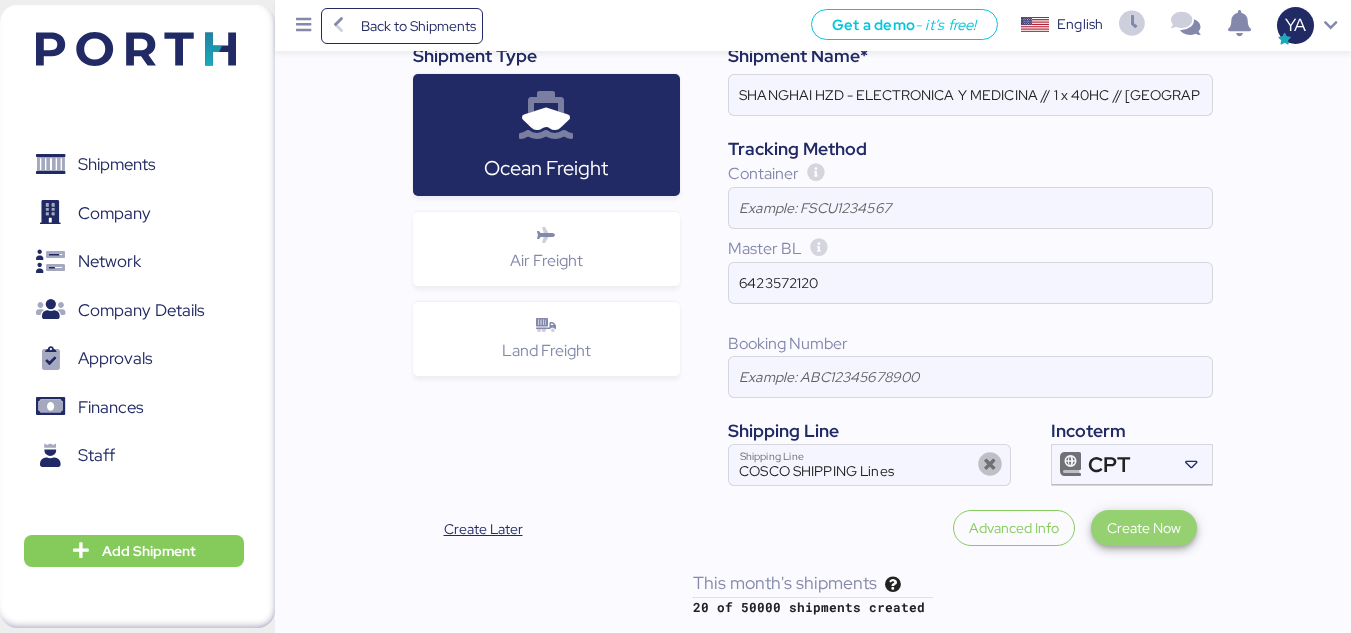 click on "Create Now" at bounding box center (1144, 528) 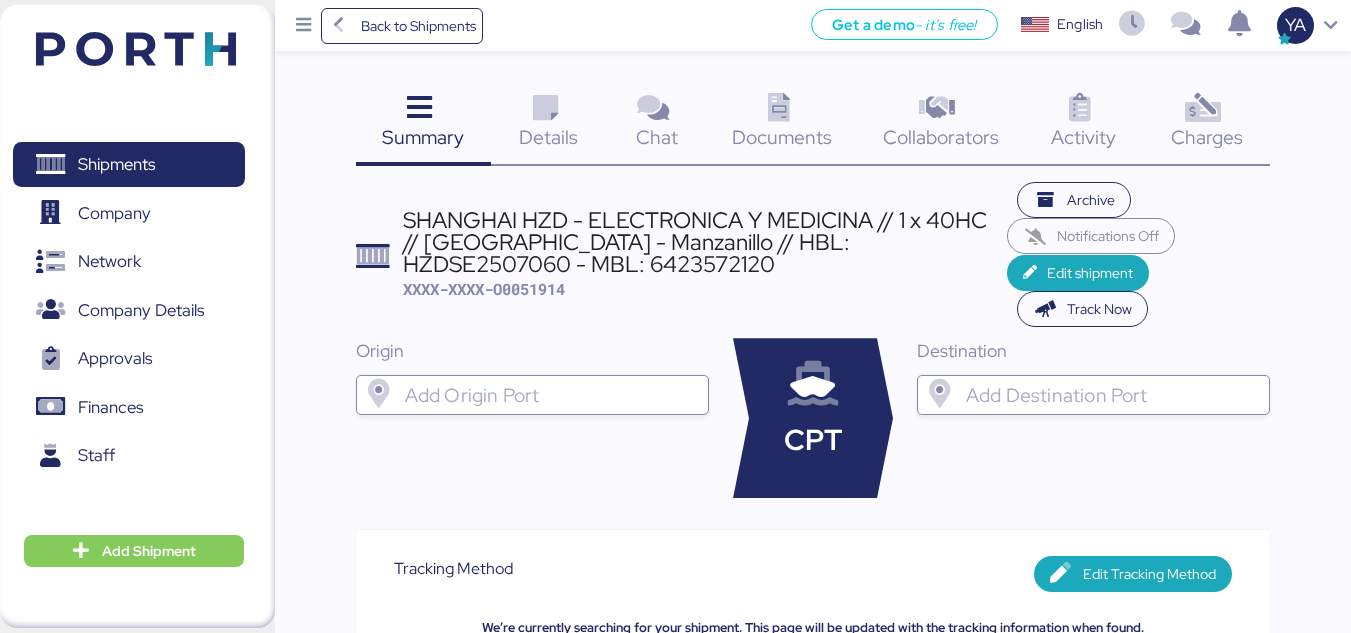 click on "Documents 0" at bounding box center [782, 124] 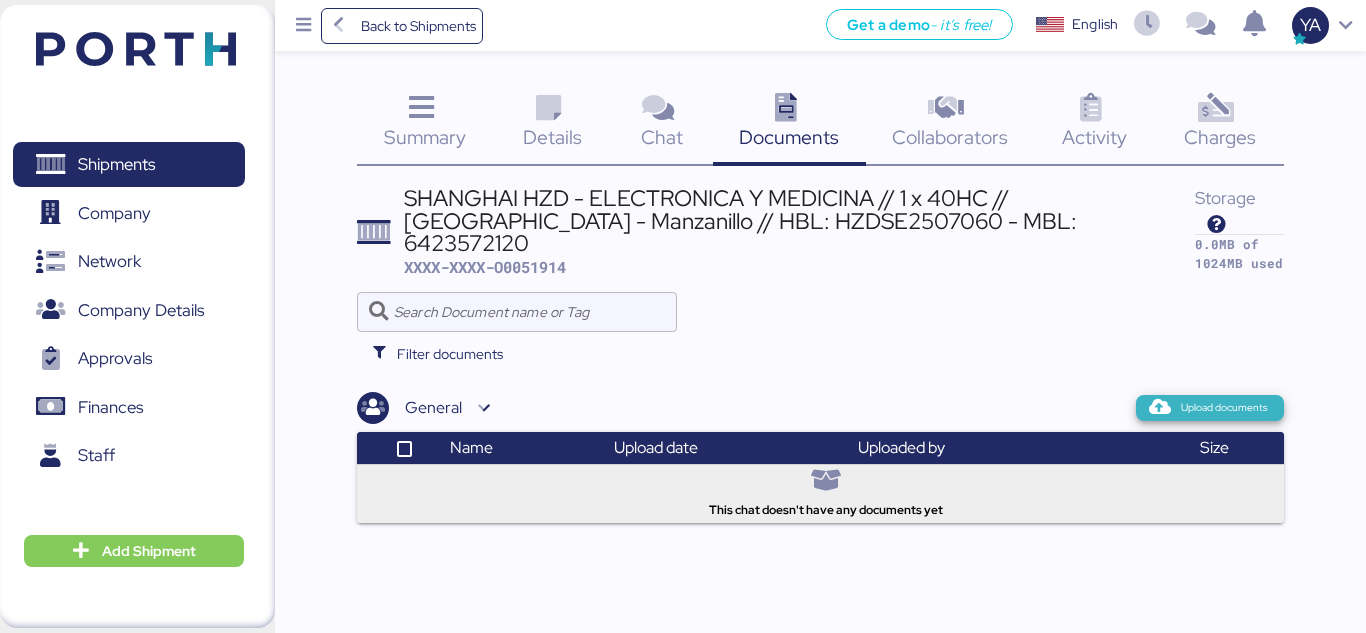 click on "Upload documents" at bounding box center [1224, 408] 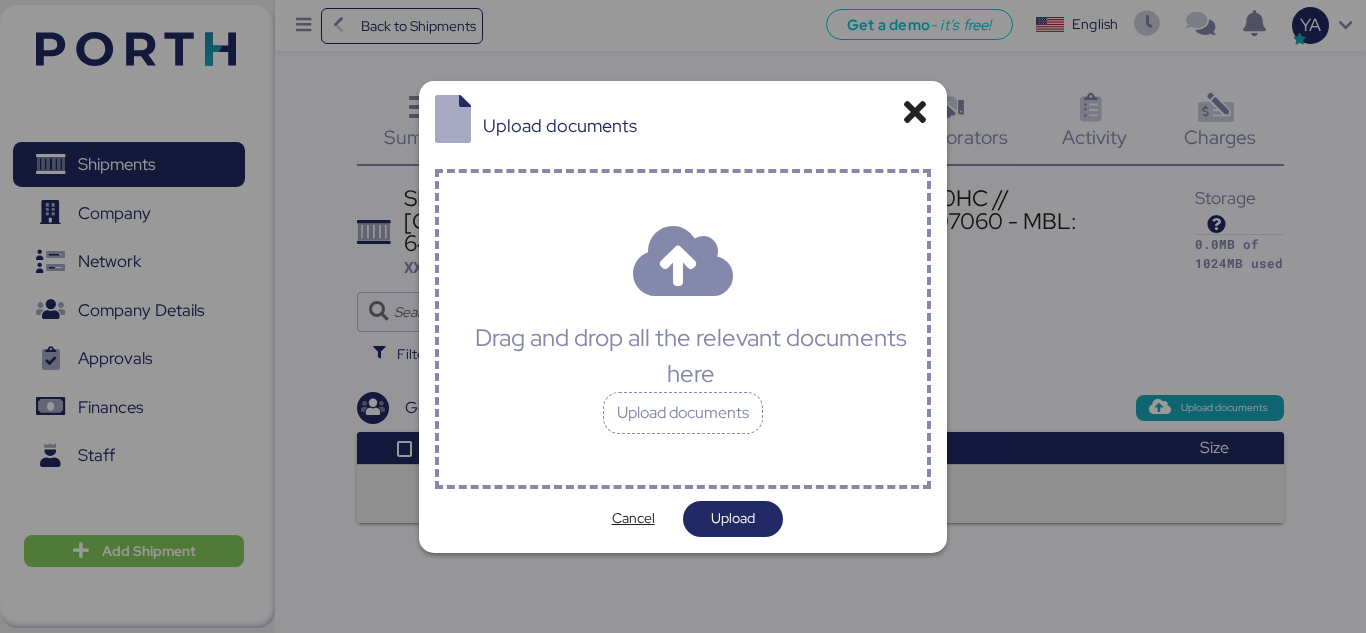 click on "Drag and drop all the relevant documents here Upload documents" at bounding box center (682, 329) 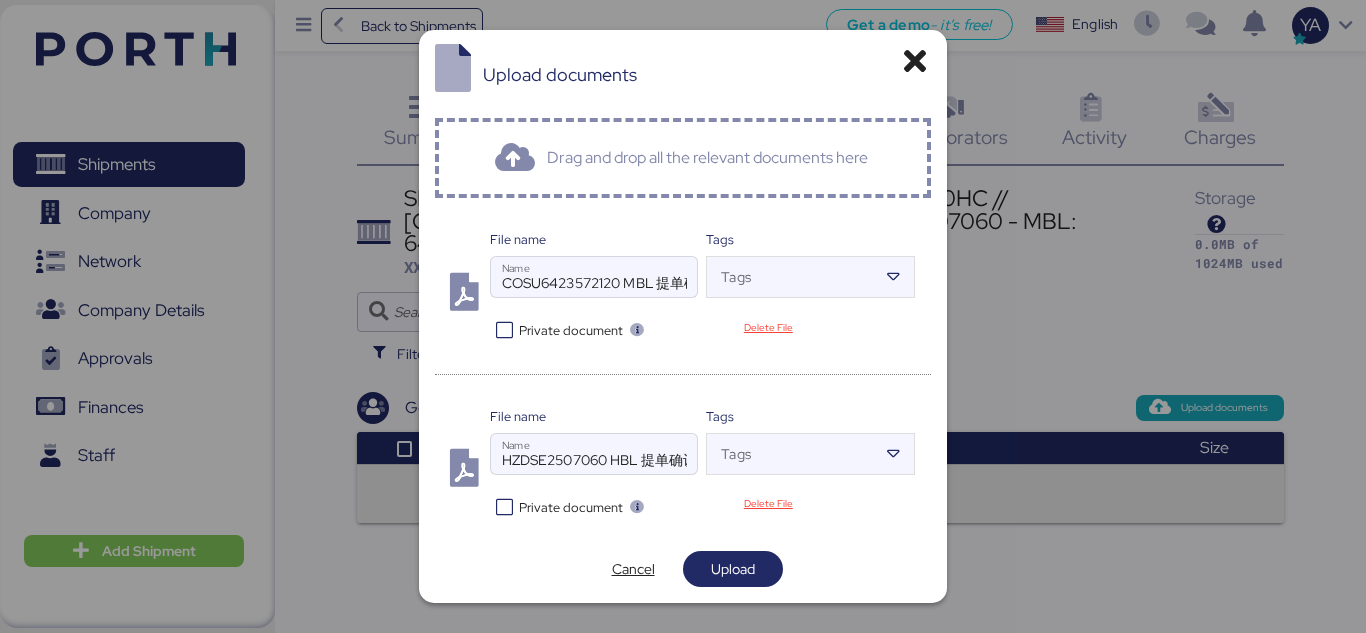 click on "File name HZDSE2507060 HBL 提单确认.pdf Name Tags Tags     Private document   Delete File" at bounding box center (682, 463) 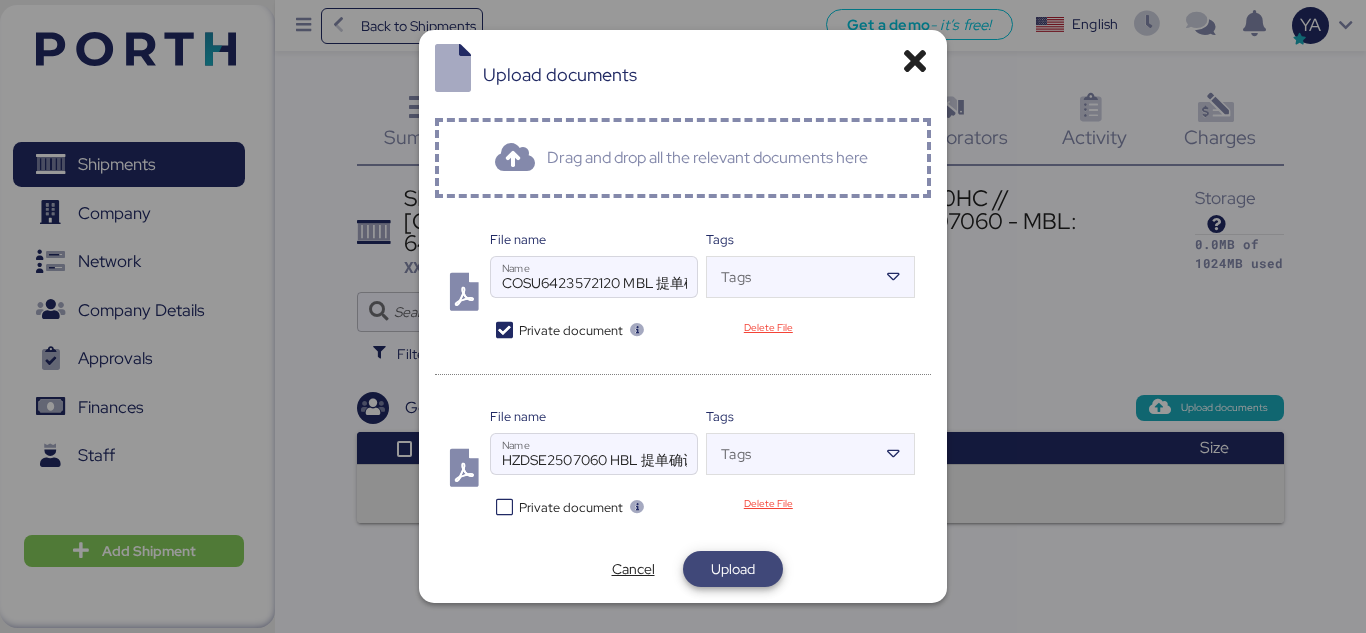 click on "Upload" at bounding box center [733, 569] 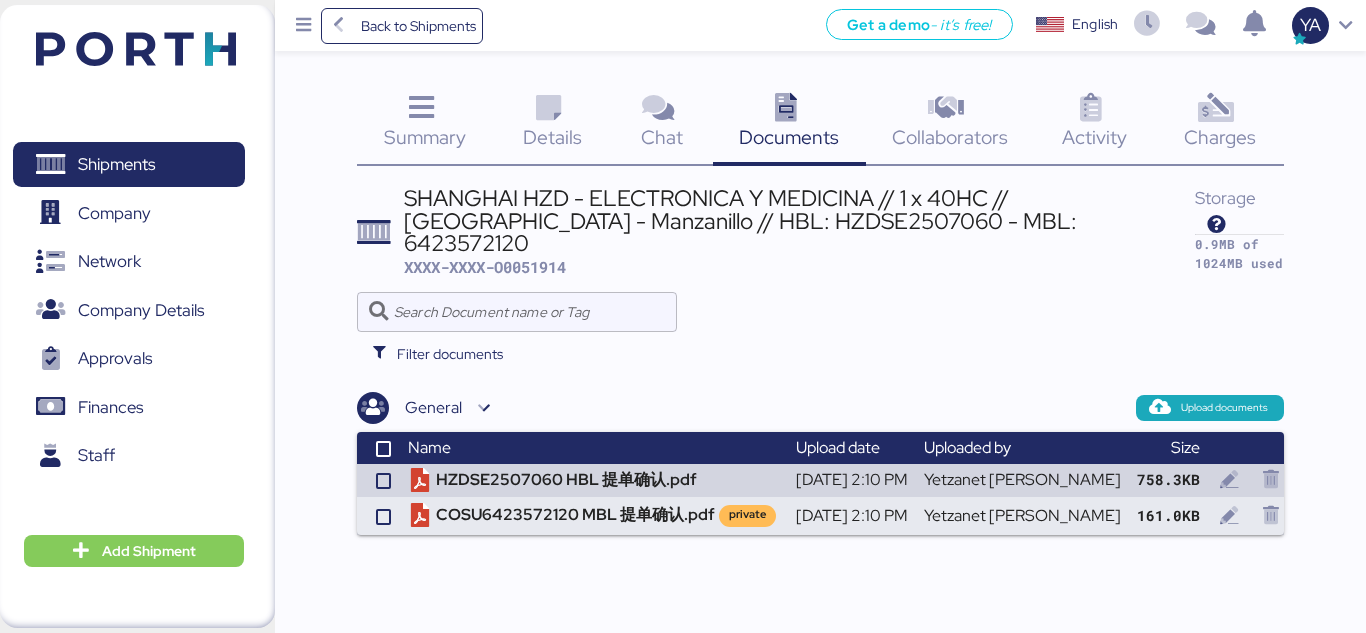 click on "SHANGHAI HZD - ELECTRONICA Y MEDICINA // 1 x 40HC // [GEOGRAPHIC_DATA] - Manzanillo // HBL: HZDSE2507060 - MBL: 6423572120" at bounding box center (799, 220) 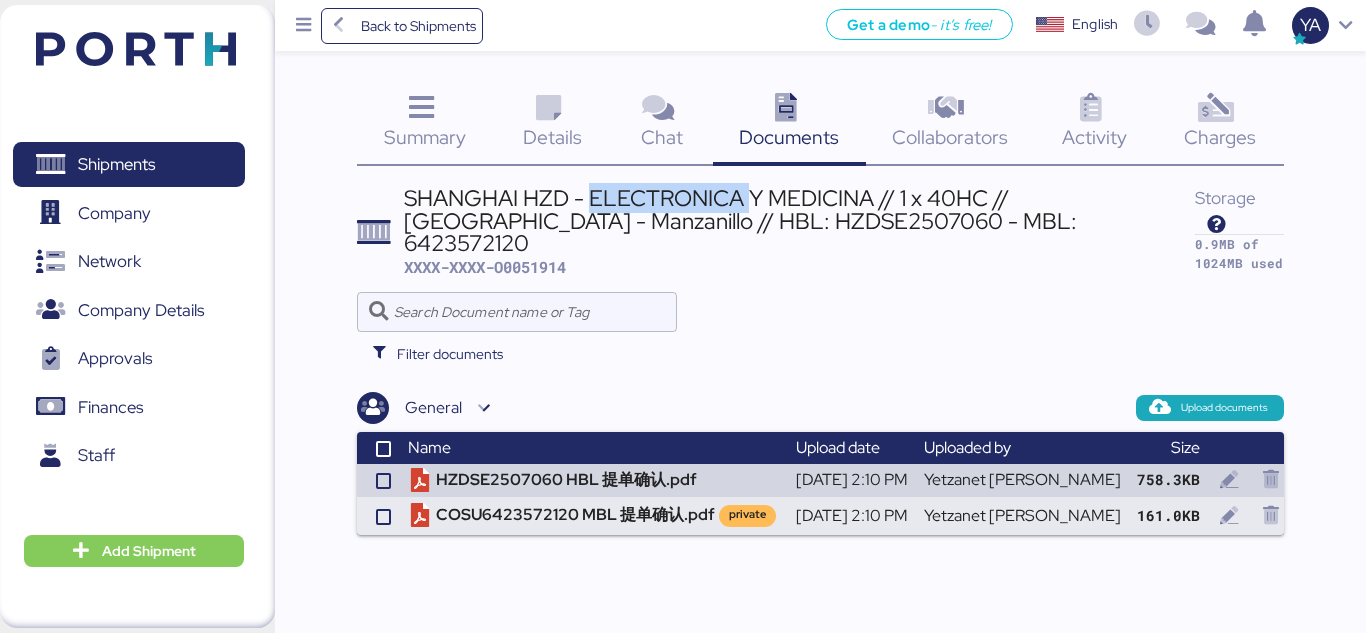 click on "SHANGHAI HZD - ELECTRONICA Y MEDICINA // 1 x 40HC // [GEOGRAPHIC_DATA] - Manzanillo // HBL: HZDSE2507060 - MBL: 6423572120" at bounding box center (799, 220) 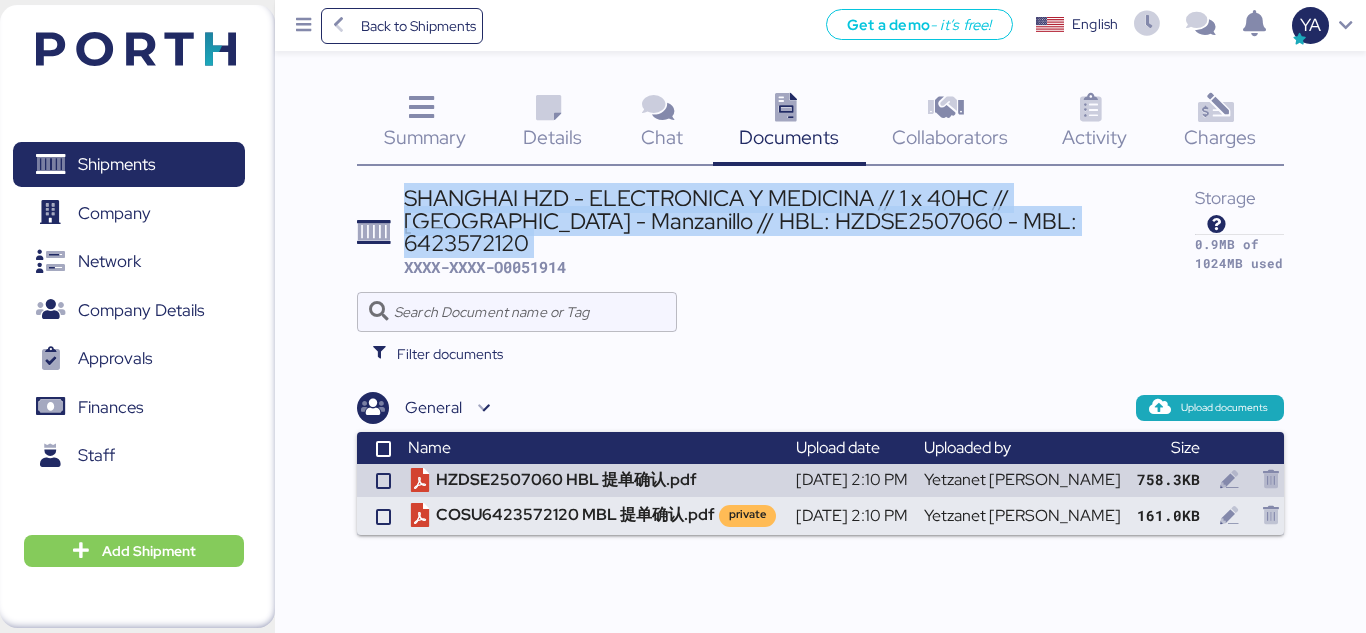 click on "SHANGHAI HZD - ELECTRONICA Y MEDICINA // 1 x 40HC // [GEOGRAPHIC_DATA] - Manzanillo // HBL: HZDSE2507060 - MBL: 6423572120" at bounding box center [799, 220] 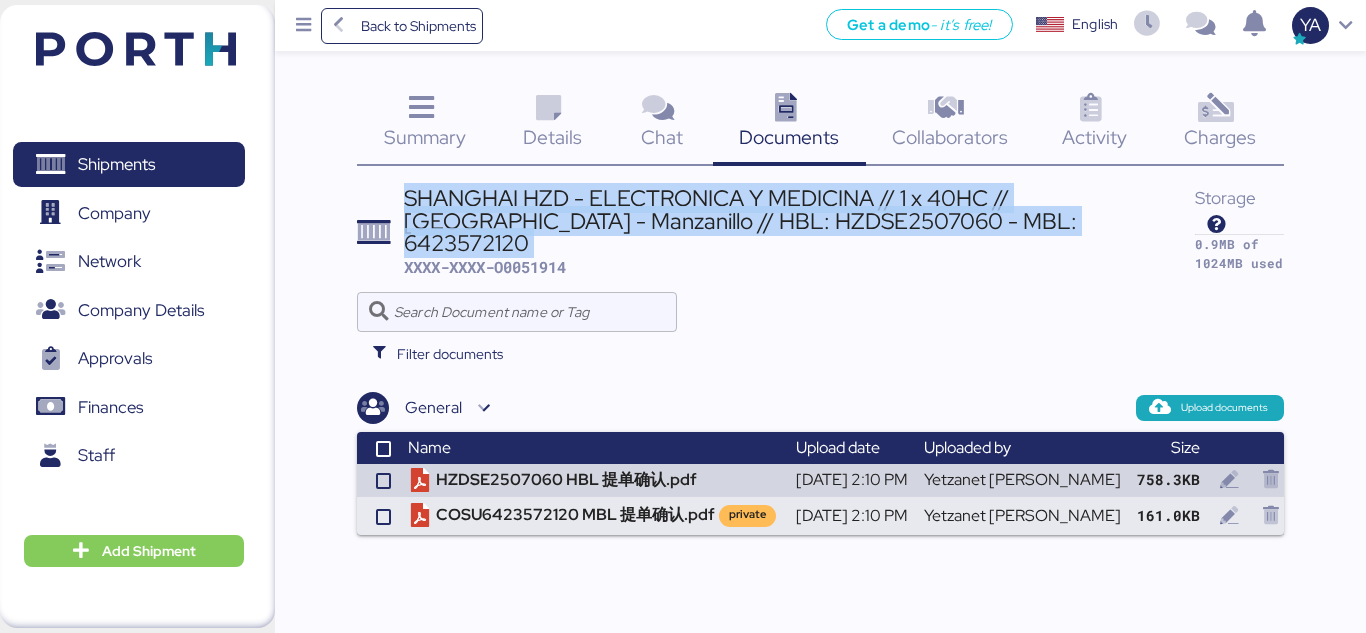 copy on "SHANGHAI HZD - ELECTRONICA Y MEDICINA // 1 x 40HC // [GEOGRAPHIC_DATA] - Manzanillo // HBL: HZDSE2507060 - MBL: 6423572120" 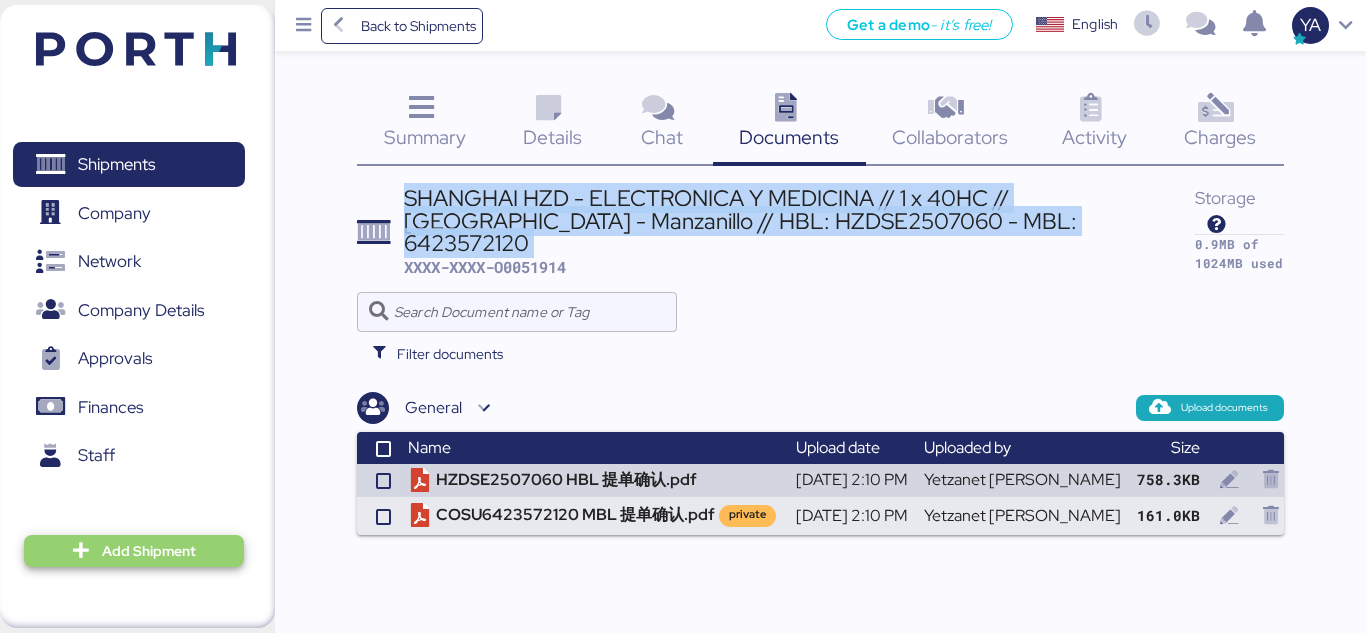 click on "Add Shipment" at bounding box center [149, 551] 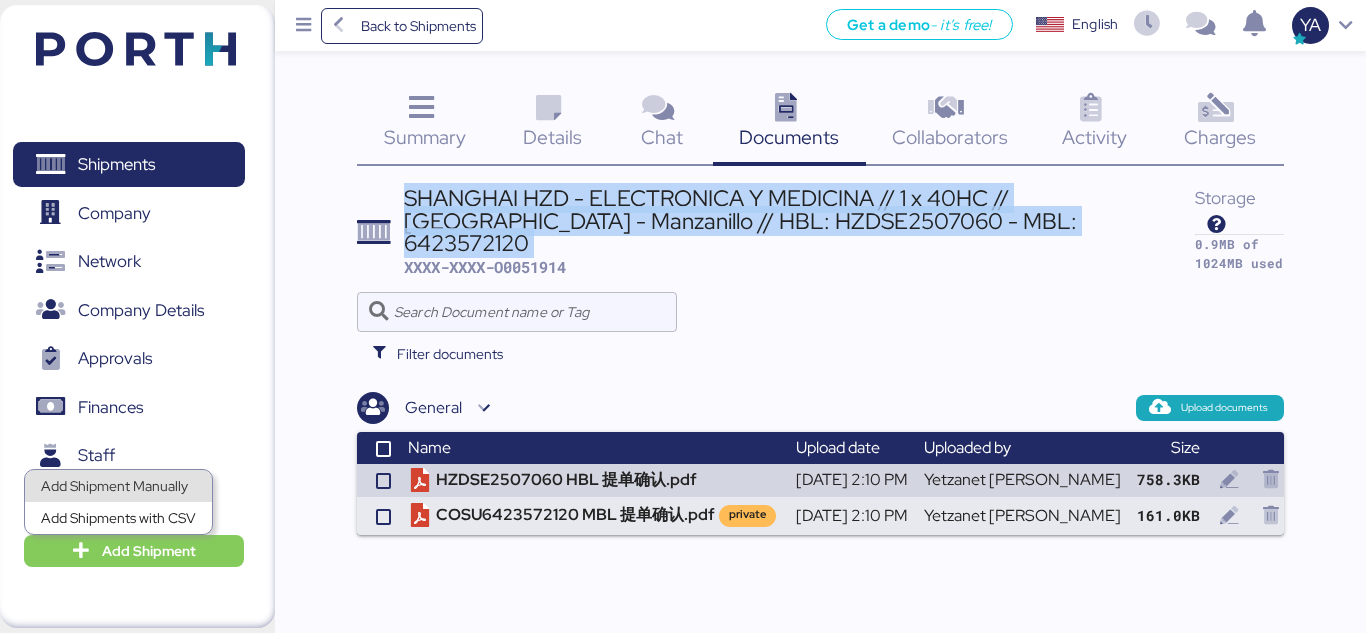 click on "Add Shipment Manually" at bounding box center (118, 486) 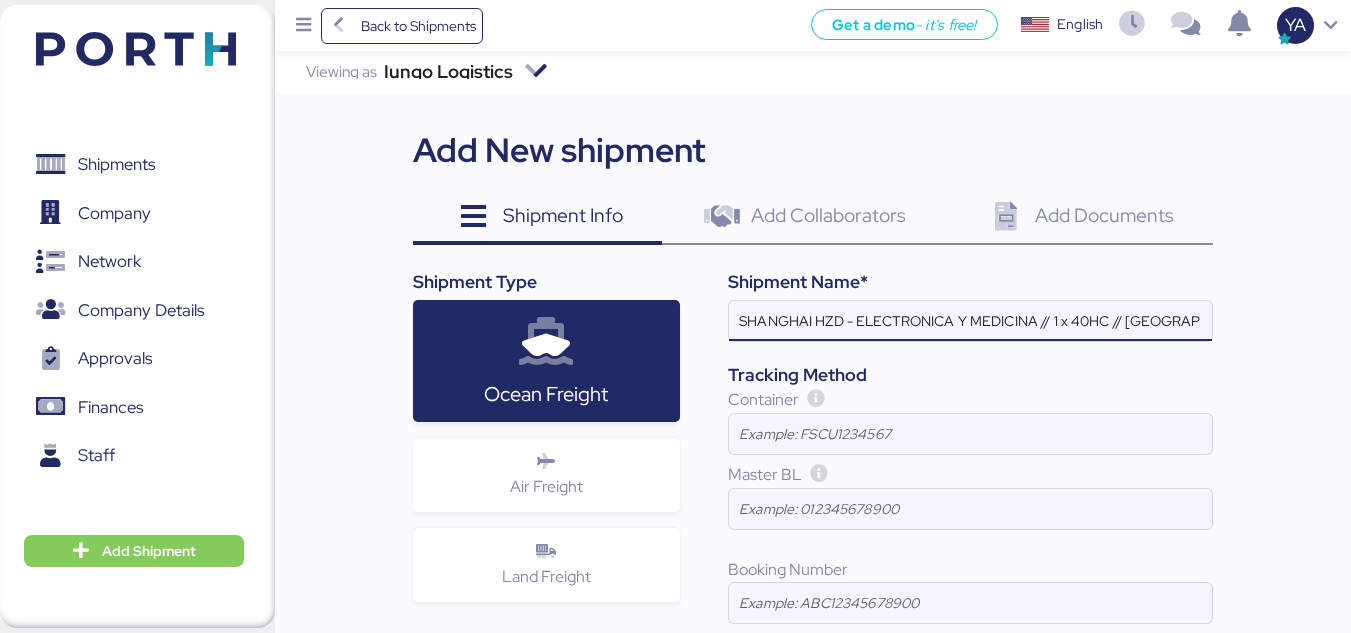 scroll, scrollTop: 0, scrollLeft: 354, axis: horizontal 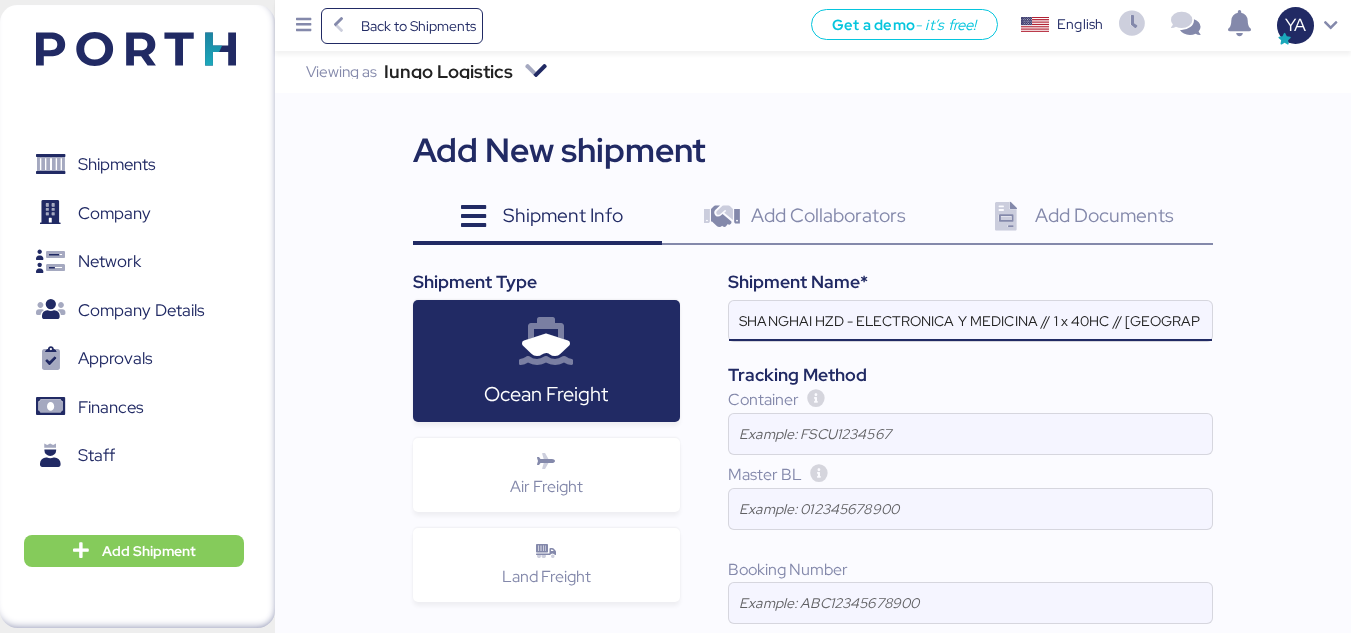 click on "SHANGHAI HZD - ELECTRONICA Y MEDICINA // 1 x 40HC // [GEOGRAPHIC_DATA] - Manzanillo // HBL: HZDSE2507060 - MBL: 6423572120" at bounding box center (970, 321) 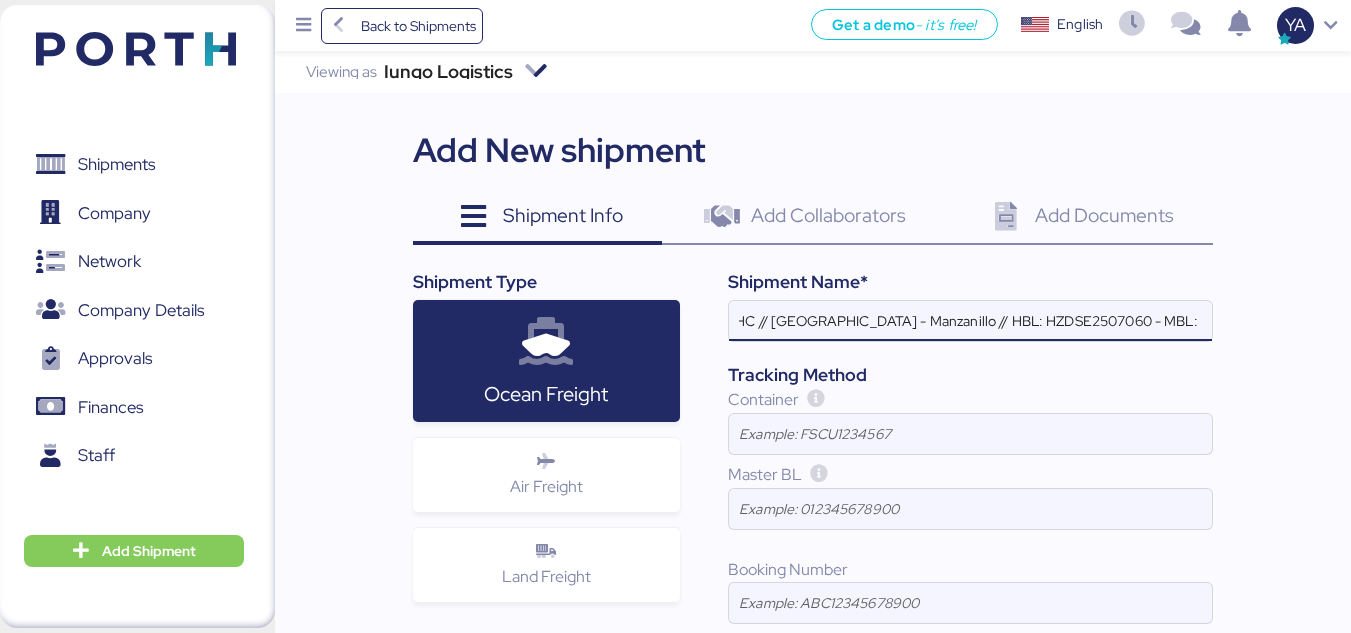 click on "SHANGHAI HZD - ELECTRONICA Y MEDICINA // 1 x 40HC // [GEOGRAPHIC_DATA] - Manzanillo // HBL: HZDSE2507060 - MBL: 6423572120" at bounding box center (970, 321) 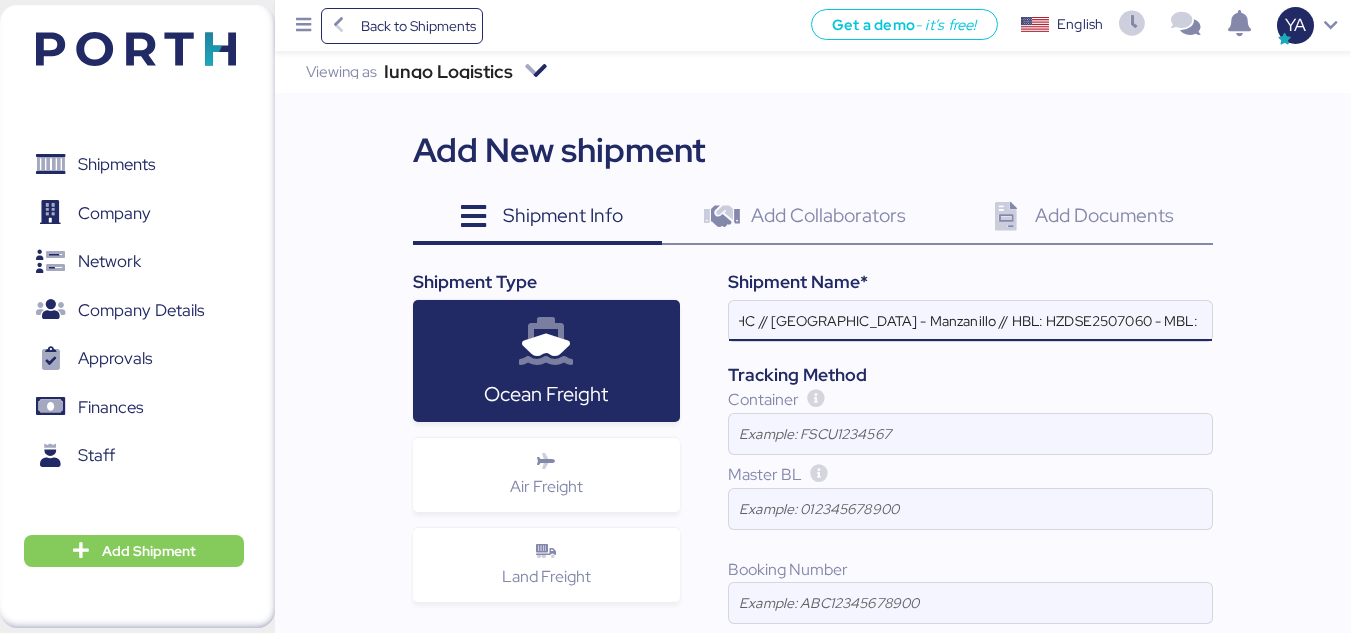 paste on "COSU64236206" 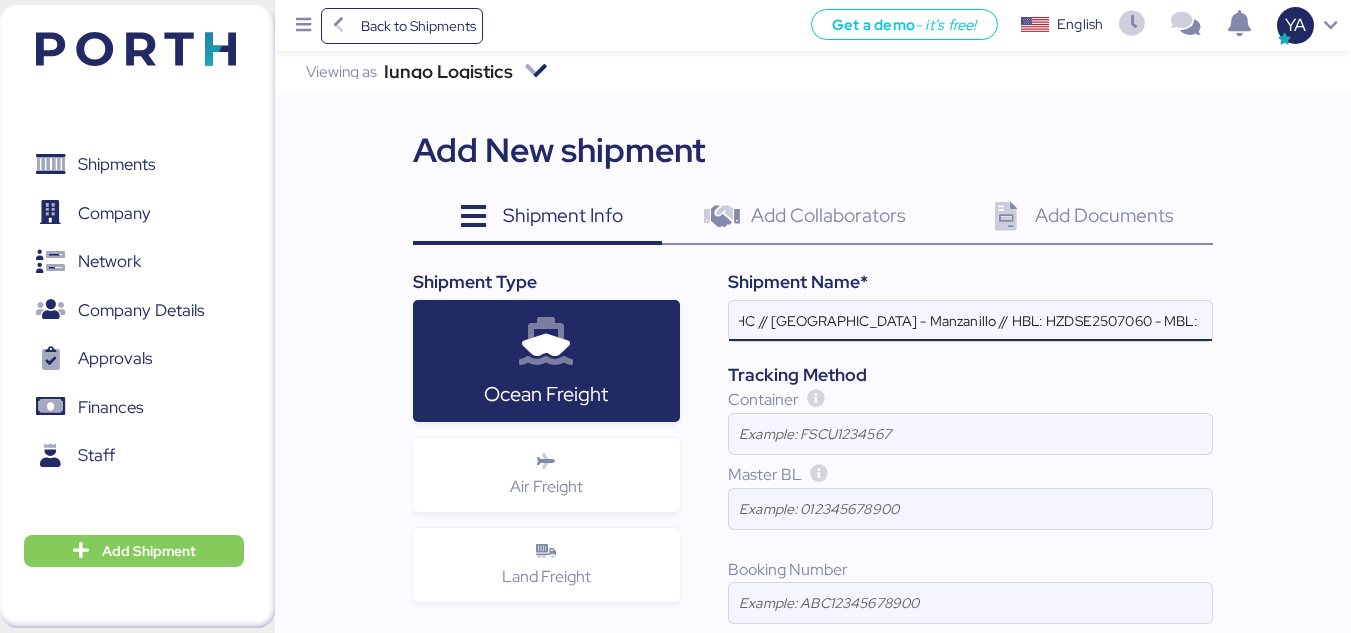 scroll, scrollTop: 0, scrollLeft: 399, axis: horizontal 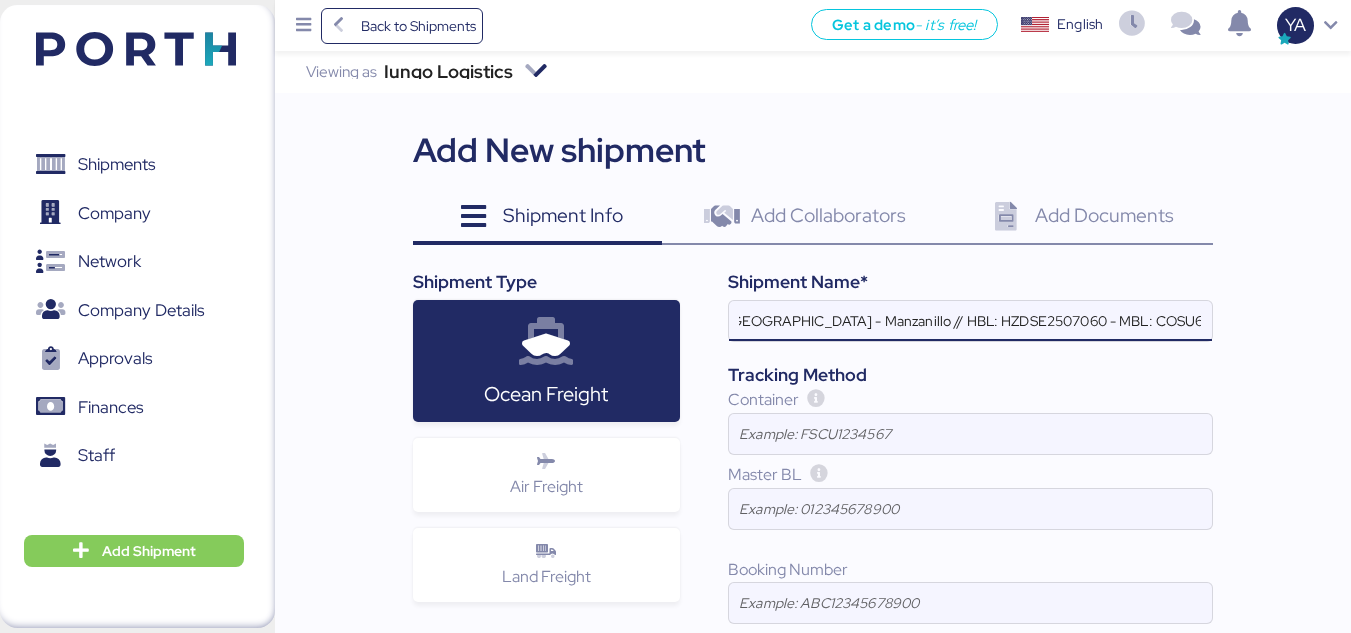 click on "SHANGHAI HZD - ELECTRONICA Y MEDICINA // 1 x 40HC // [GEOGRAPHIC_DATA] - Manzanillo // HBL: HZDSE2507060 - MBL: COSU6423620620" at bounding box center (970, 321) 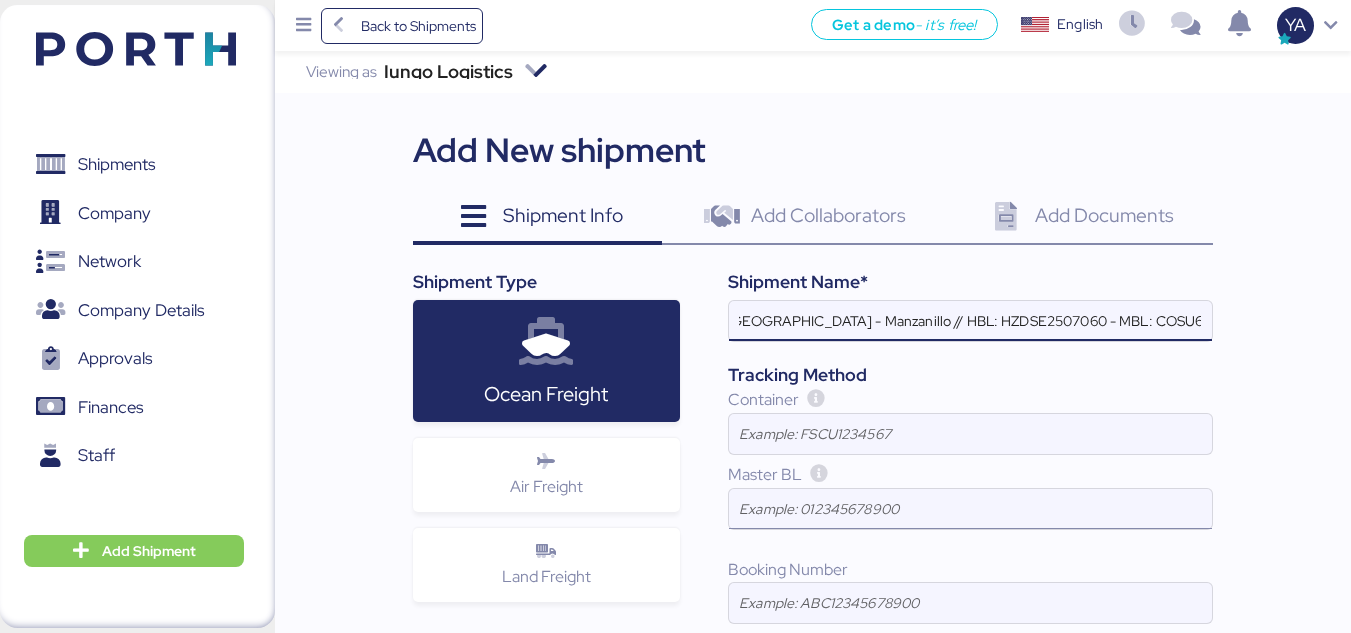 type on "SHANGHAI HZD - ELECTRONICA Y MEDICINA // 1 x 40HC // [GEOGRAPHIC_DATA] - Manzanillo // HBL: HZDSE2507060 - MBL: COSU6423620620" 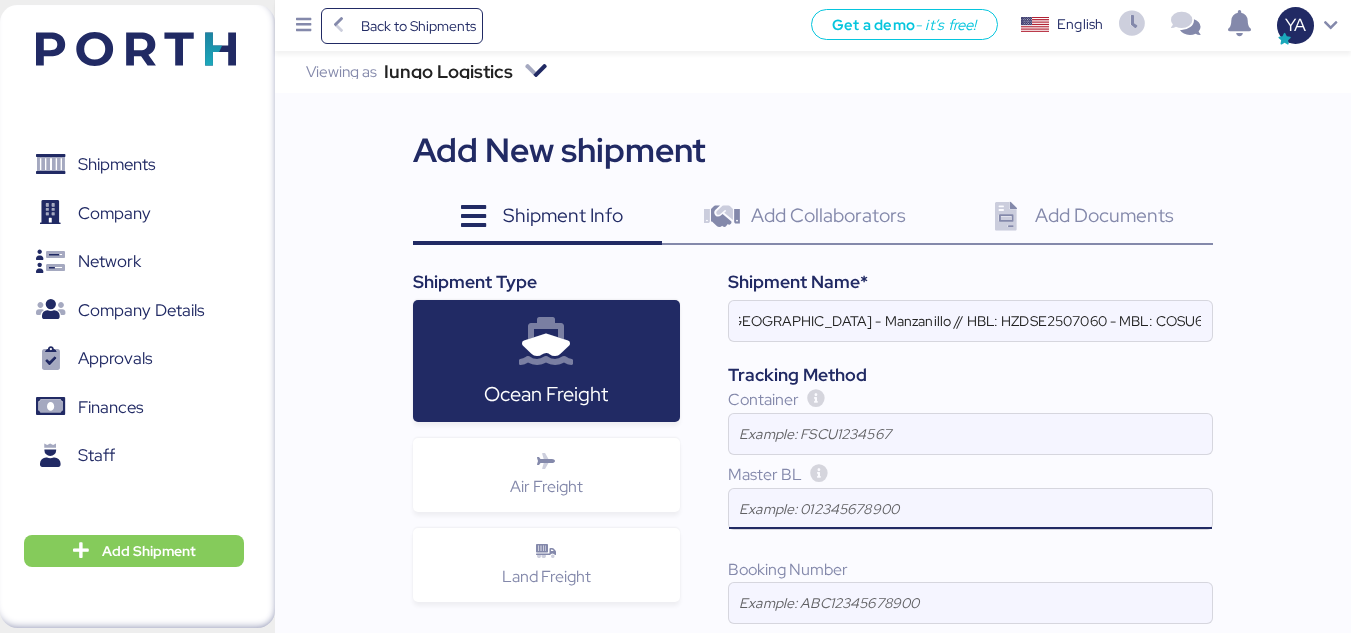 scroll, scrollTop: 0, scrollLeft: 0, axis: both 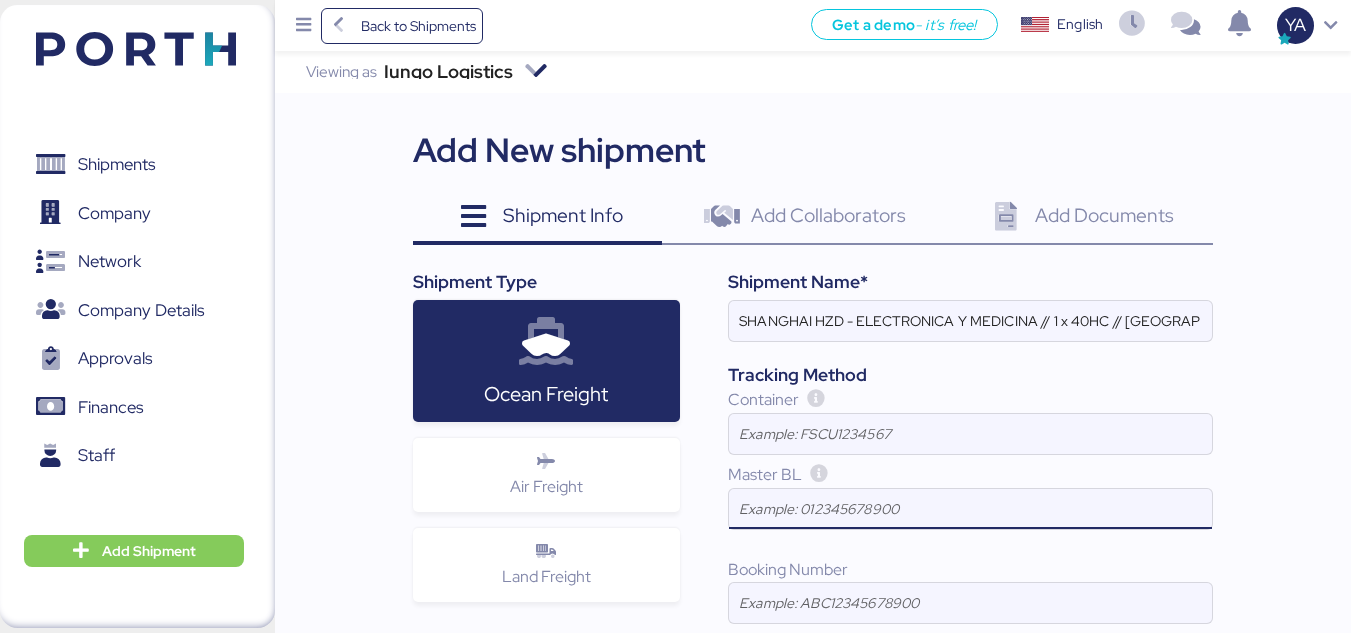 paste on "COSU6423620620" 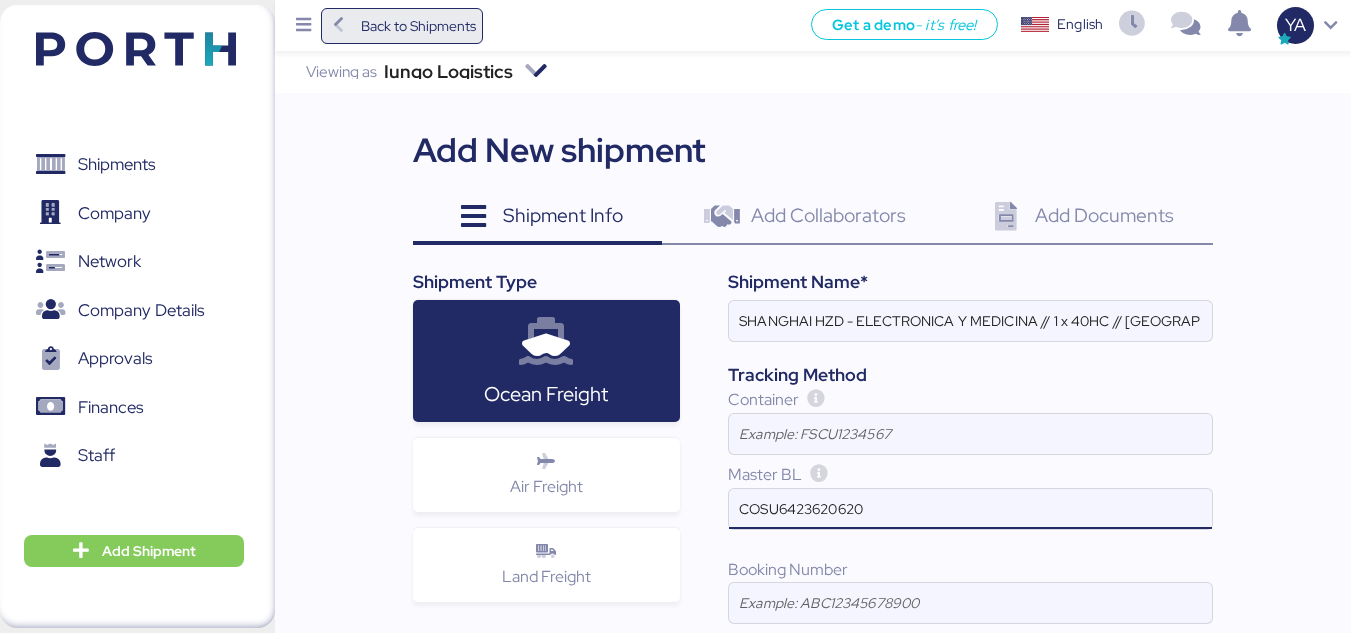 type on "COSU6423620620" 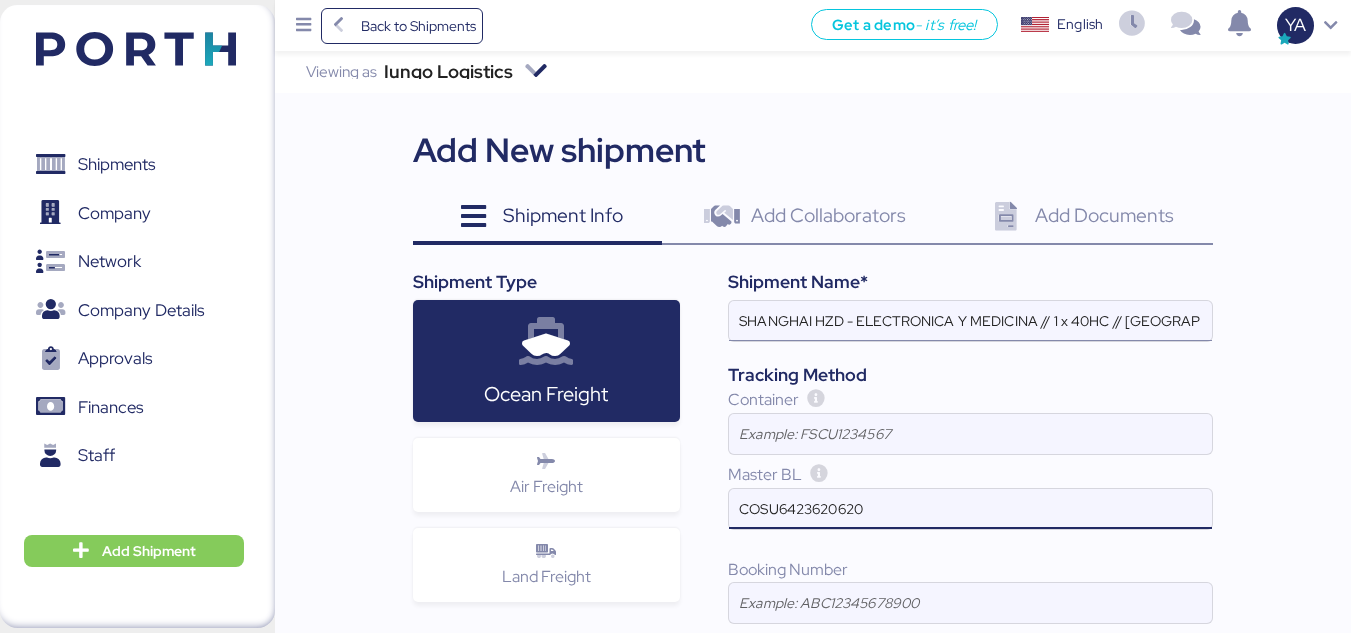 click on "SHANGHAI HZD - ELECTRONICA Y MEDICINA // 1 x 40HC // [GEOGRAPHIC_DATA] - Manzanillo // HBL: HZDSE2507060 - MBL: COSU6423620620" at bounding box center (970, 321) 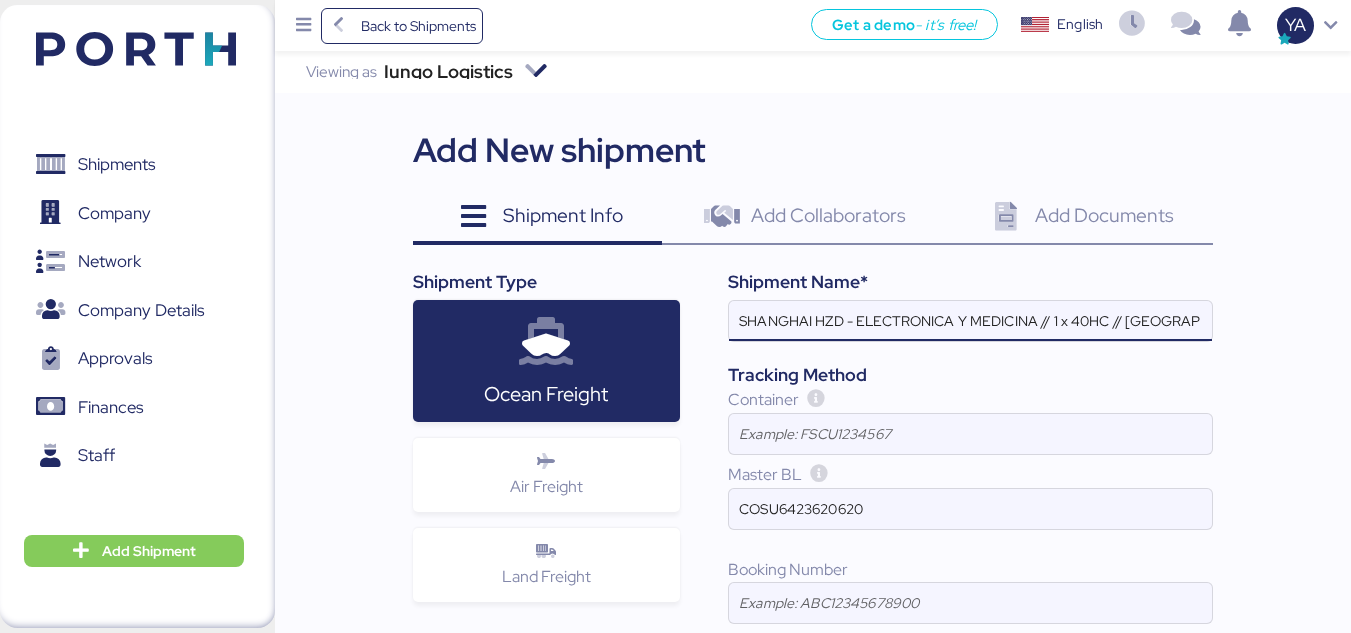 scroll, scrollTop: 0, scrollLeft: 399, axis: horizontal 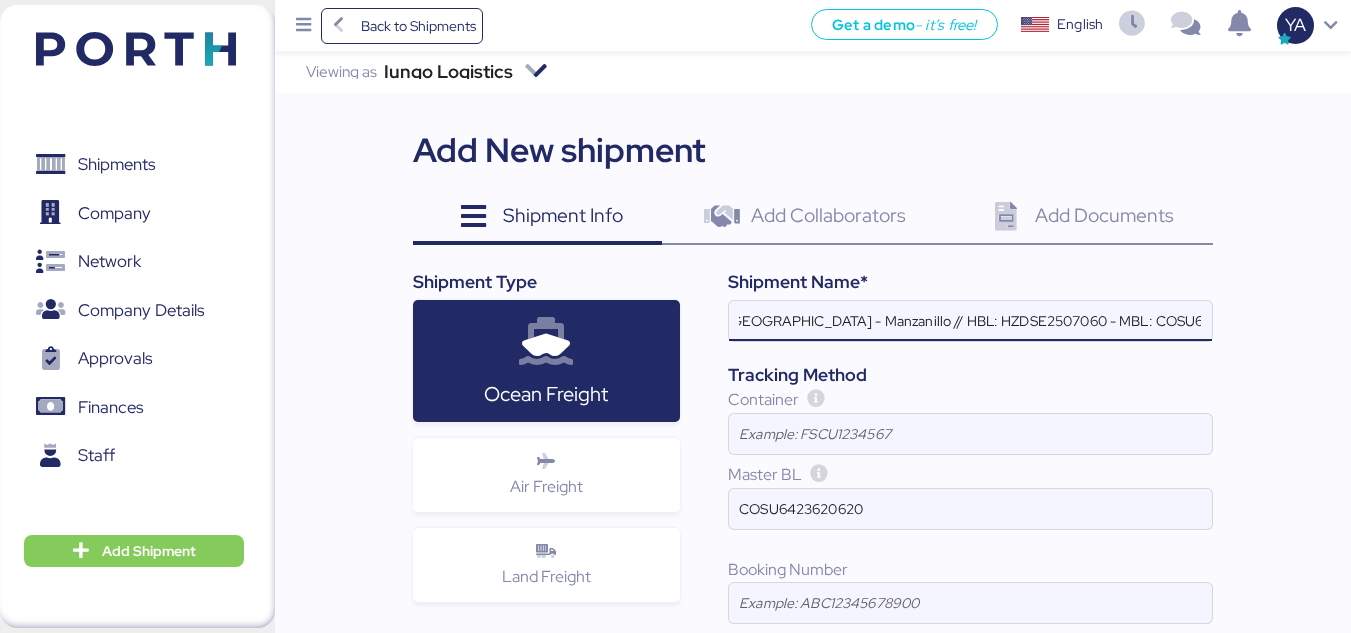 click on "SHANGHAI HZD - ELECTRONICA Y MEDICINA // 1 x 40HC // [GEOGRAPHIC_DATA] - Manzanillo // HBL: HZDSE2507060 - MBL: COSU6423620620" at bounding box center [970, 321] 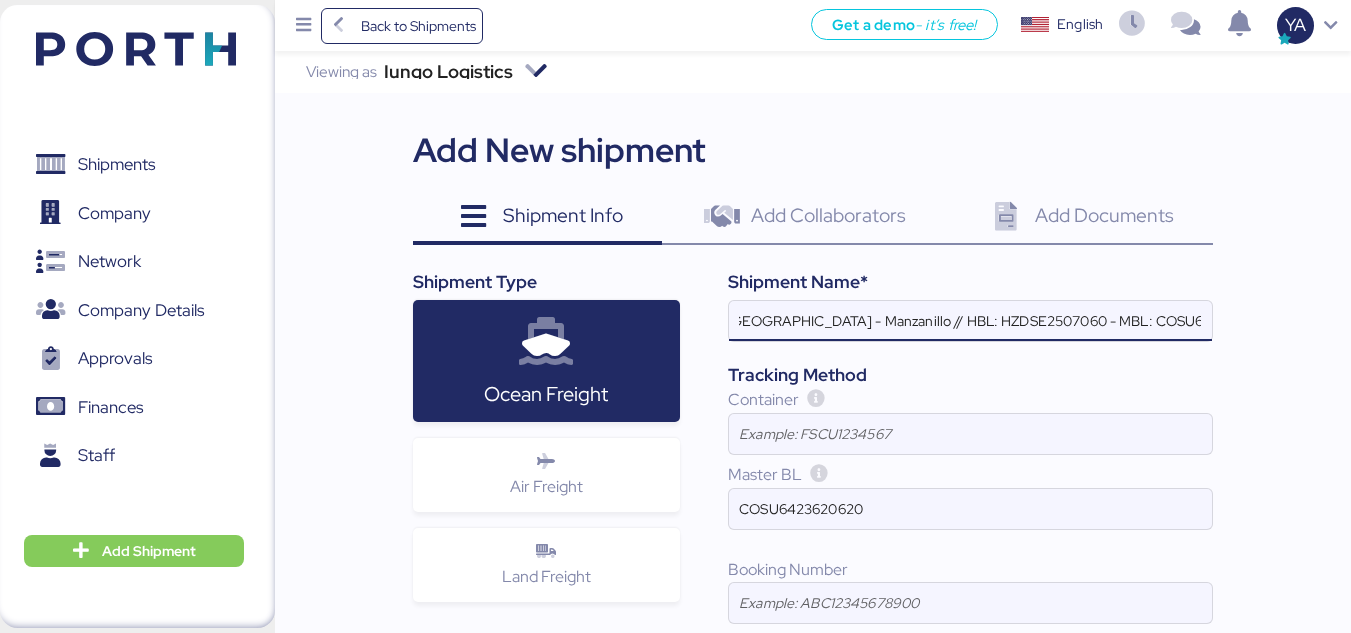 paste on "59" 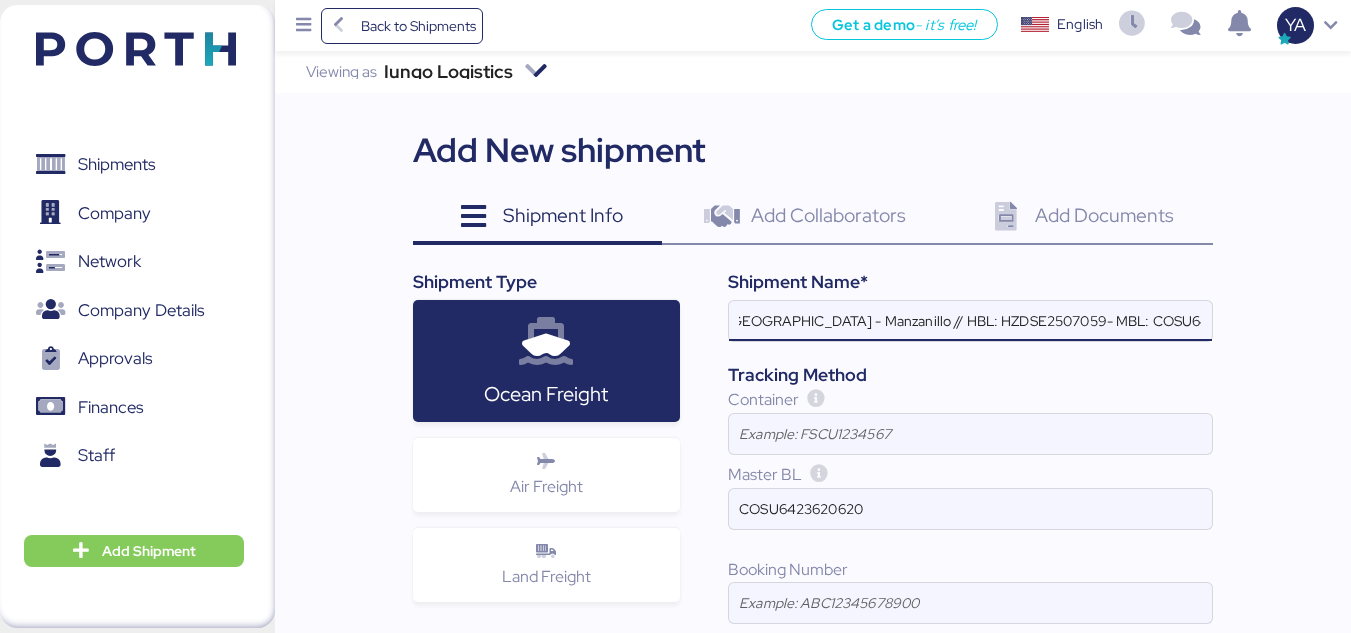 scroll, scrollTop: 0, scrollLeft: 394, axis: horizontal 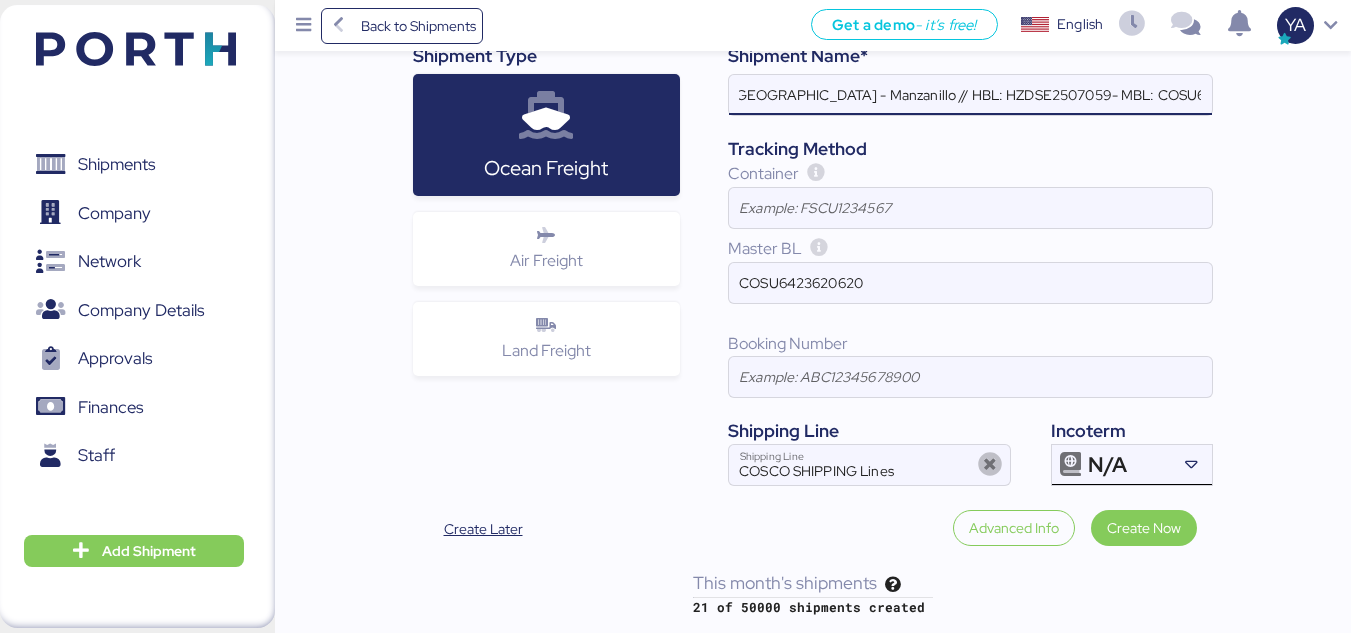 type on "SHANGHAI HZD - ELECTRONICA Y MEDICINA // 1 x 40HC // [GEOGRAPHIC_DATA] - Manzanillo // HBL: HZDSE2507059- MBL: COSU6423620620" 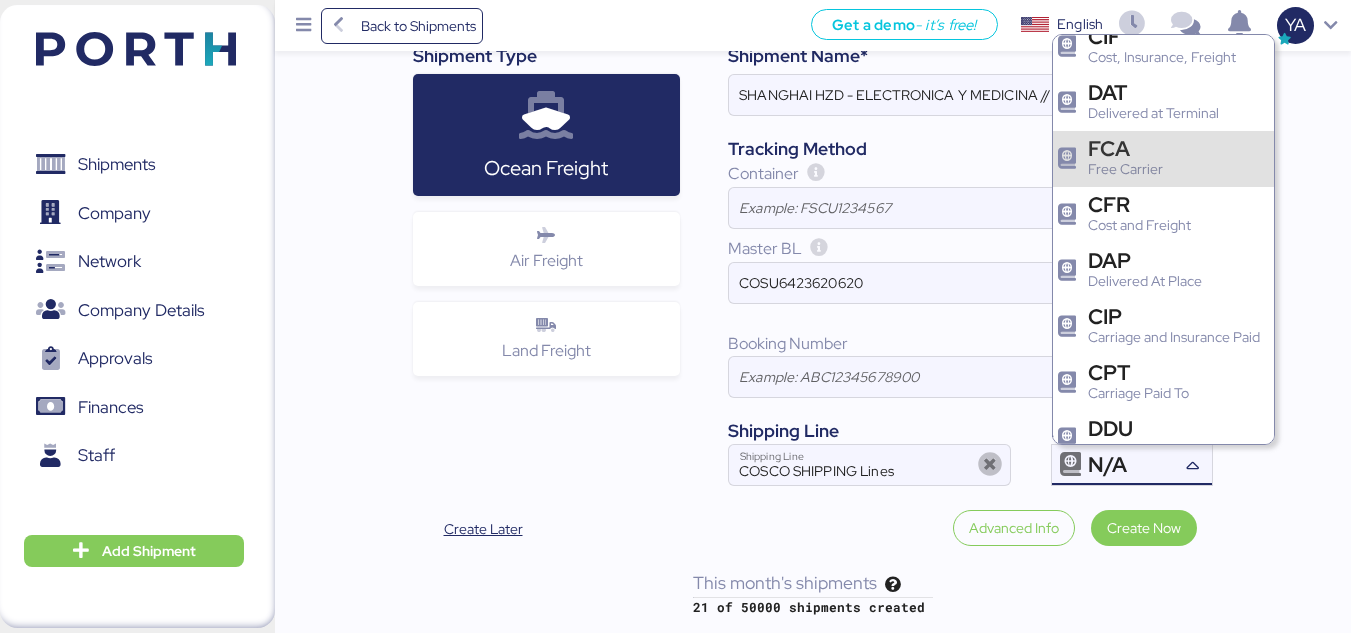 scroll, scrollTop: 185, scrollLeft: 0, axis: vertical 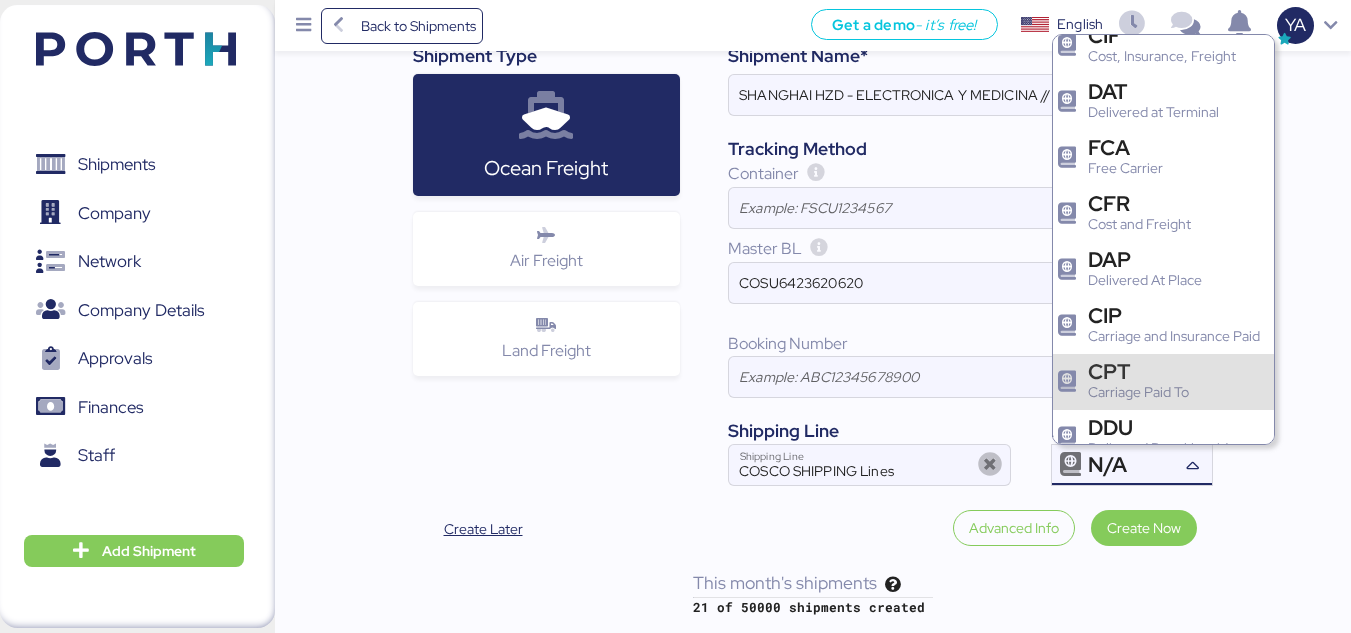 click on "CPT" at bounding box center [1138, 371] 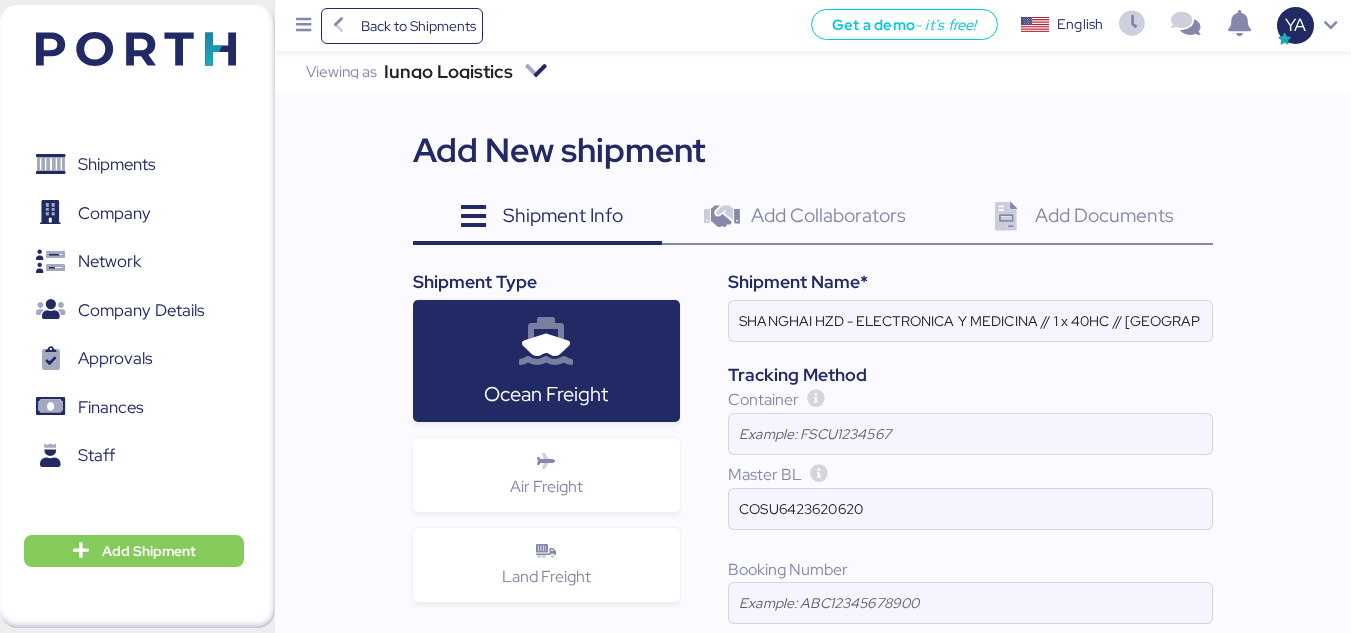 scroll, scrollTop: 226, scrollLeft: 0, axis: vertical 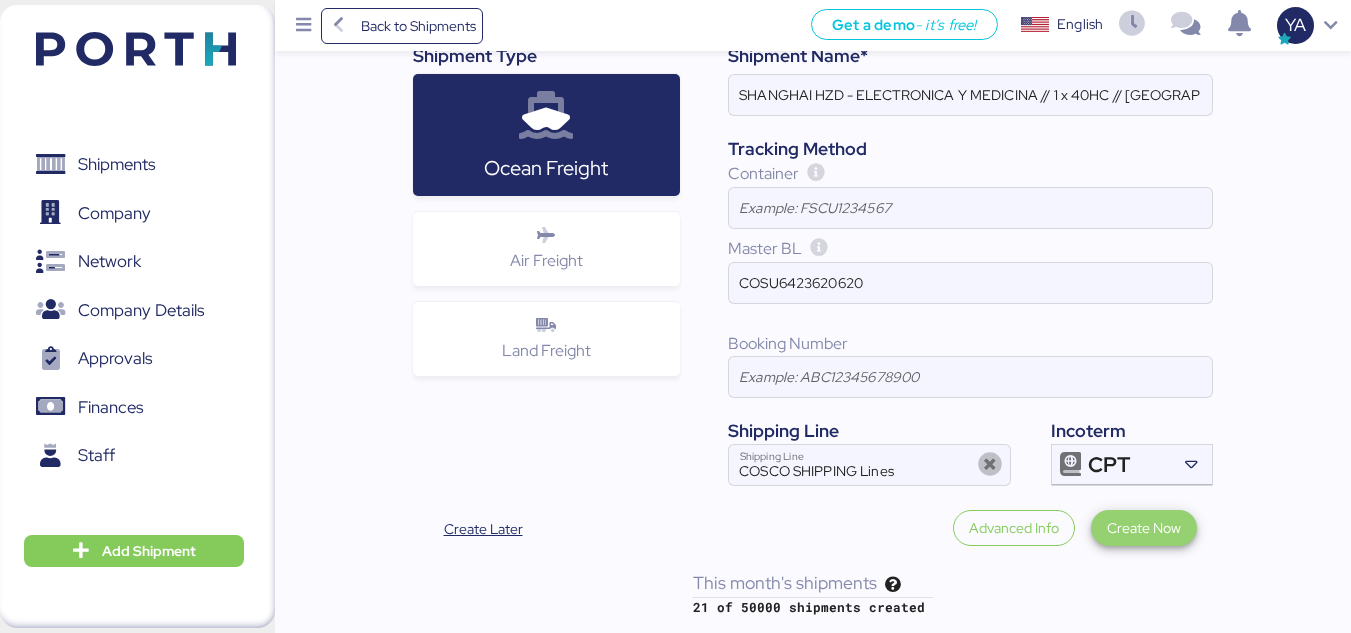 click on "Create Now" at bounding box center [1144, 528] 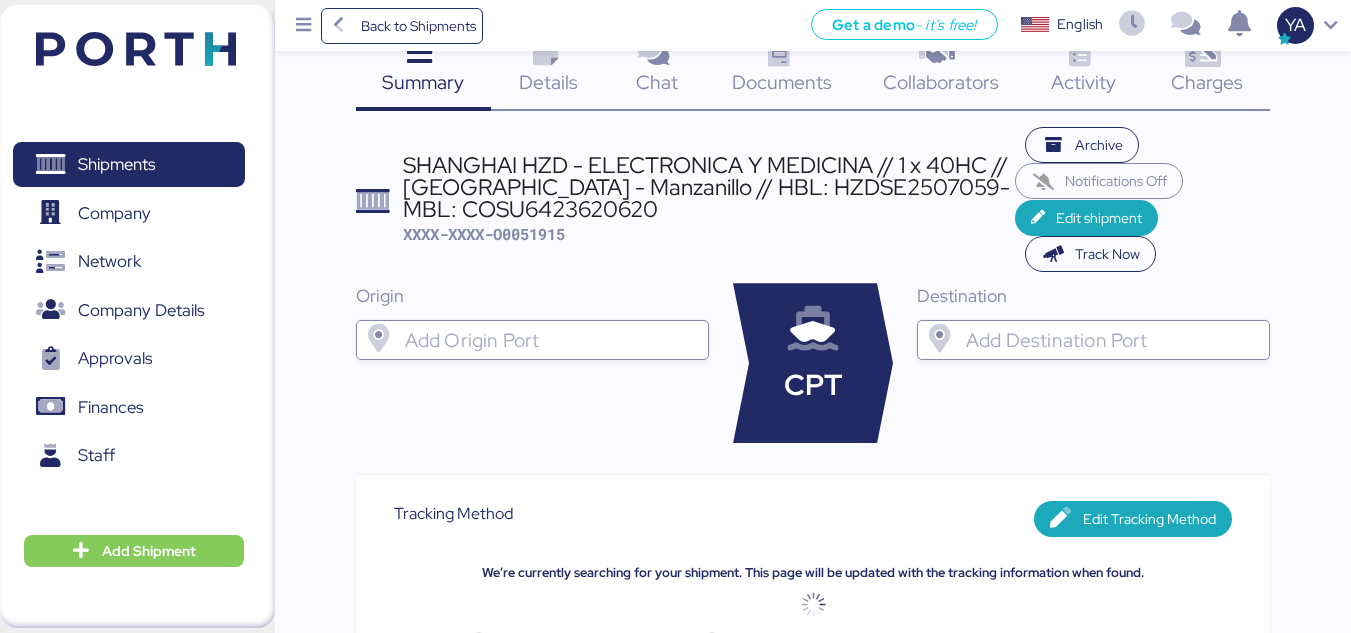 scroll, scrollTop: 0, scrollLeft: 0, axis: both 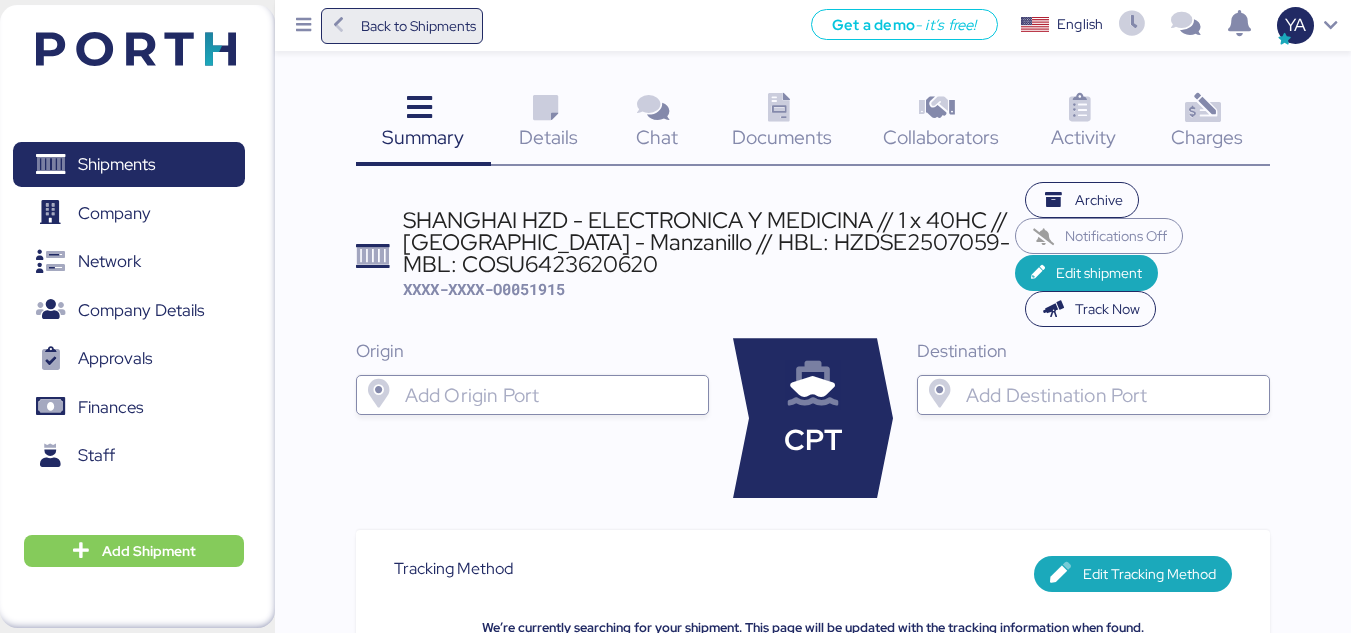 click on "Back to Shipments" at bounding box center [418, 26] 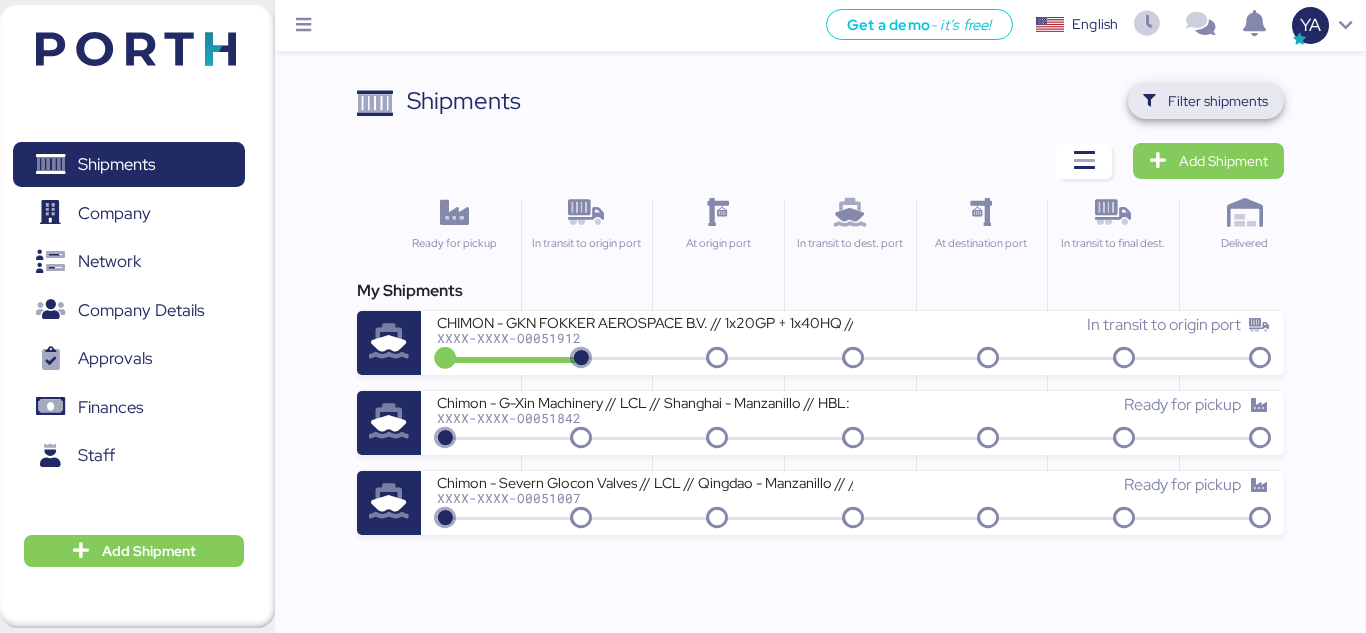 click on "Filter shipments" at bounding box center [1218, 101] 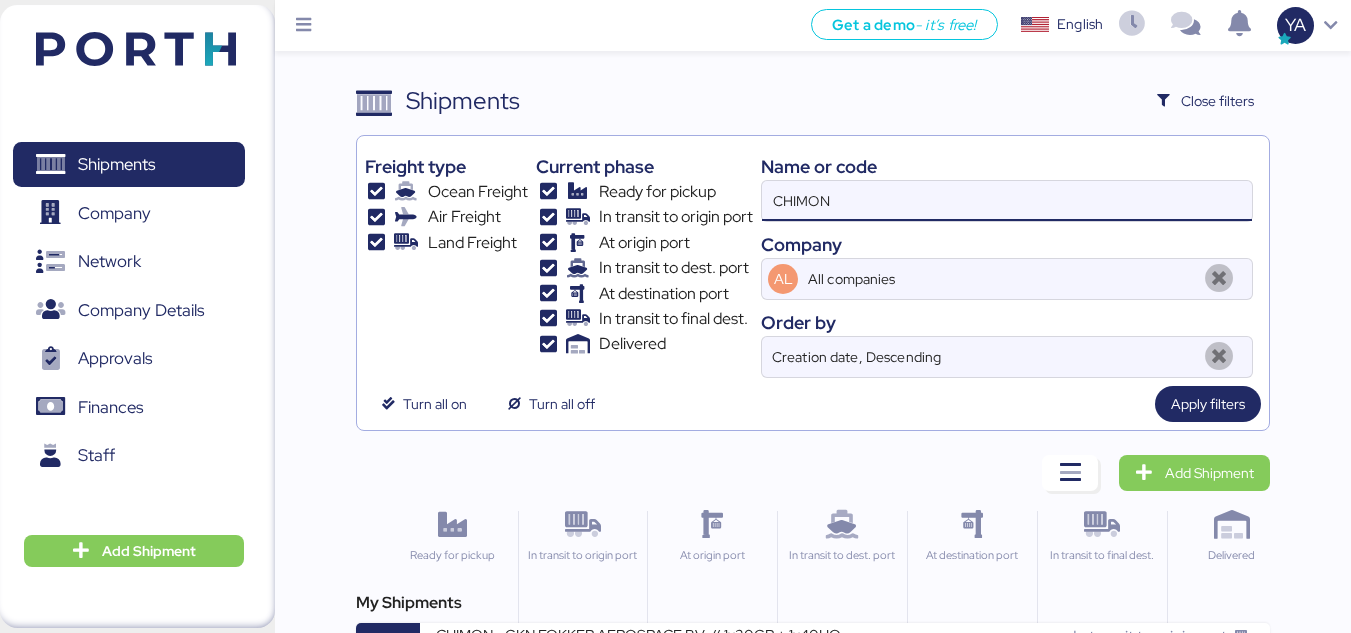 click on "CHIMON" at bounding box center (1007, 201) 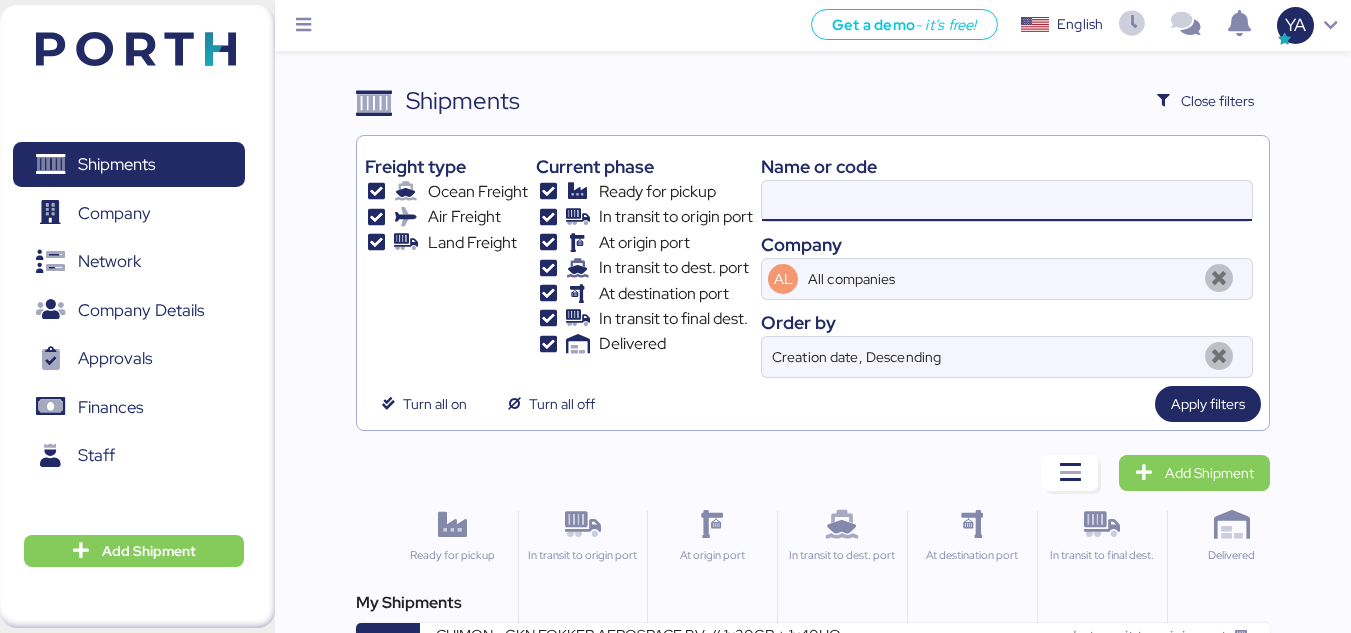 type 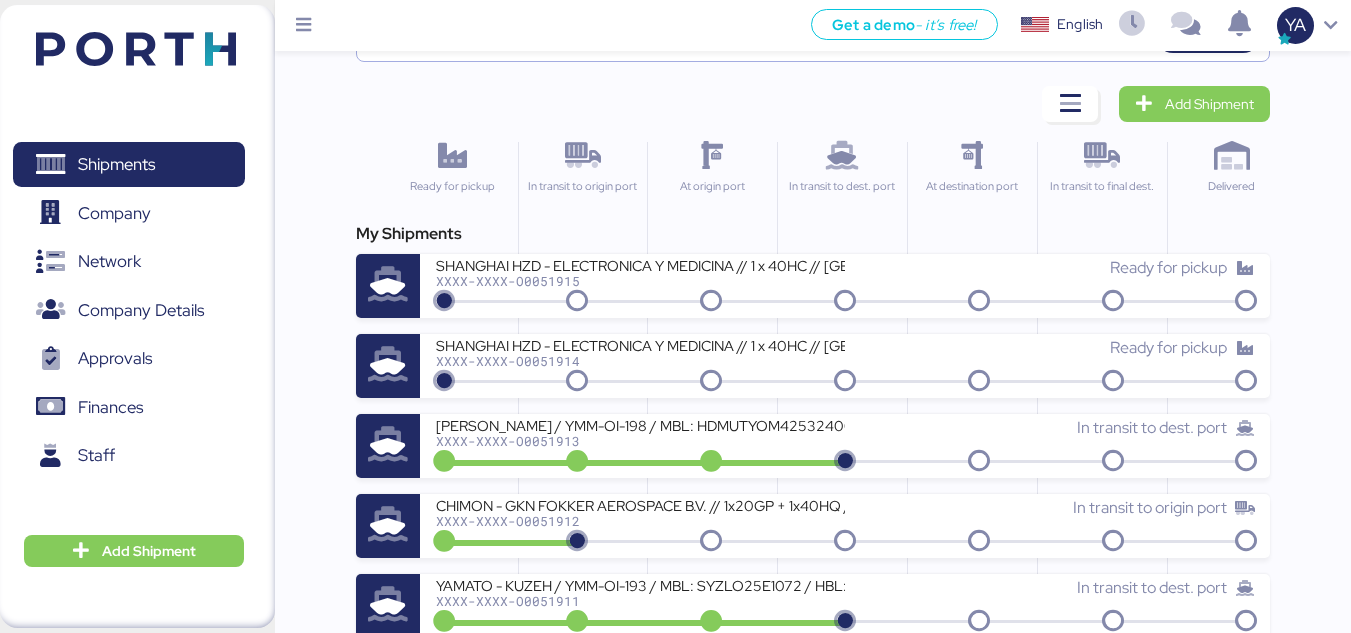 scroll, scrollTop: 371, scrollLeft: 0, axis: vertical 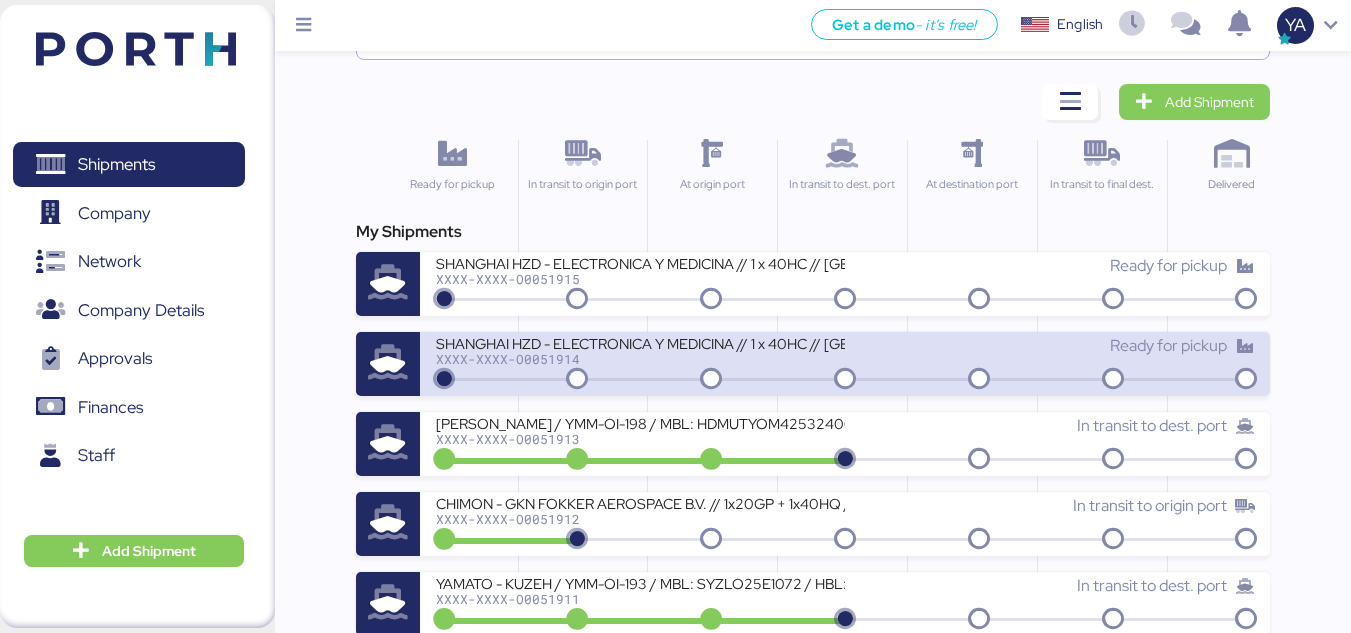 click on "SHANGHAI HZD - ELECTRONICA Y MEDICINA // 1 x 40HC // [GEOGRAPHIC_DATA] - Manzanillo // HBL: HZDSE2507060 - MBL: 6423572120" at bounding box center [640, 342] 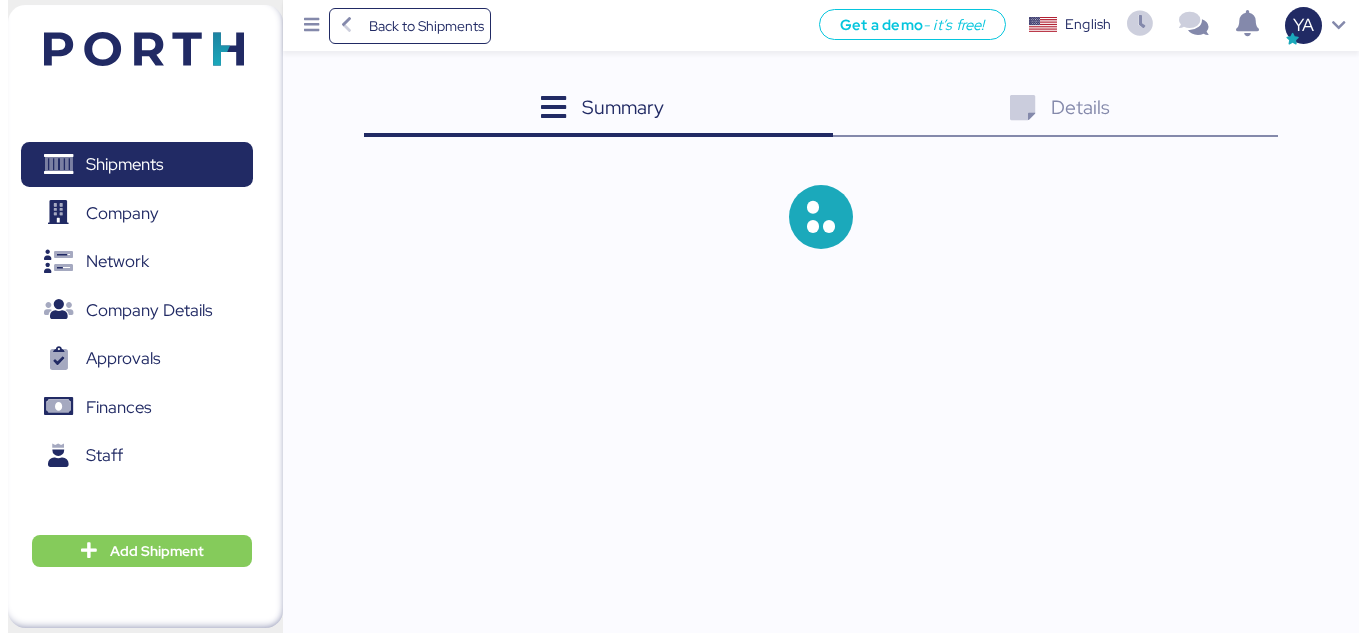 scroll, scrollTop: 0, scrollLeft: 0, axis: both 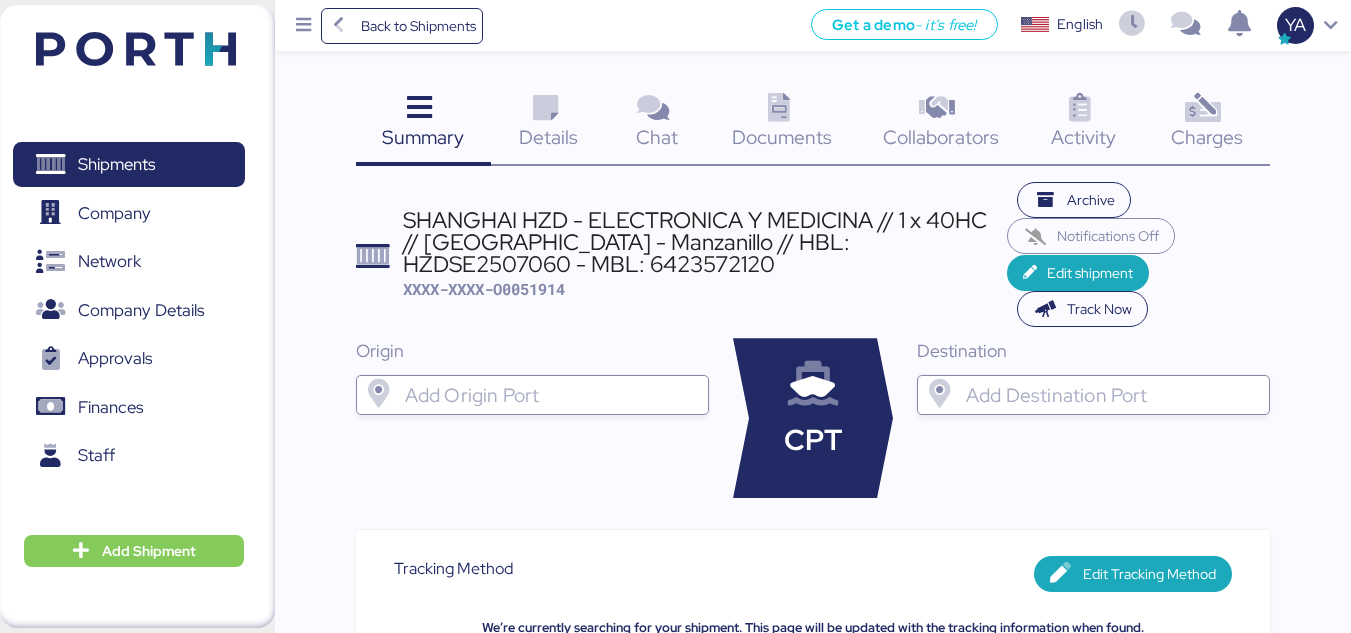 click at bounding box center (778, 108) 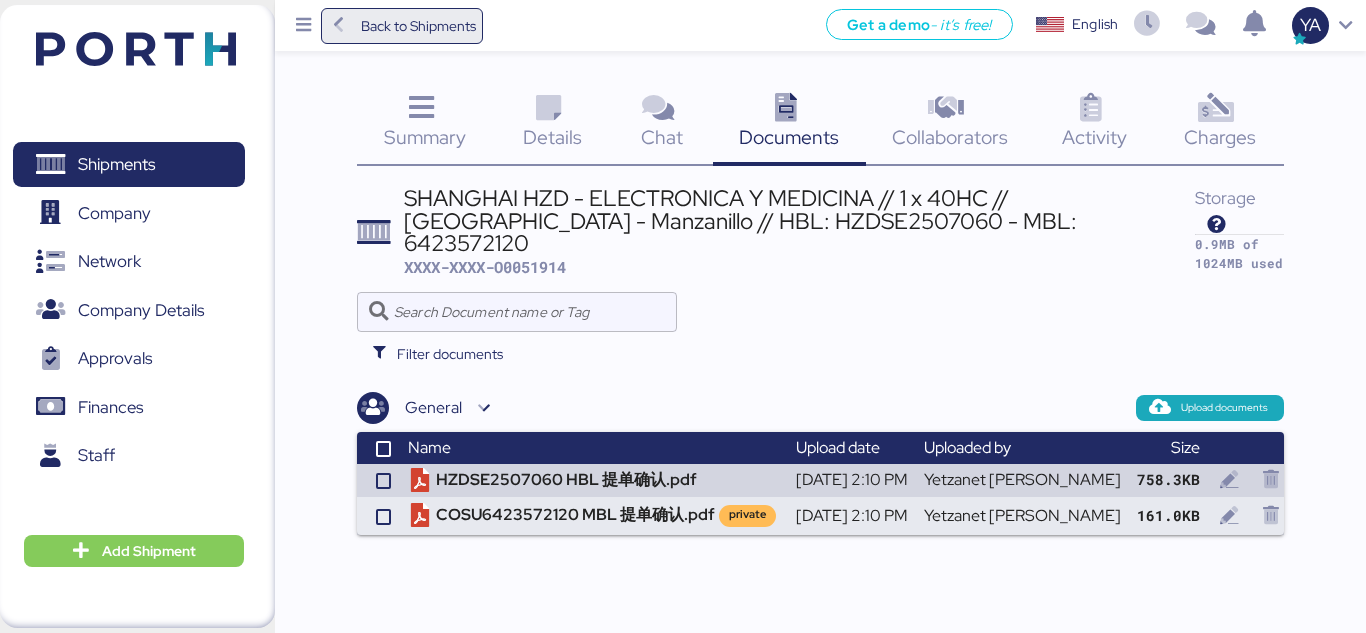 click on "Back to Shipments" at bounding box center (418, 26) 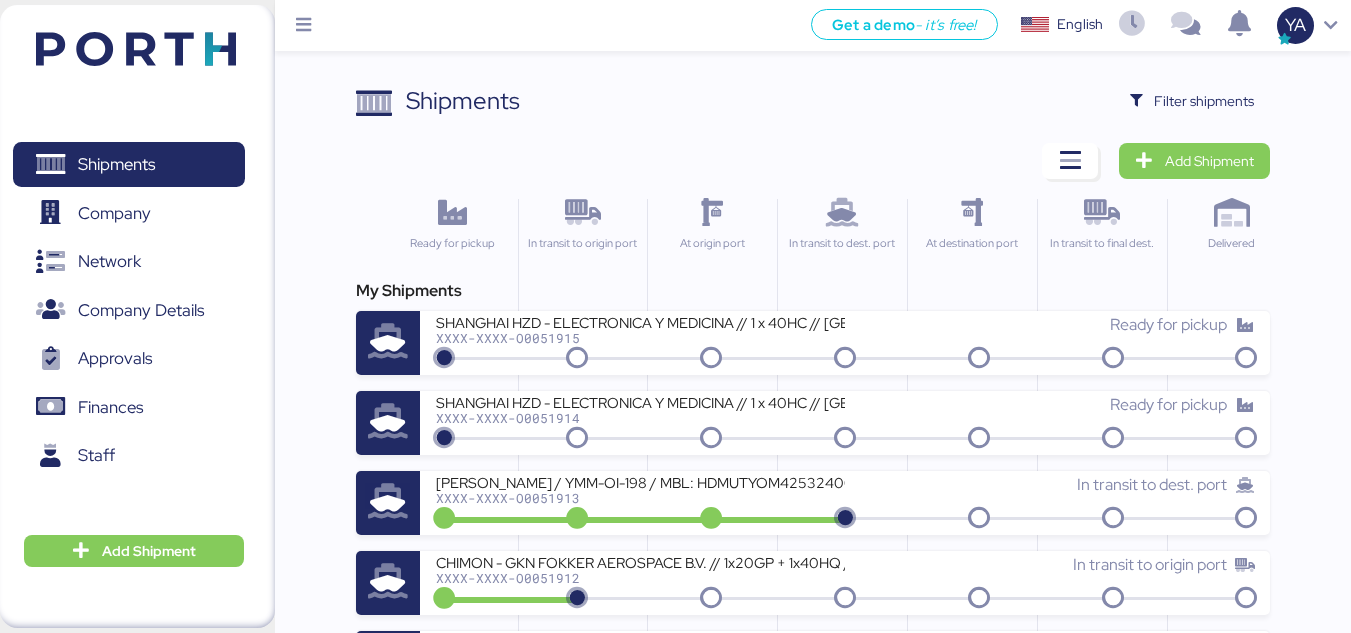 click on "My Shipments SHANGHAI HZD - ELECTRONICA Y MEDICINA // 1 x 40HC // [GEOGRAPHIC_DATA] - Manzanillo // HBL: HZDSE2507059- MBL: COSU6423620620 XXXX-XXXX-O0051915 Ready for pickup SHANGHAI HZD - ELECTRONICA Y MEDICINA // 1 x 40HC // [GEOGRAPHIC_DATA] - Manzanillo // HBL: HZDSE2507060 - MBL: 6423572120 XXXX-XXXX-O0051914 Ready for pickup [PERSON_NAME] / YMM-OI-198 / MBL: HDMUTYOM42532400 / HBL: YTJNUM012786 / FCL XXXX-XXXX-O0051913 In transit to dest. port CHIMON - GKN FOKKER AEROSPACE B.V. // 1x20GP + 1x40HQ // DALIAN - MANZANILLO // HBL: BJSSE2507002  MBL: 177SPPKLD52845 XXXX-XXXX-O0051912 In transit to origin port YAMATO - KUZEH / YMM-OI-193 / MBL: SYZLO25E1072 / HBL: YTJTYO006774 / LCL XXXX-XXXX-O0051911 In transit to dest. port YAMATO - MAGNA / YMM-OI-200 / MBL: QDUC25061258 / HBL: SLSA2506128 / LCL XXXX-XXXX-O0051910 Ready for pickup YAMATO - MURATA / YMM-OI-199 / MBL: NGTL7459039 / HBL: YTJTGI011282 / LCL XXXX-XXXX-O0051909 In transit to dest. port FFAU5710040 XXXX-XXXX-O0051908 In transit to final dest. MSKU5031308" at bounding box center (813, 716) 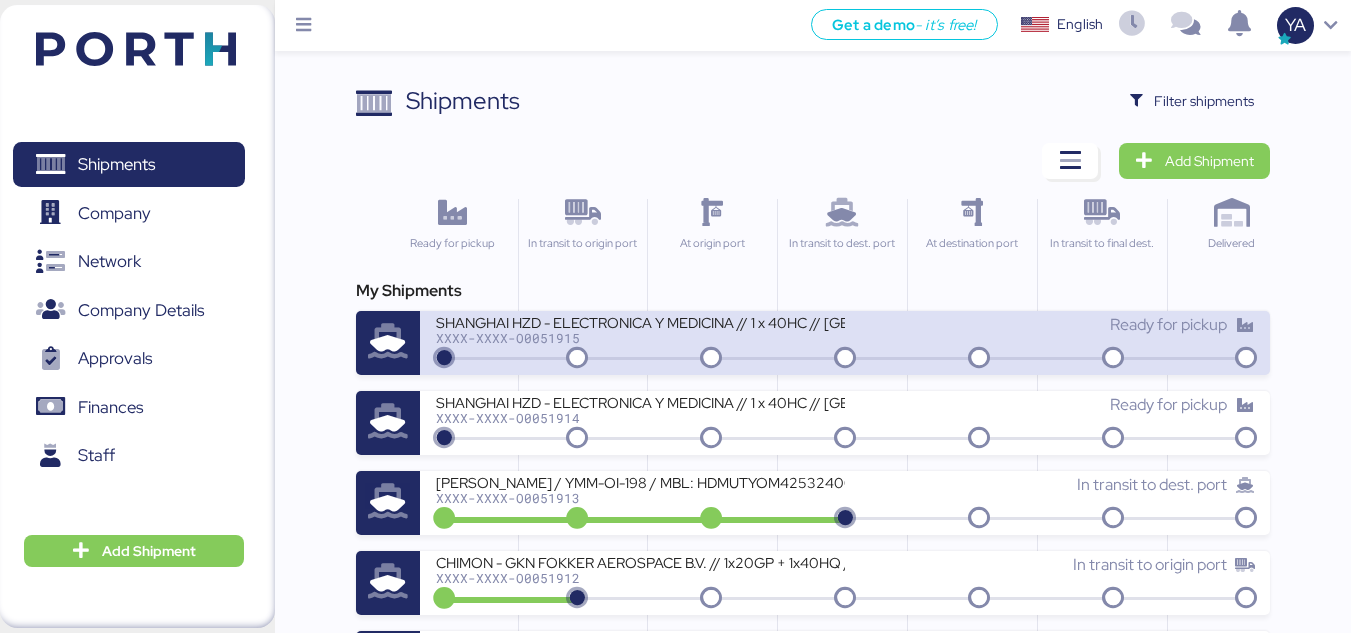 click on "SHANGHAI HZD - ELECTRONICA Y MEDICINA // 1 x 40HC // [GEOGRAPHIC_DATA] - Manzanillo // HBL: HZDSE2507059- MBL: COSU6423620620" at bounding box center [640, 321] 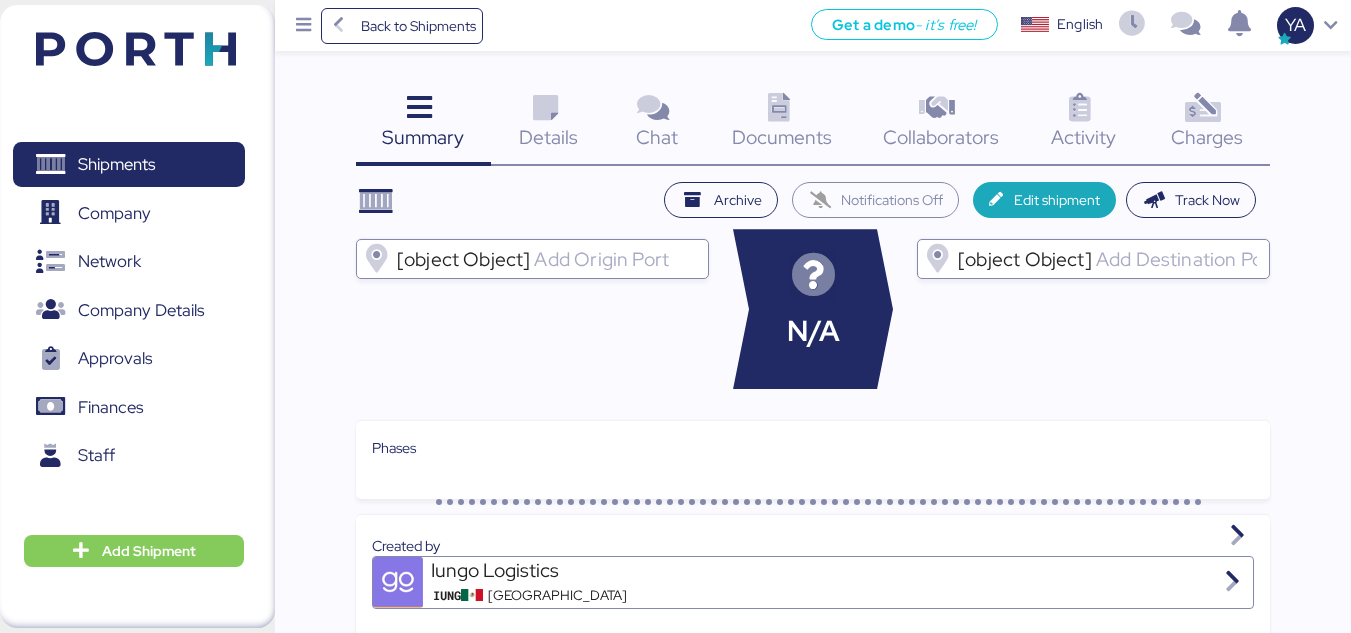 click on "Documents 0" at bounding box center [782, 124] 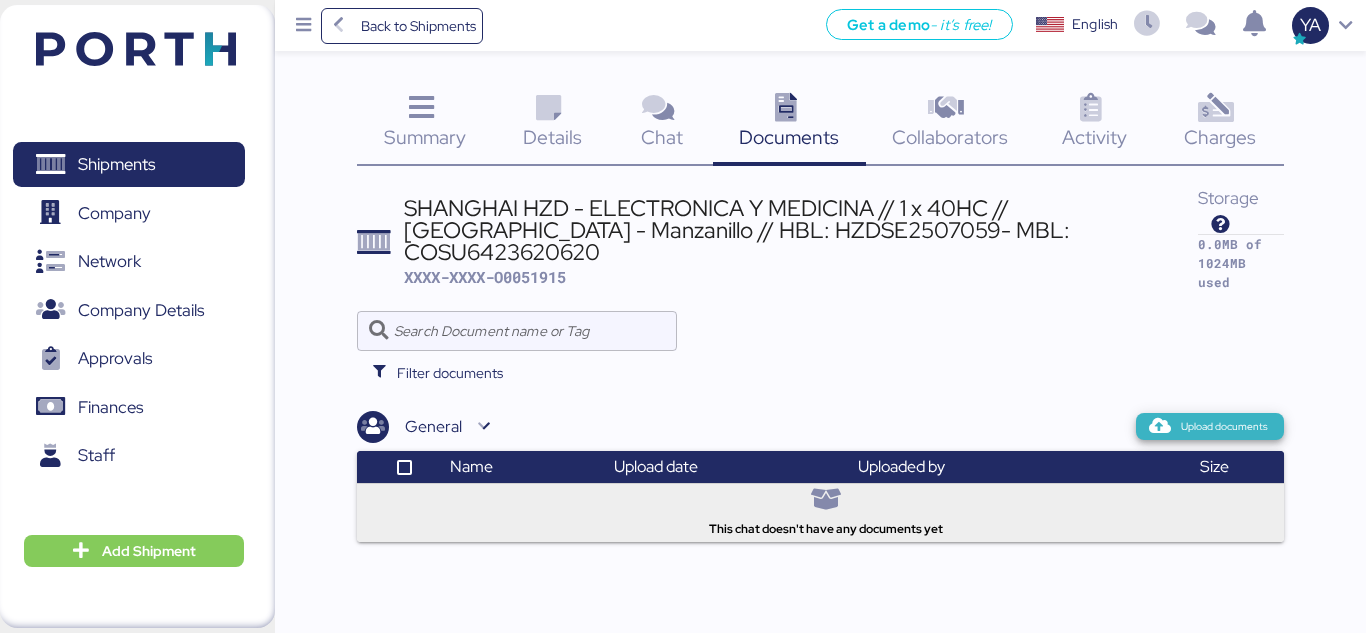click on "Upload documents" at bounding box center [1224, 427] 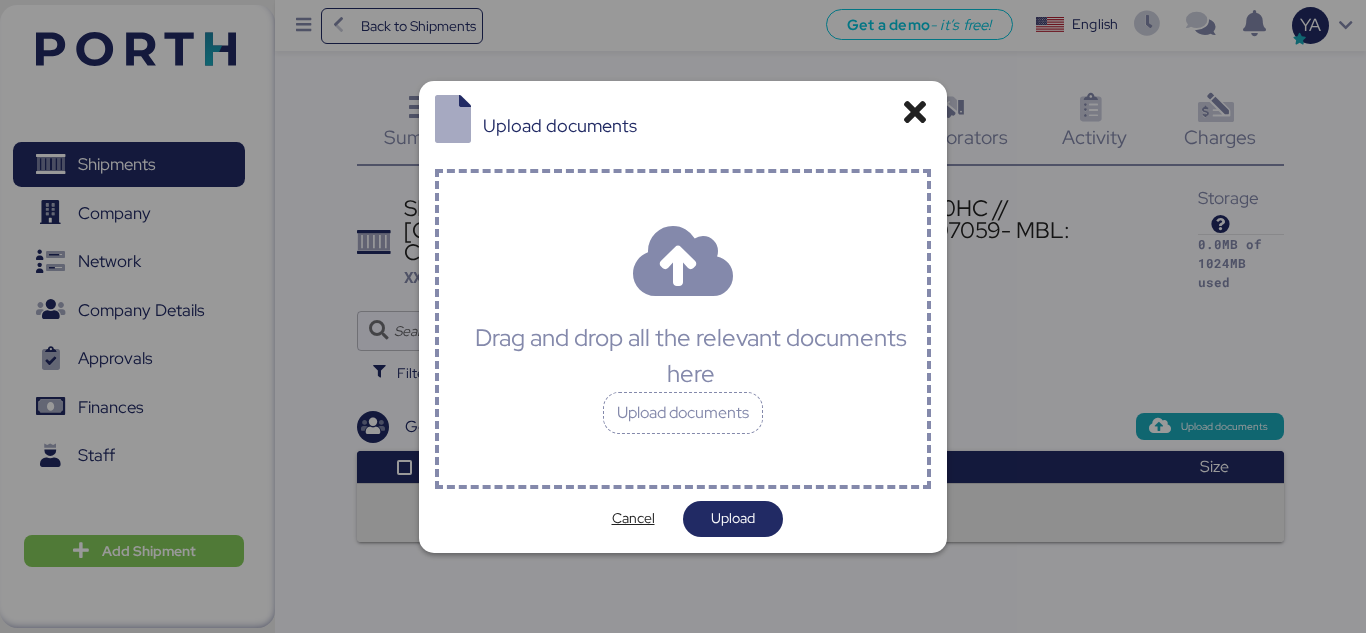 click on "Drag and drop all the relevant documents here Upload documents" at bounding box center [682, 329] 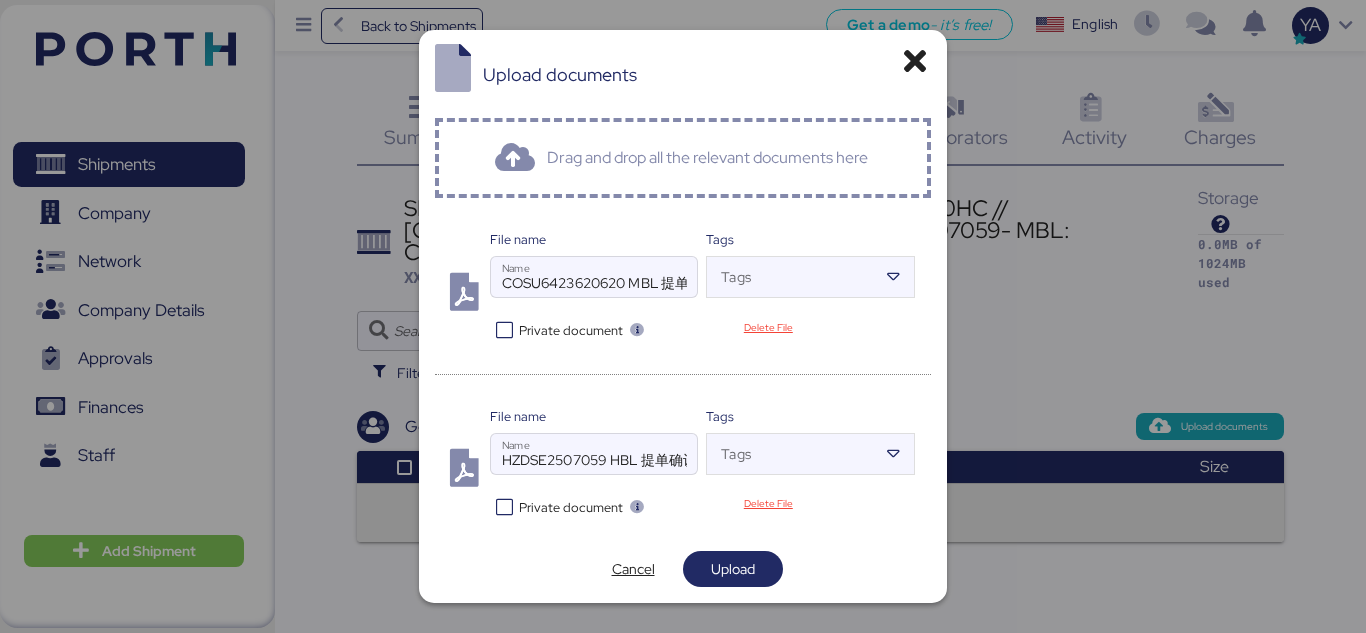 click on "Private document" at bounding box center [571, 330] 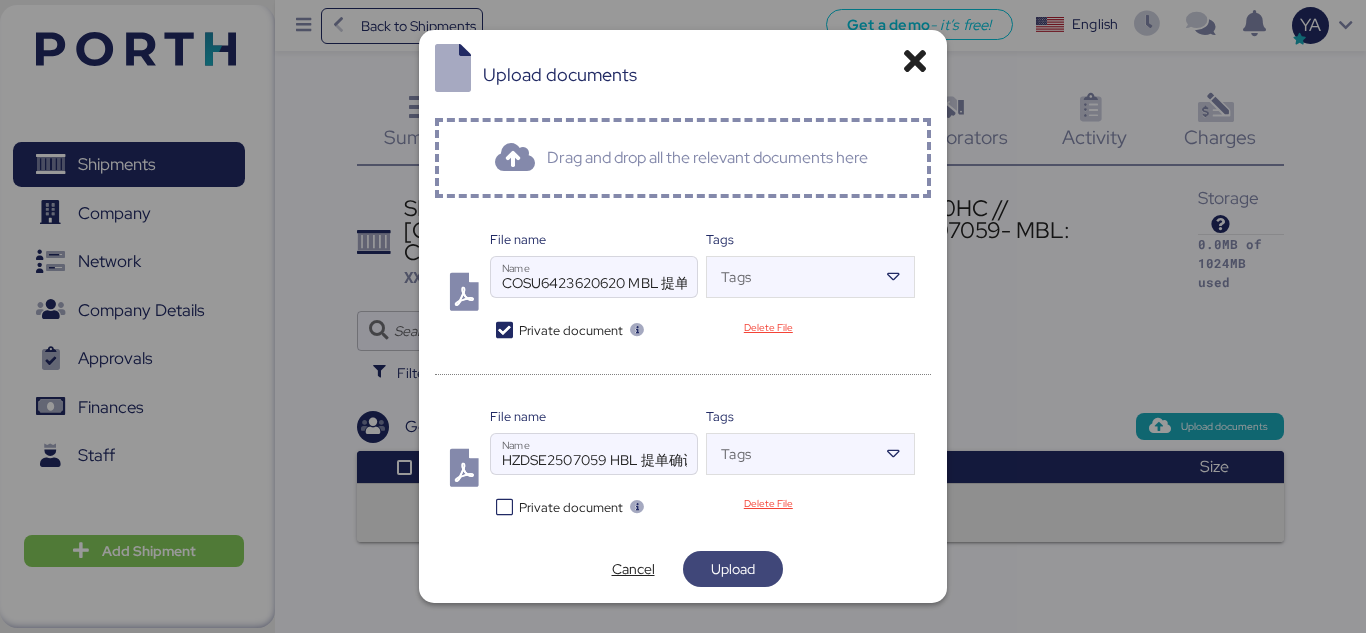 click on "Upload" at bounding box center (733, 569) 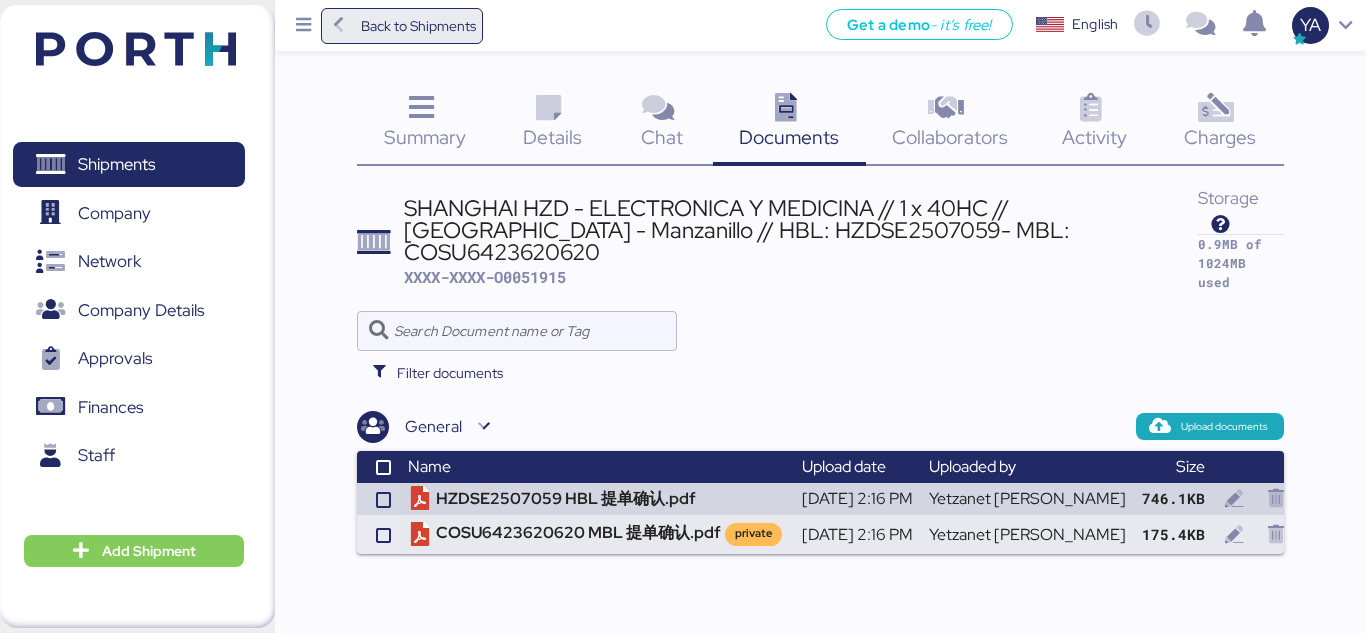 click on "Back to Shipments" at bounding box center [418, 26] 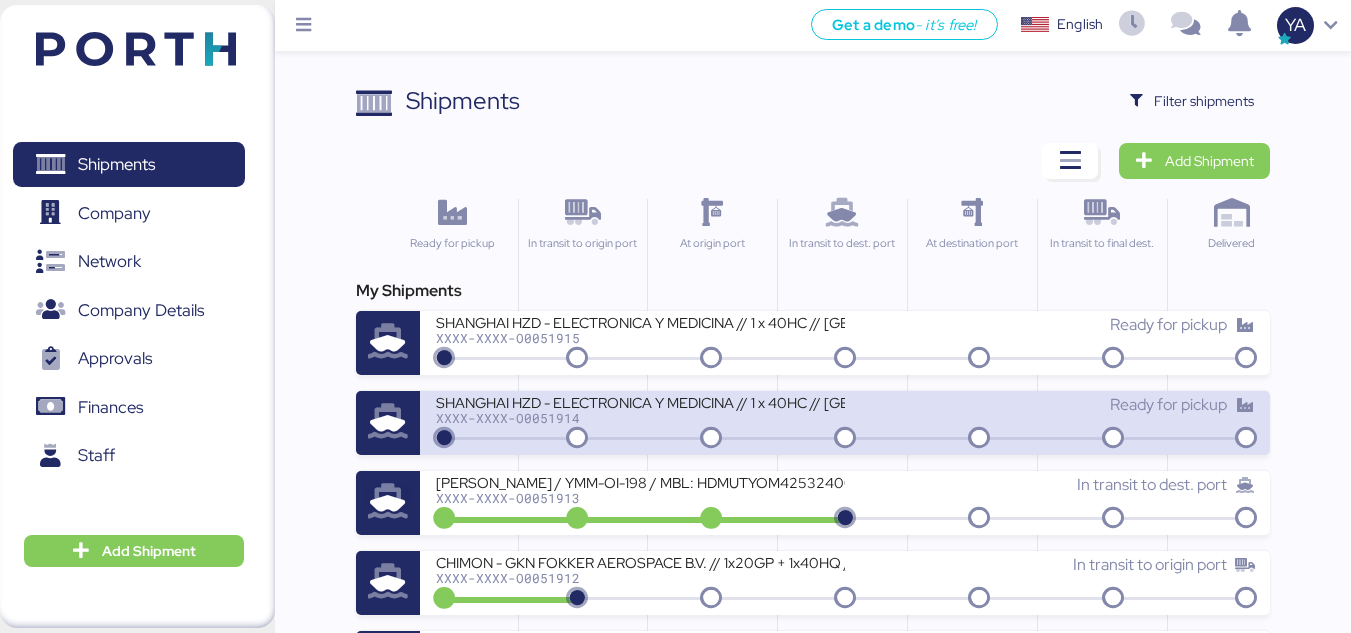 click at bounding box center [388, 422] 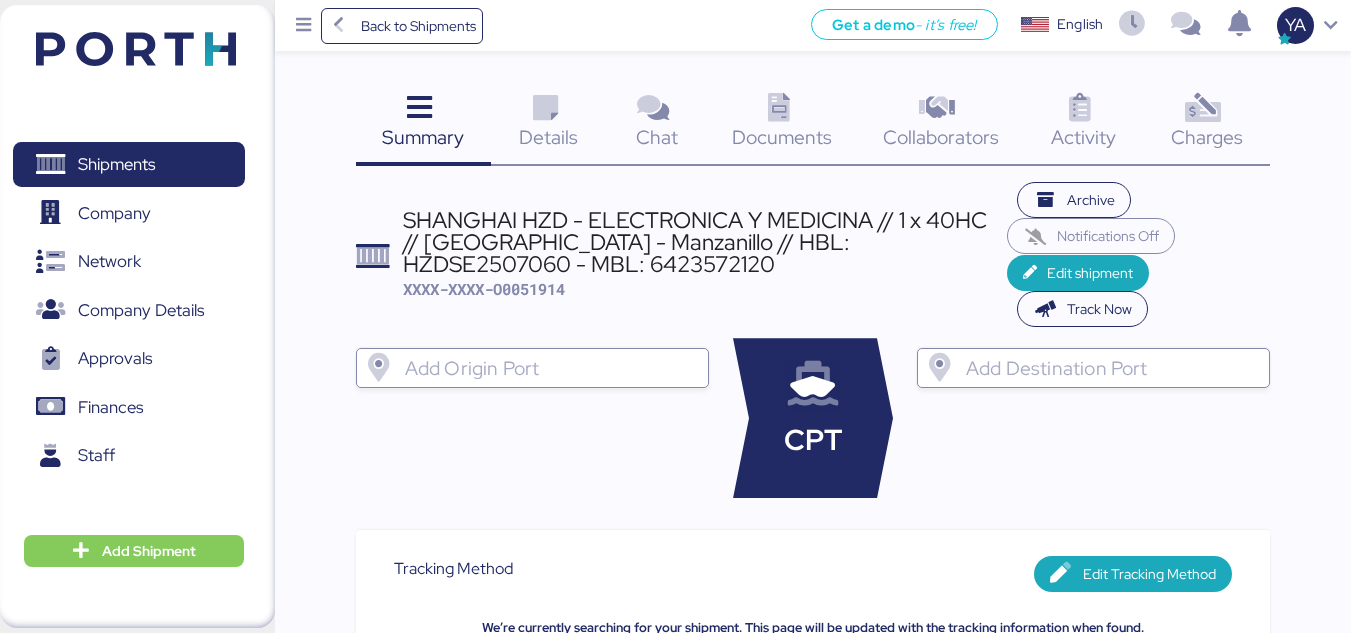 click on "Documents" at bounding box center (782, 137) 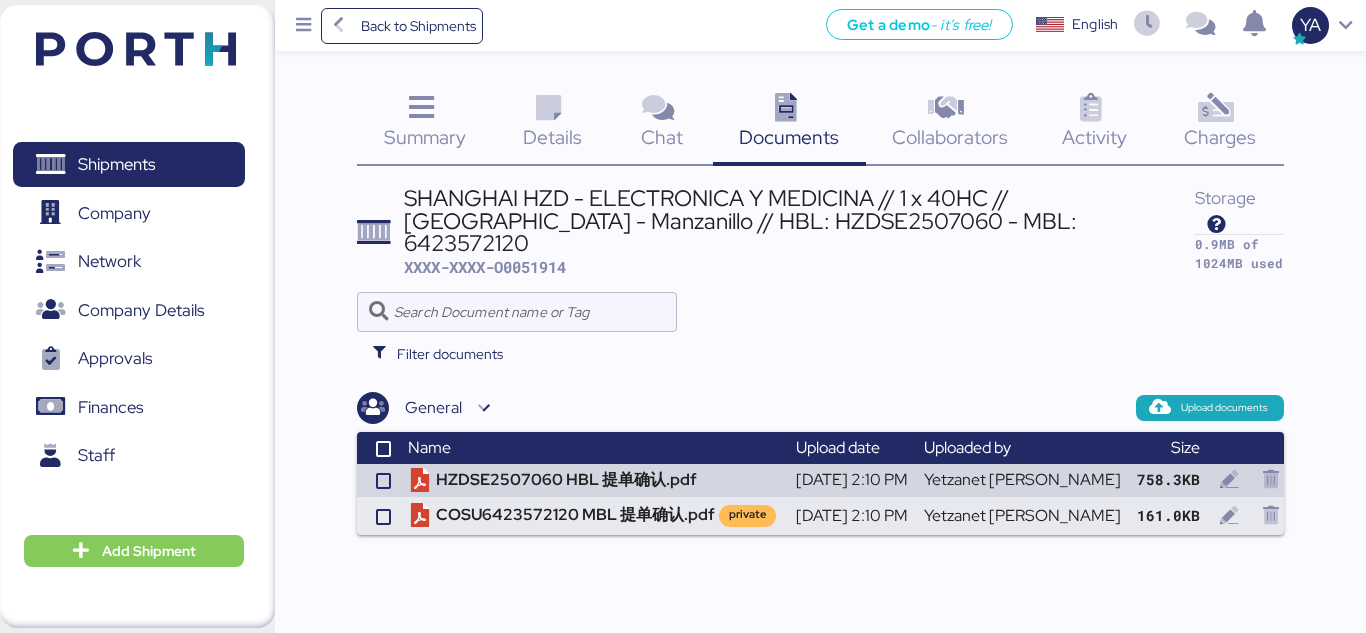 click on "SHANGHAI HZD - ELECTRONICA Y MEDICINA // 1 x 40HC // [GEOGRAPHIC_DATA] - Manzanillo // HBL: HZDSE2507060 - MBL: 6423572120" at bounding box center (799, 220) 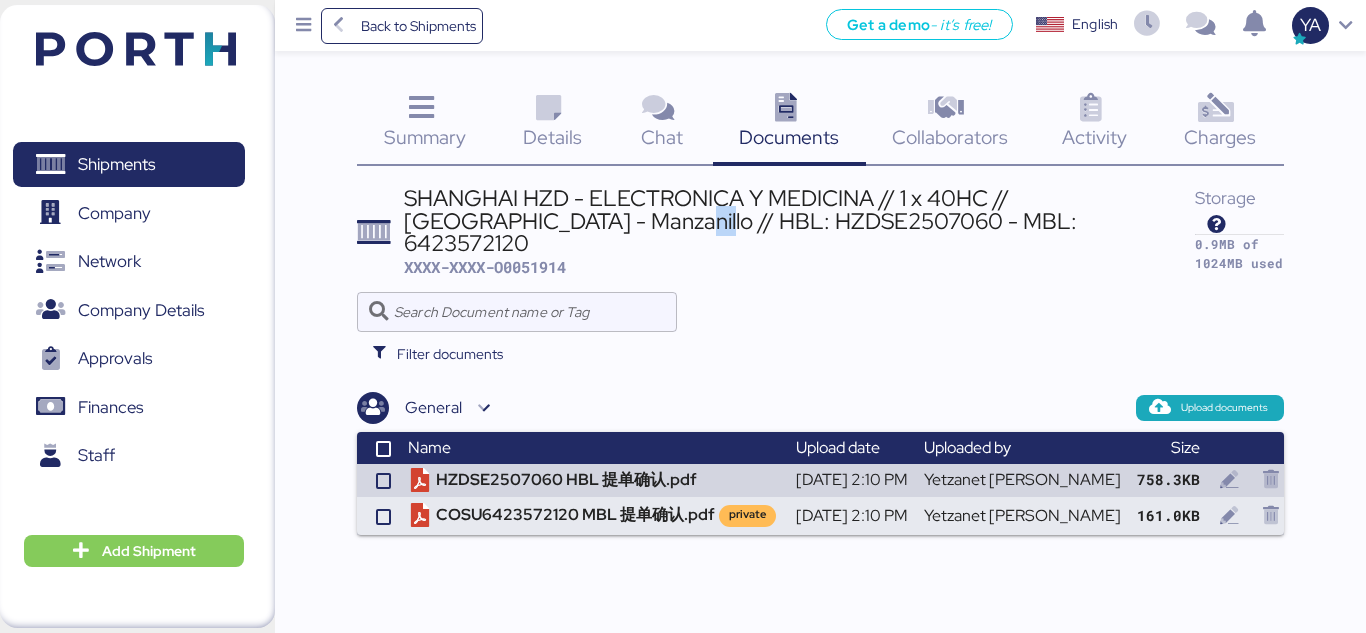click on "SHANGHAI HZD - ELECTRONICA Y MEDICINA // 1 x 40HC // [GEOGRAPHIC_DATA] - Manzanillo // HBL: HZDSE2507060 - MBL: 6423572120" at bounding box center (799, 220) 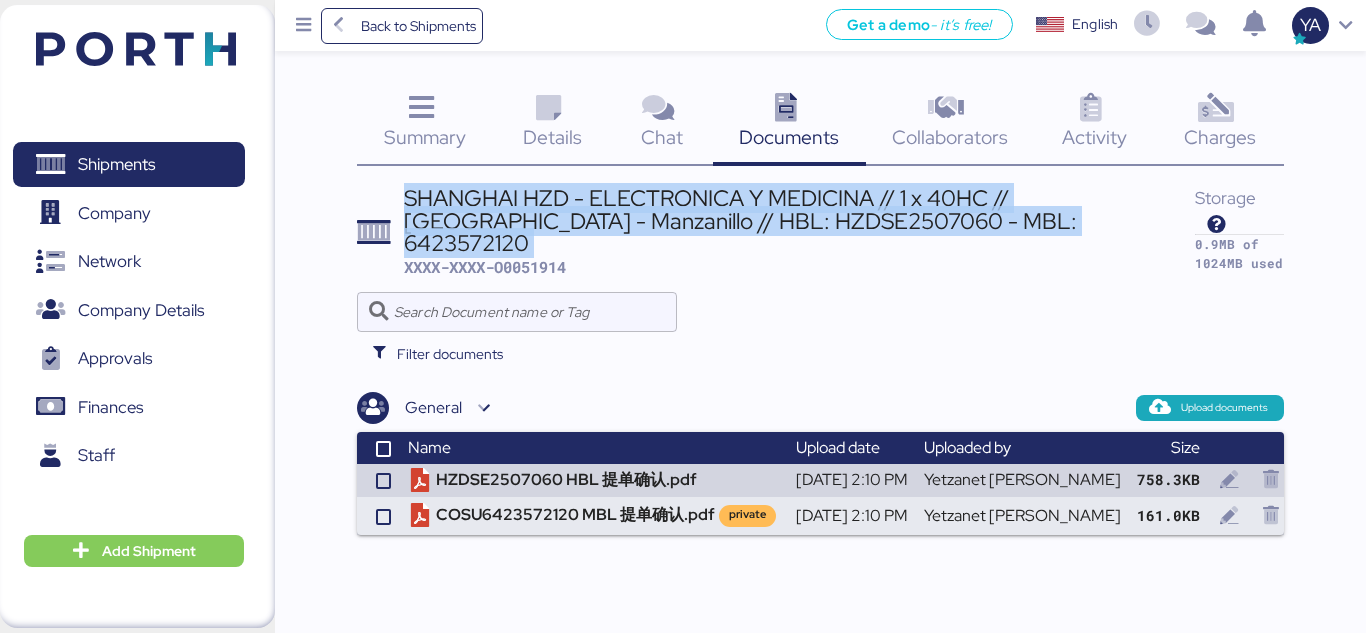 click on "SHANGHAI HZD - ELECTRONICA Y MEDICINA // 1 x 40HC // [GEOGRAPHIC_DATA] - Manzanillo // HBL: HZDSE2507060 - MBL: 6423572120" at bounding box center [799, 220] 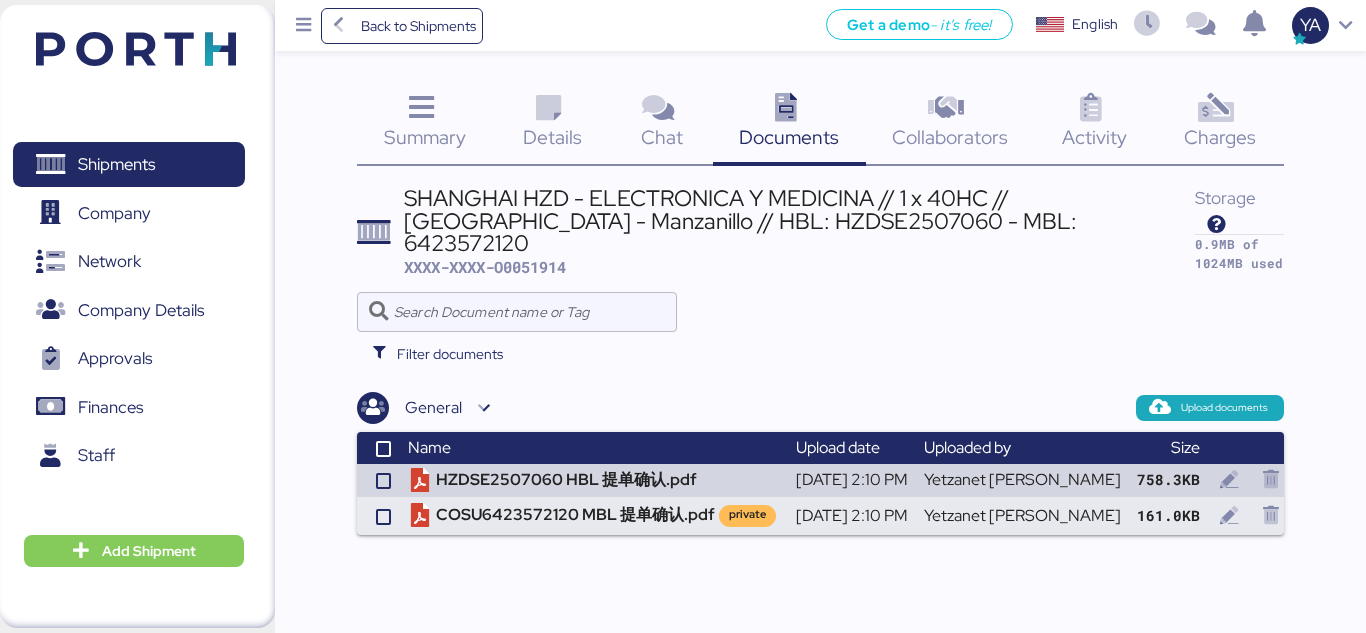 click on "XXXX-XXXX-O0051914" at bounding box center (485, 267) 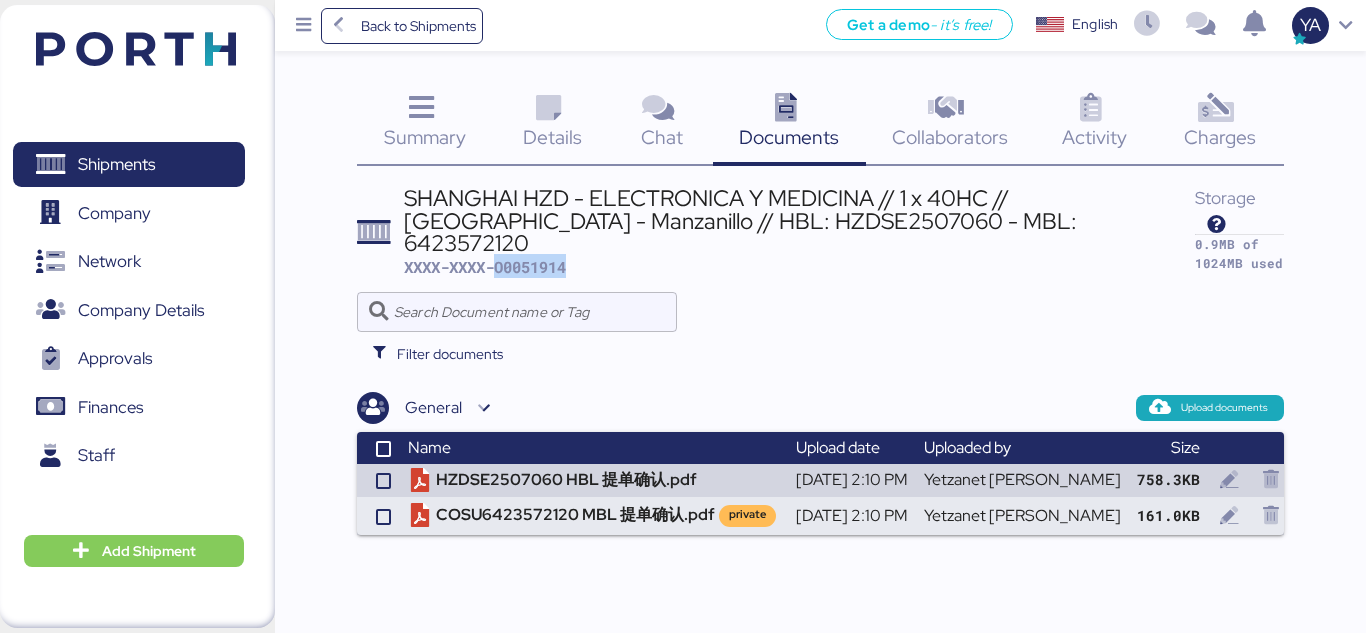 click on "XXXX-XXXX-O0051914" at bounding box center (485, 267) 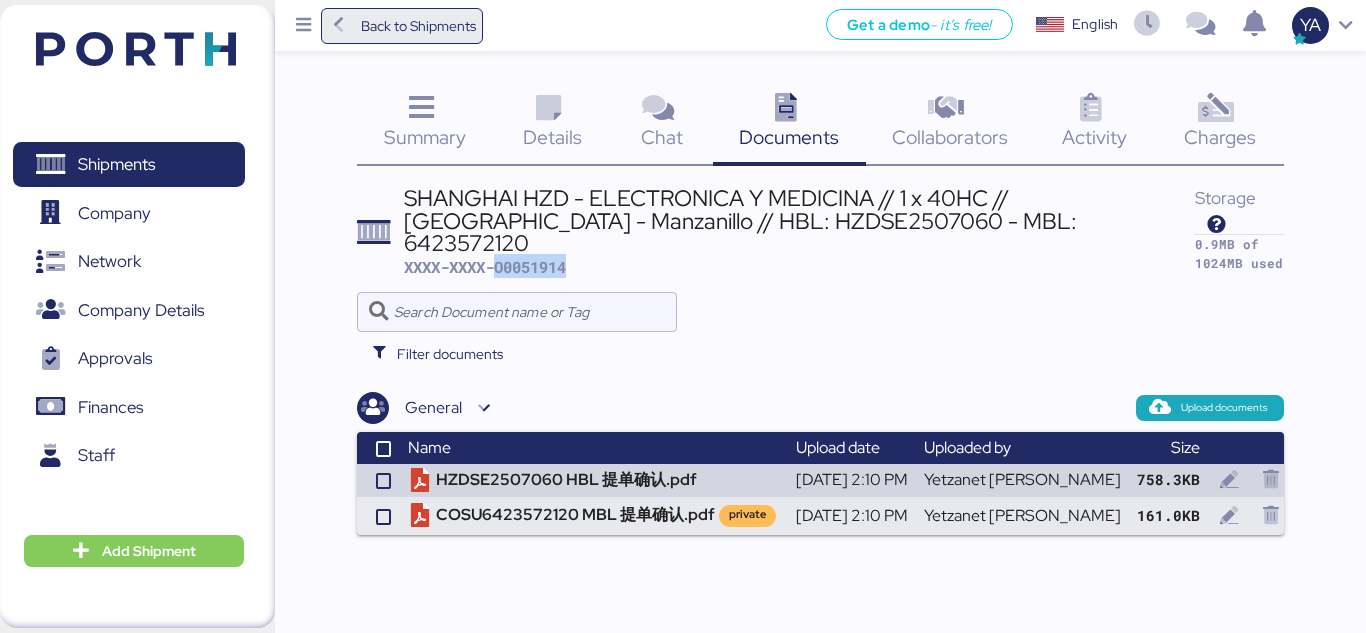 click on "Back to Shipments" at bounding box center (418, 26) 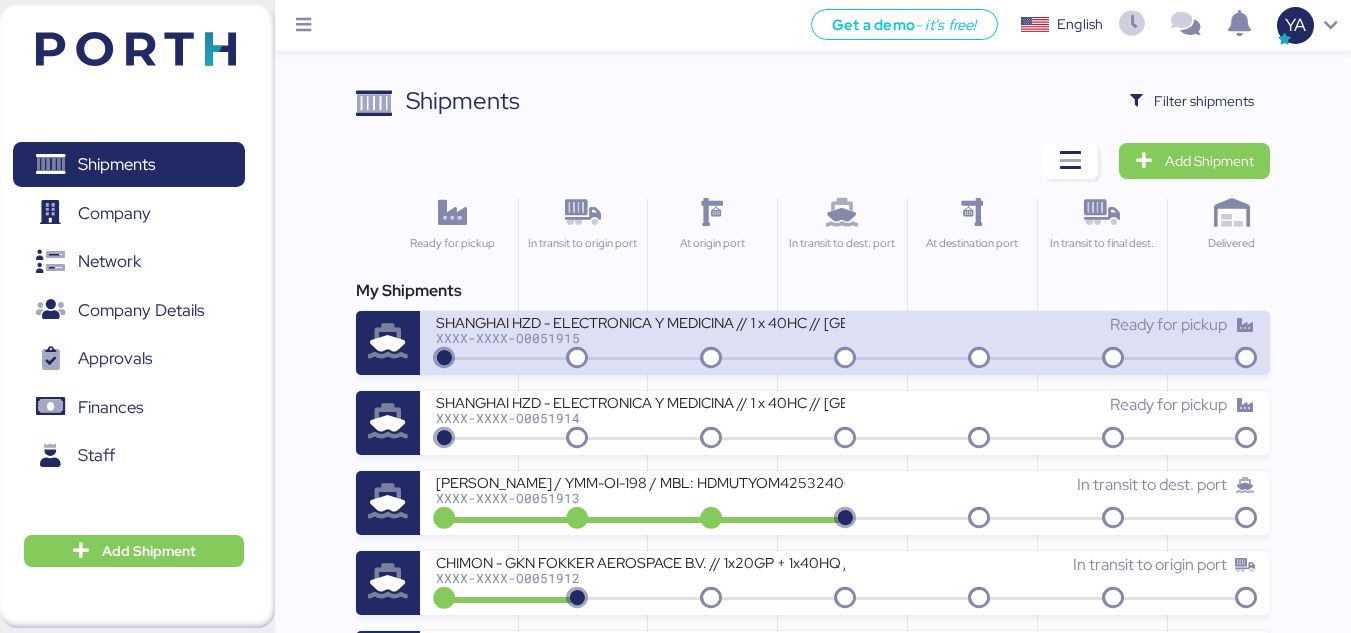 click on "SHANGHAI HZD - ELECTRONICA Y MEDICINA // 1 x 40HC // [GEOGRAPHIC_DATA] - Manzanillo // HBL: HZDSE2507059- MBL: COSU6423620620" at bounding box center [640, 321] 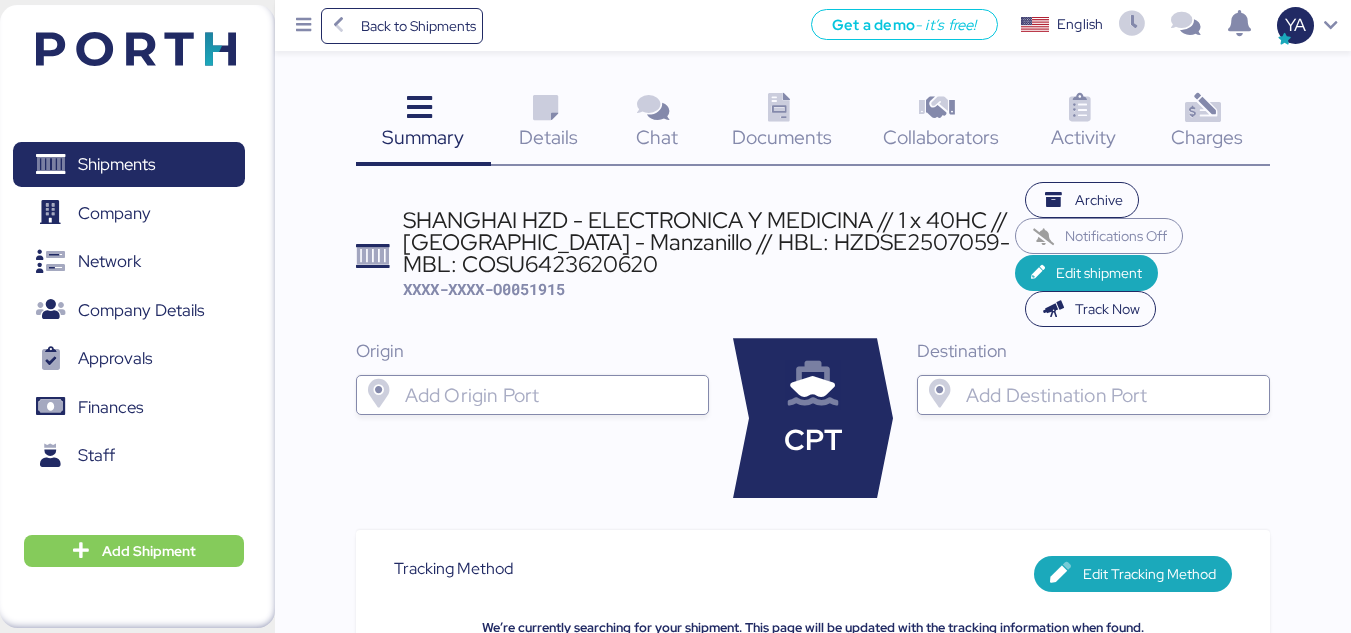 click on "SHANGHAI HZD - ELECTRONICA Y MEDICINA // 1 x 40HC // [GEOGRAPHIC_DATA] - Manzanillo // HBL: HZDSE2507059- MBL: COSU6423620620" at bounding box center (709, 242) 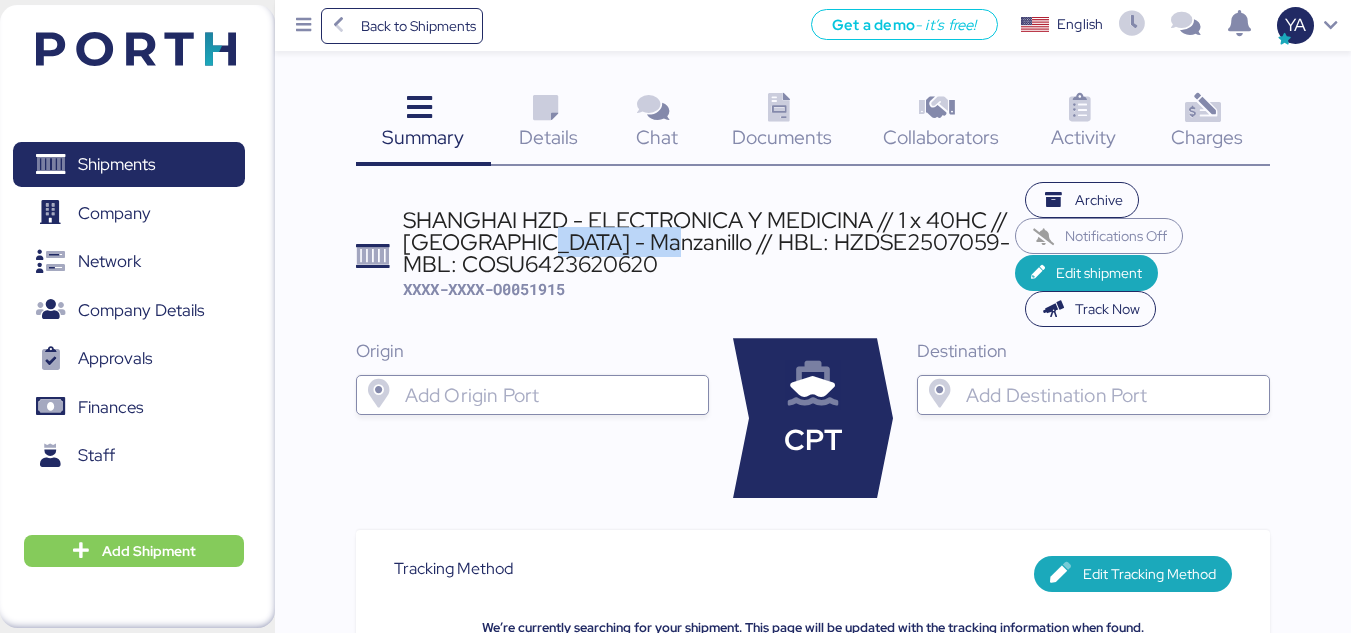 click on "SHANGHAI HZD - ELECTRONICA Y MEDICINA // 1 x 40HC // [GEOGRAPHIC_DATA] - Manzanillo // HBL: HZDSE2507059- MBL: COSU6423620620" at bounding box center [709, 242] 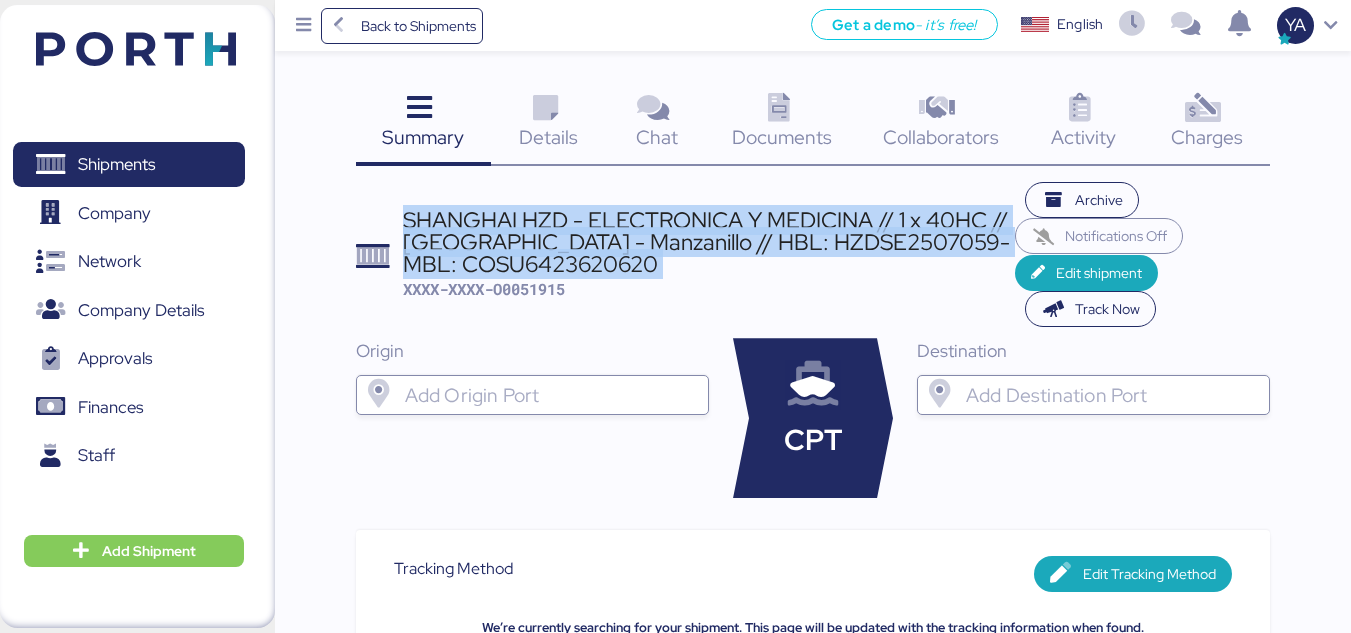 click on "SHANGHAI HZD - ELECTRONICA Y MEDICINA // 1 x 40HC // [GEOGRAPHIC_DATA] - Manzanillo // HBL: HZDSE2507059- MBL: COSU6423620620" at bounding box center [709, 242] 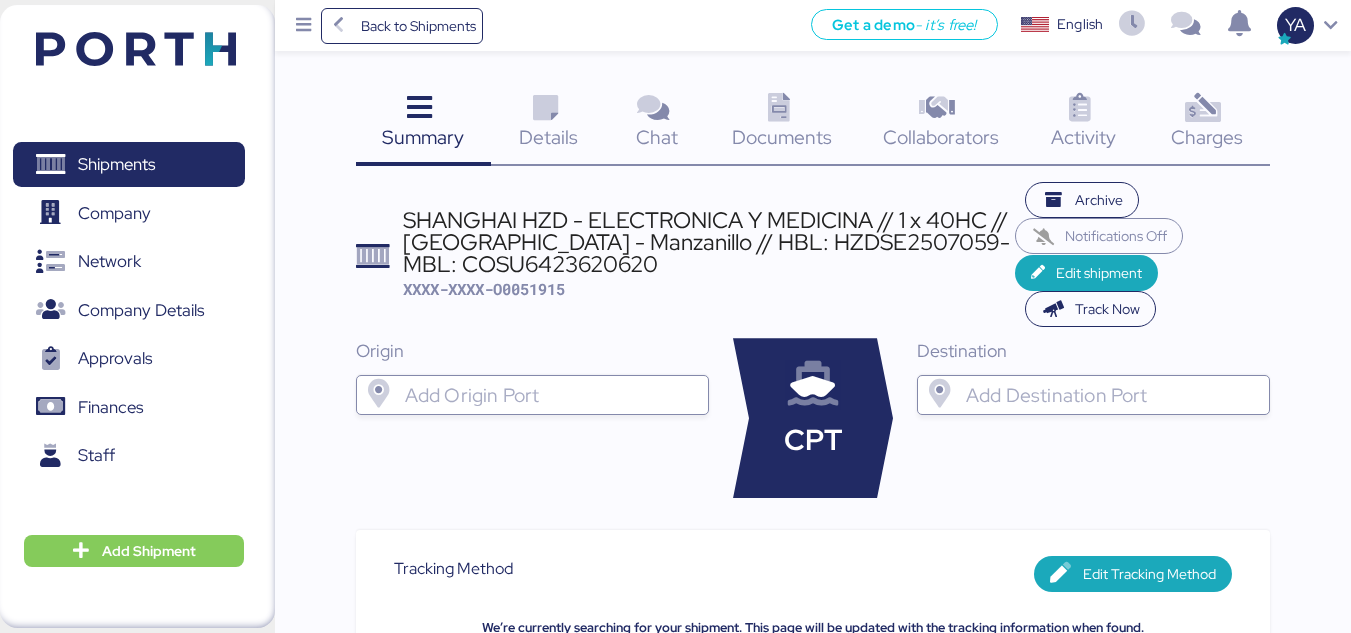 click on "SHANGHAI HZD - ELECTRONICA Y MEDICINA // 1 x 40HC // [GEOGRAPHIC_DATA] - Manzanillo // HBL: HZDSE2507059- MBL: COSU6423620620" at bounding box center [709, 242] 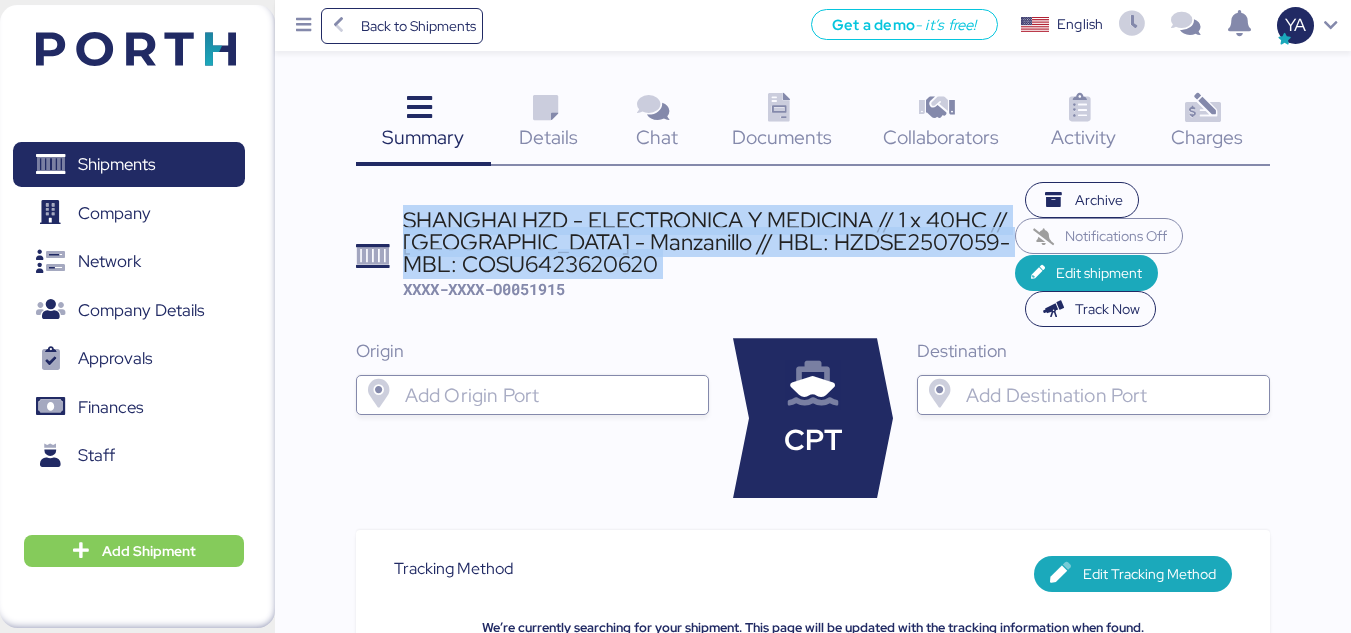 click on "SHANGHAI HZD - ELECTRONICA Y MEDICINA // 1 x 40HC // [GEOGRAPHIC_DATA] - Manzanillo // HBL: HZDSE2507059- MBL: COSU6423620620" at bounding box center [709, 242] 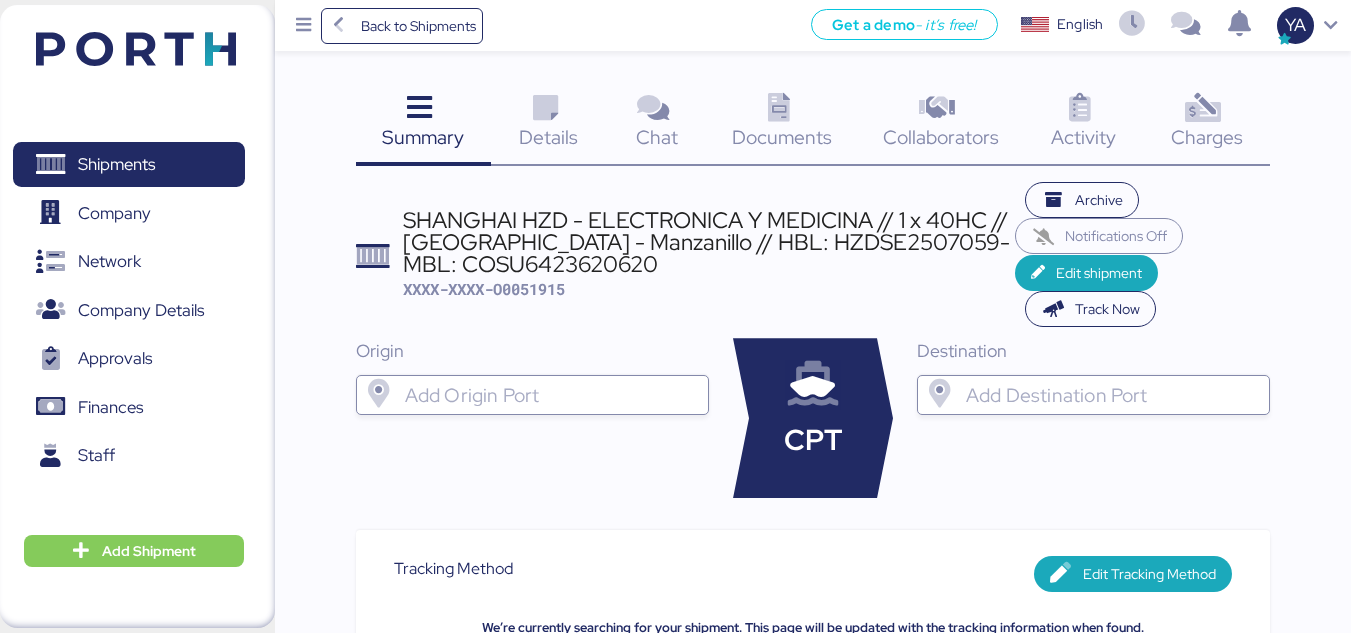 click on "XXXX-XXXX-O0051915" at bounding box center (484, 289) 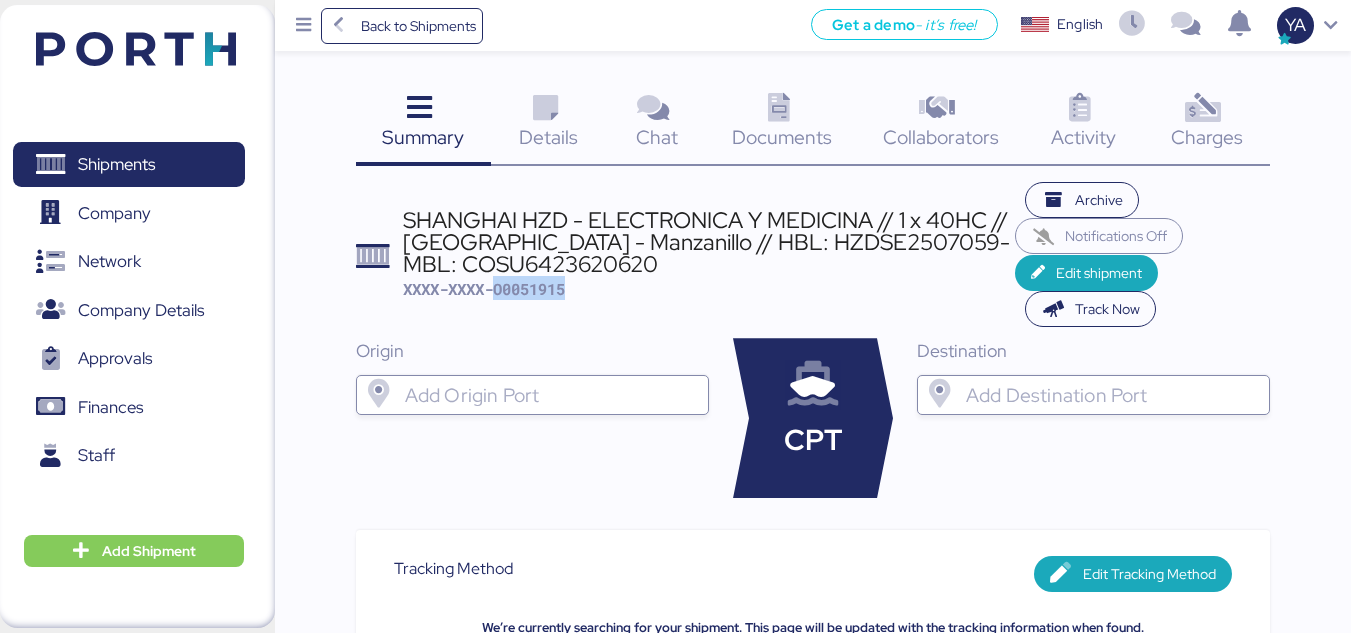 click on "XXXX-XXXX-O0051915" at bounding box center [484, 289] 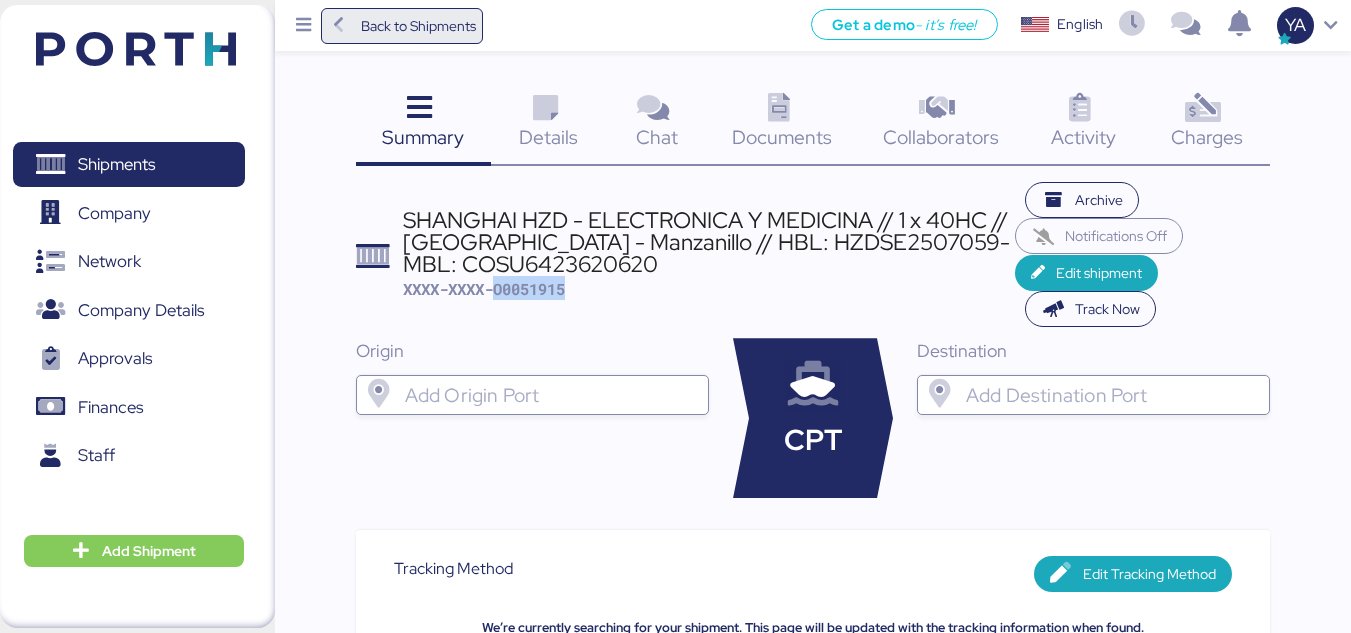 click on "Back to Shipments" at bounding box center [418, 26] 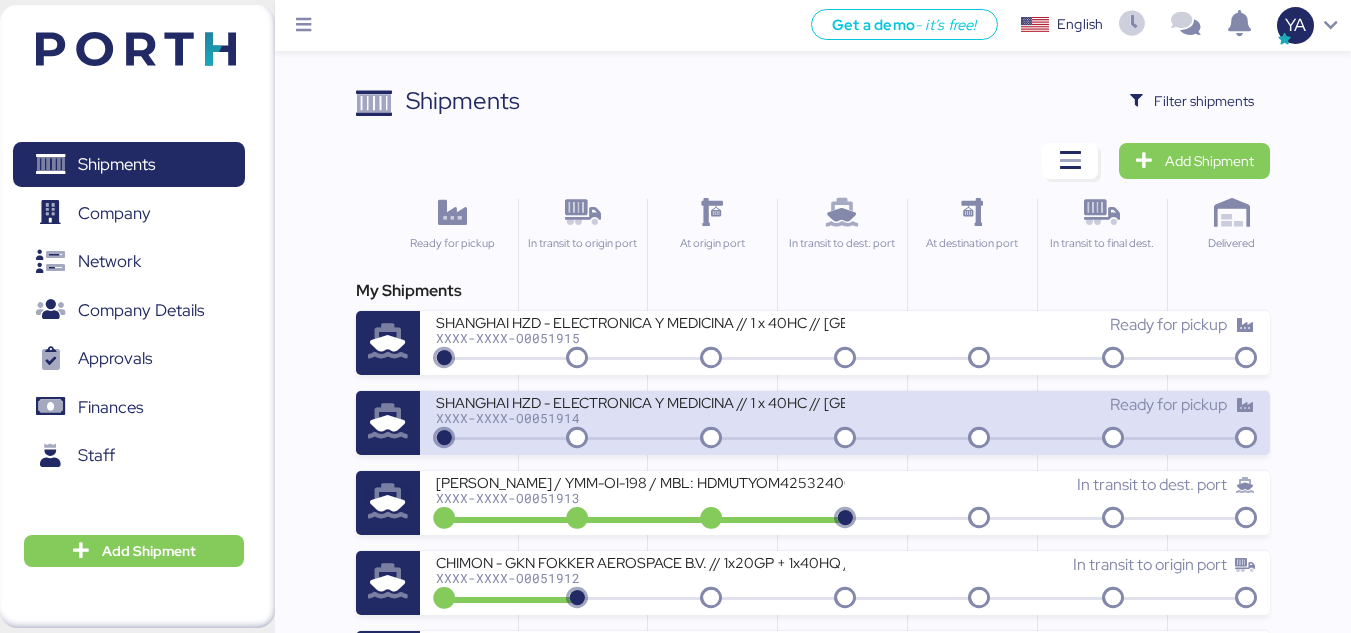 click on "SHANGHAI HZD - ELECTRONICA Y MEDICINA // 1 x 40HC // [GEOGRAPHIC_DATA] - Manzanillo // HBL: HZDSE2507060 - MBL: 6423572120" at bounding box center (640, 401) 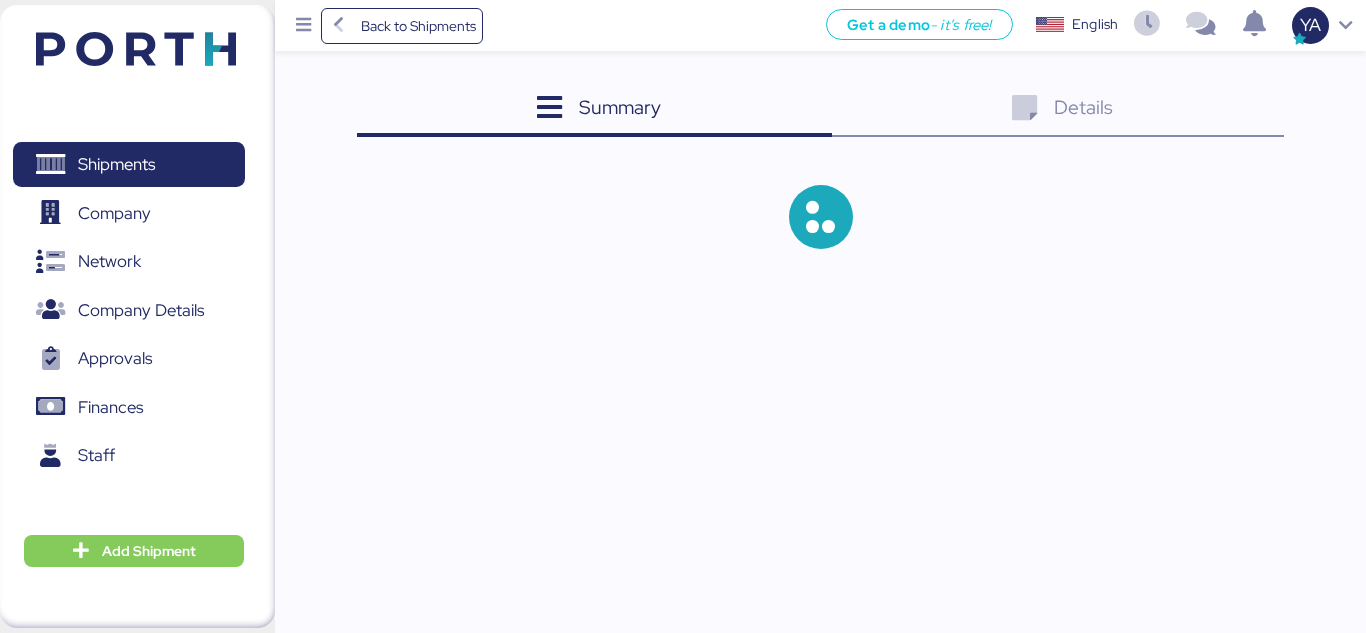 click on "Back to Shipments Get a demo  - it’s free! Get a demo  English Inglés English         YA       Shipments 0   Company 0   Network 0   Company Details 0   Approvals 0   Finances 0   Staff 0   Add Shipment   Summary 0   Details 0" at bounding box center (683, 316) 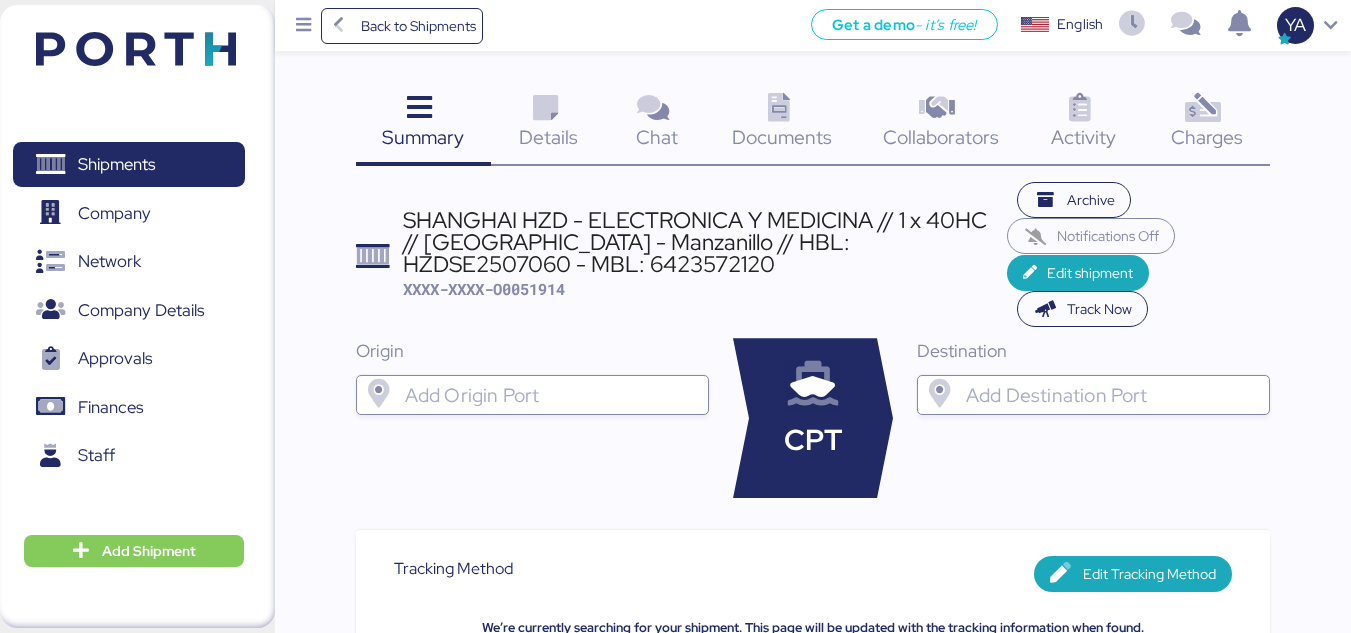 click on "XXXX-XXXX-O0051914" at bounding box center (484, 289) 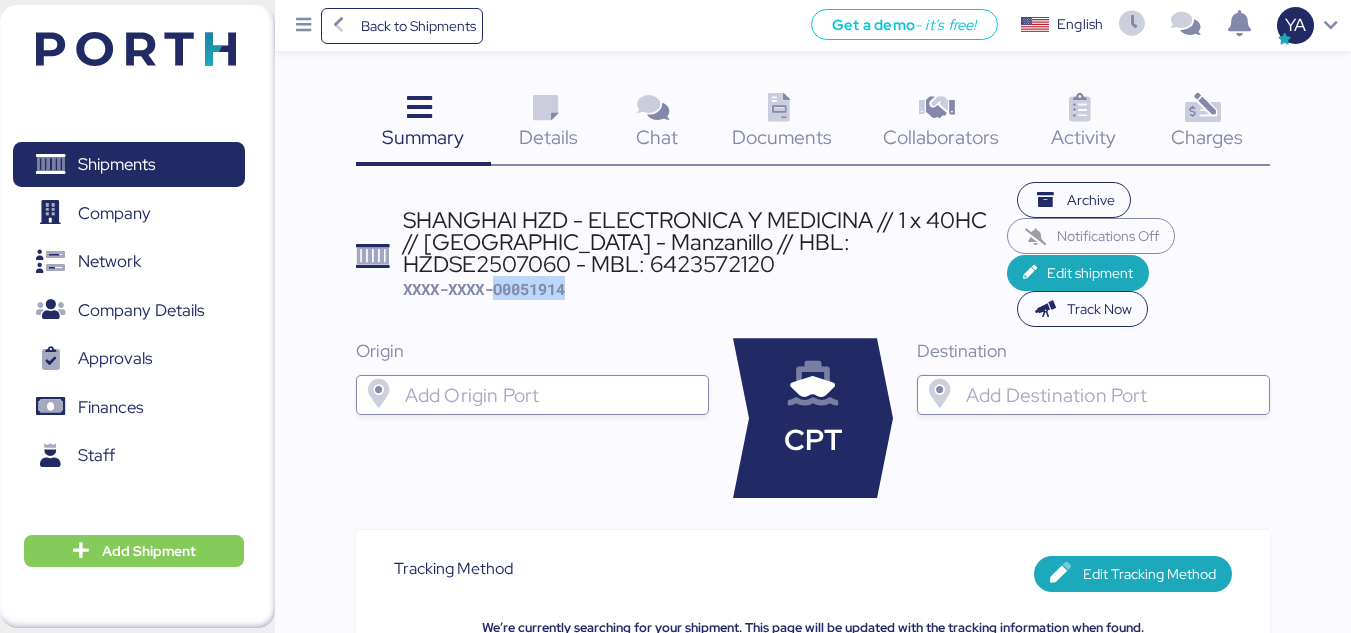 click on "XXXX-XXXX-O0051914" at bounding box center (484, 289) 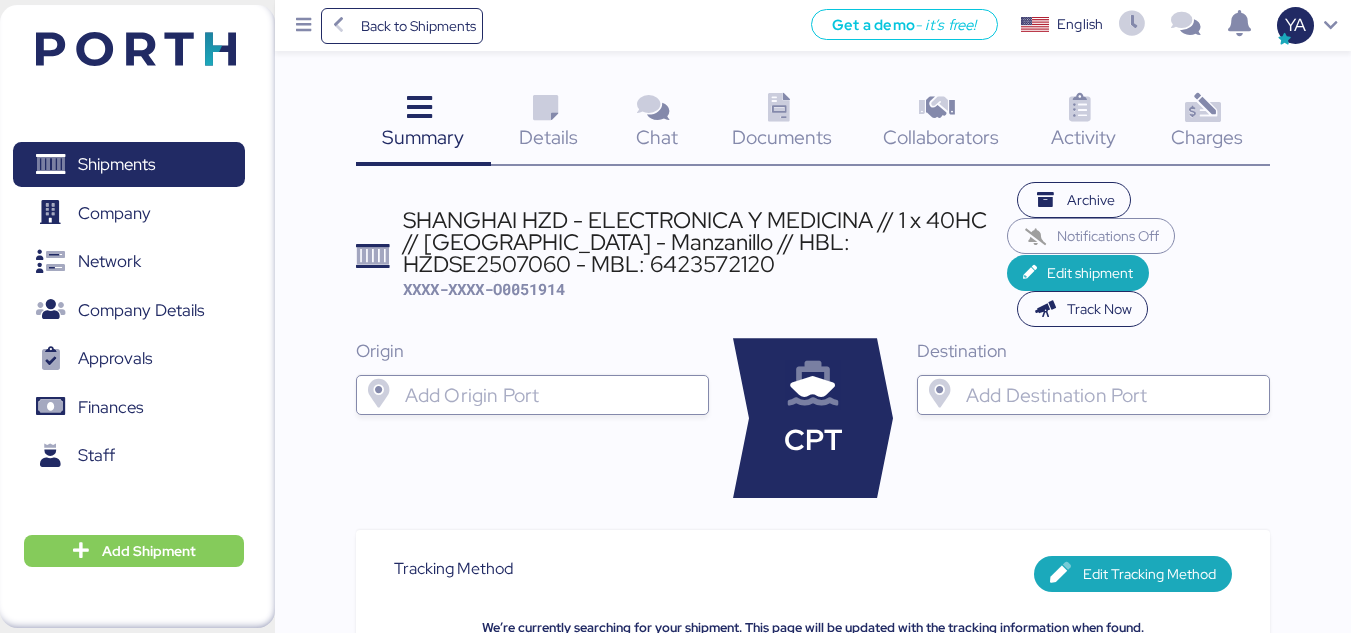 click on "Documents 0" at bounding box center (782, 124) 